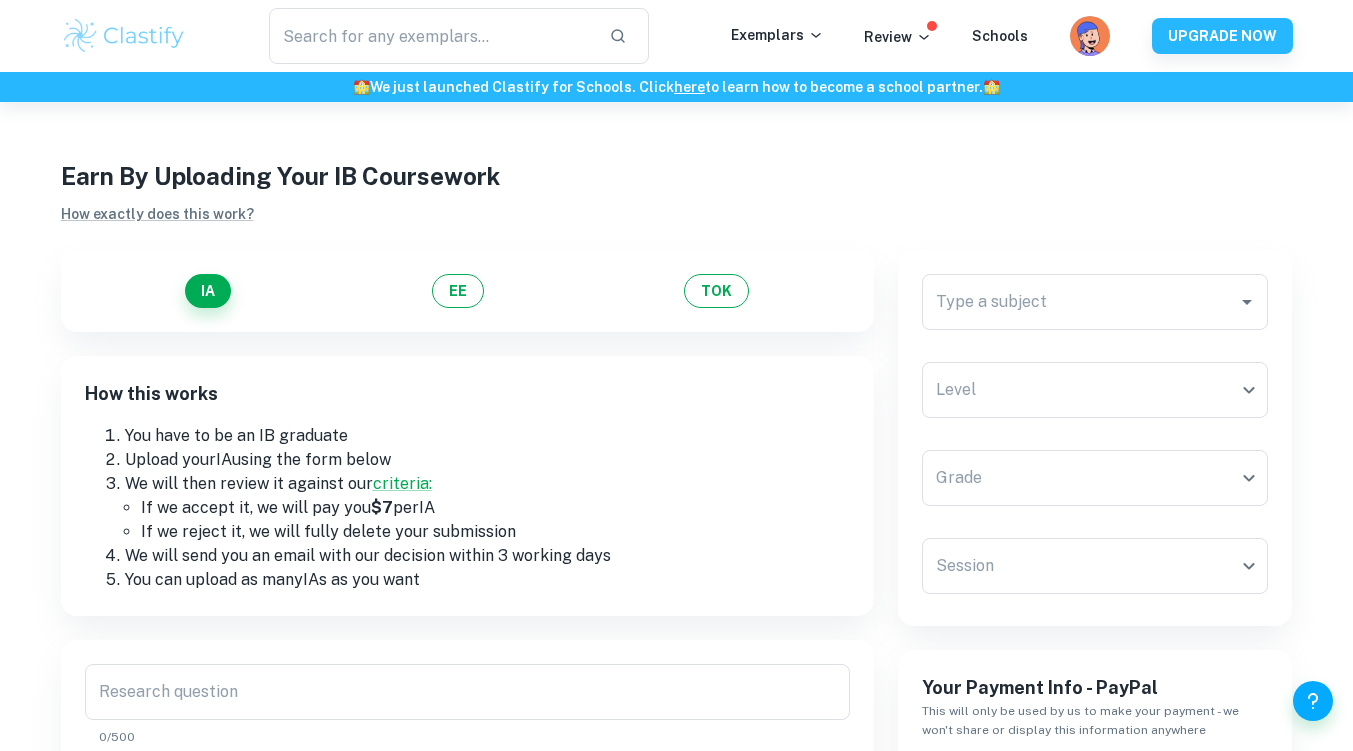 scroll, scrollTop: 100, scrollLeft: 0, axis: vertical 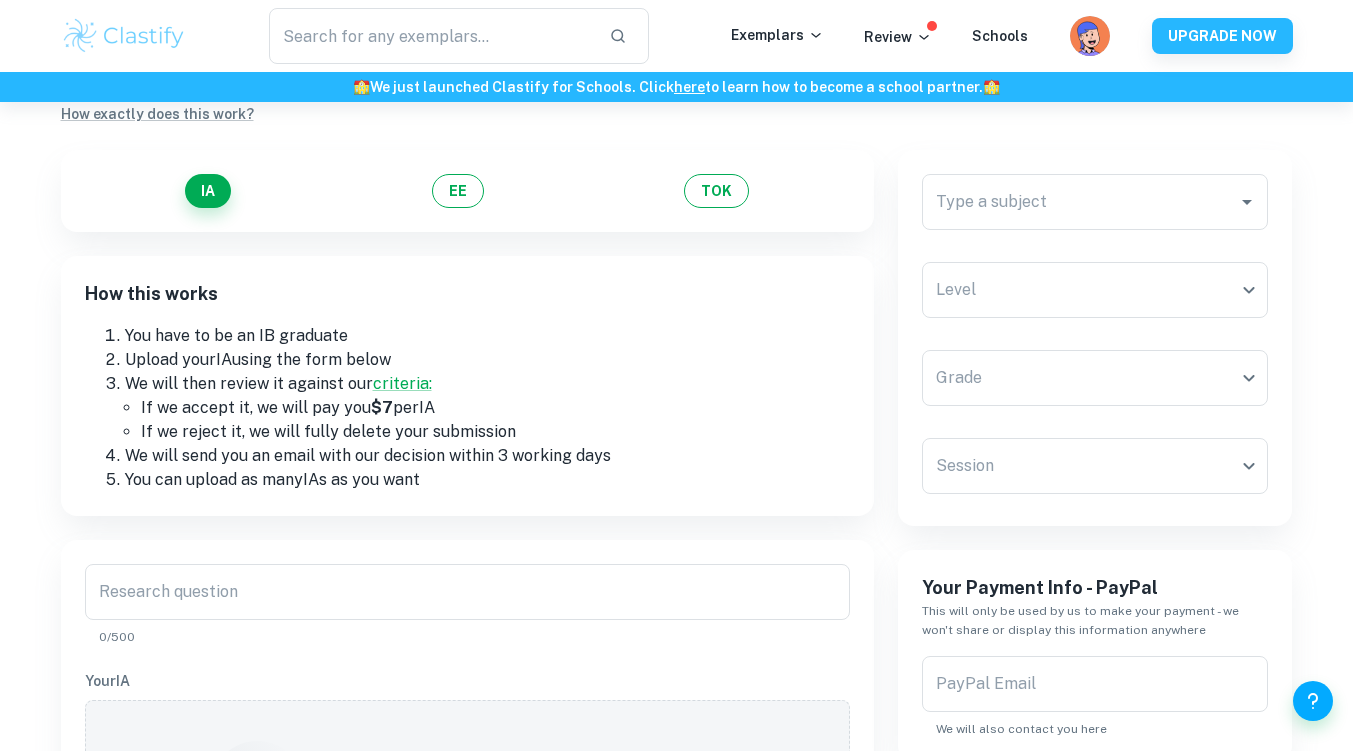click on "Research question" at bounding box center (467, 592) 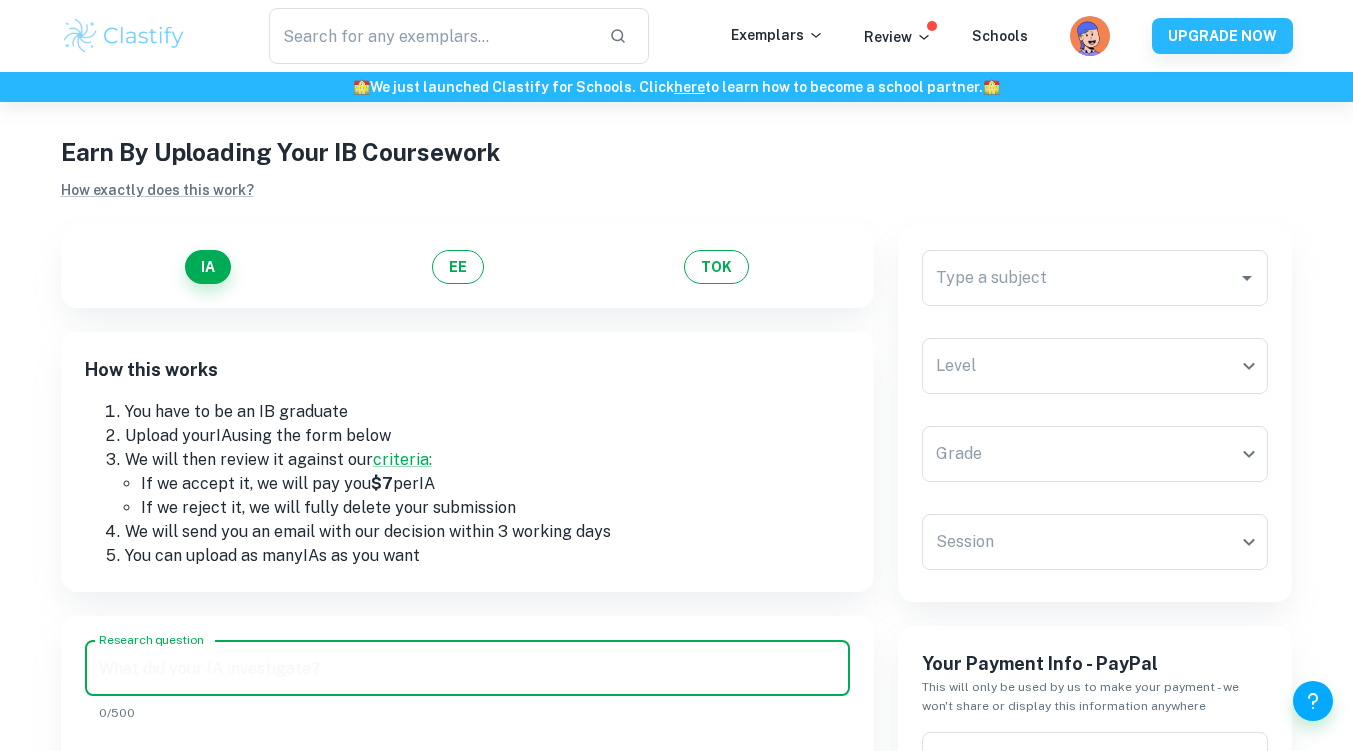 scroll, scrollTop: 0, scrollLeft: 0, axis: both 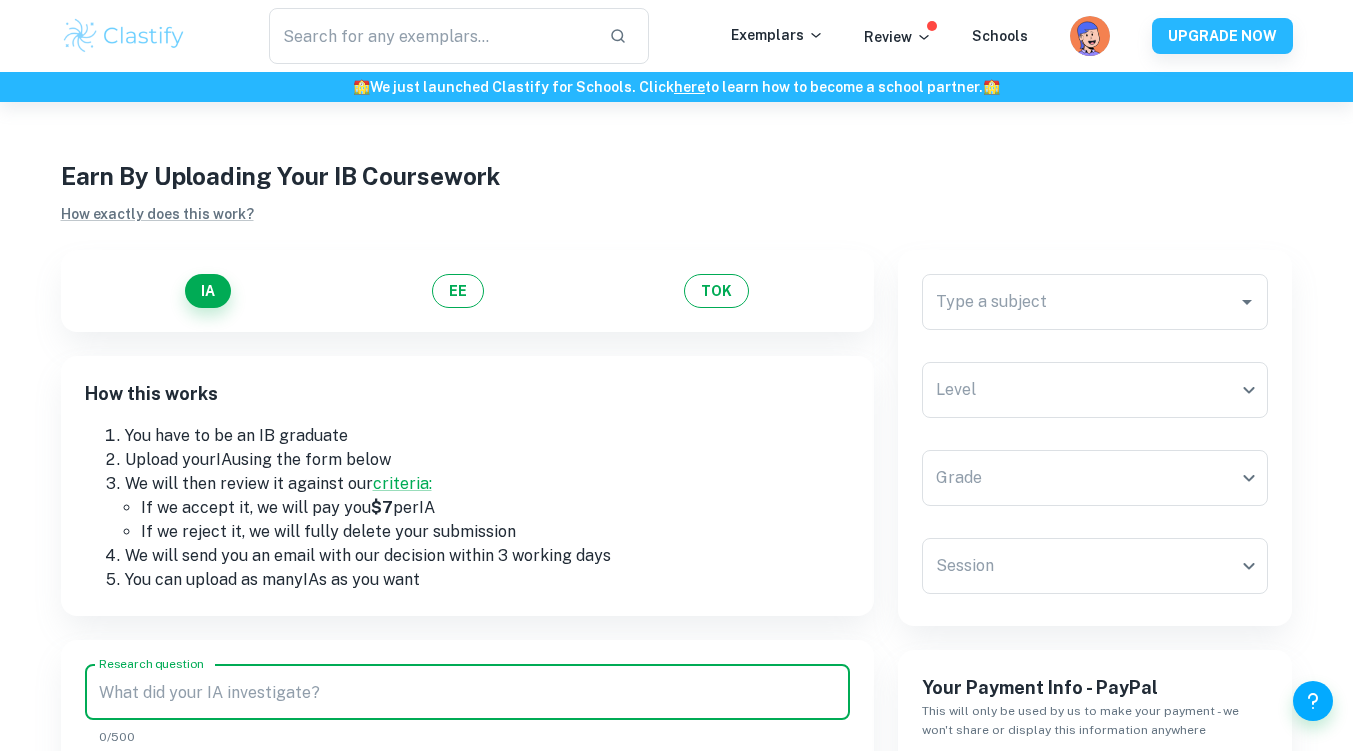 click on "EE" at bounding box center [458, 291] 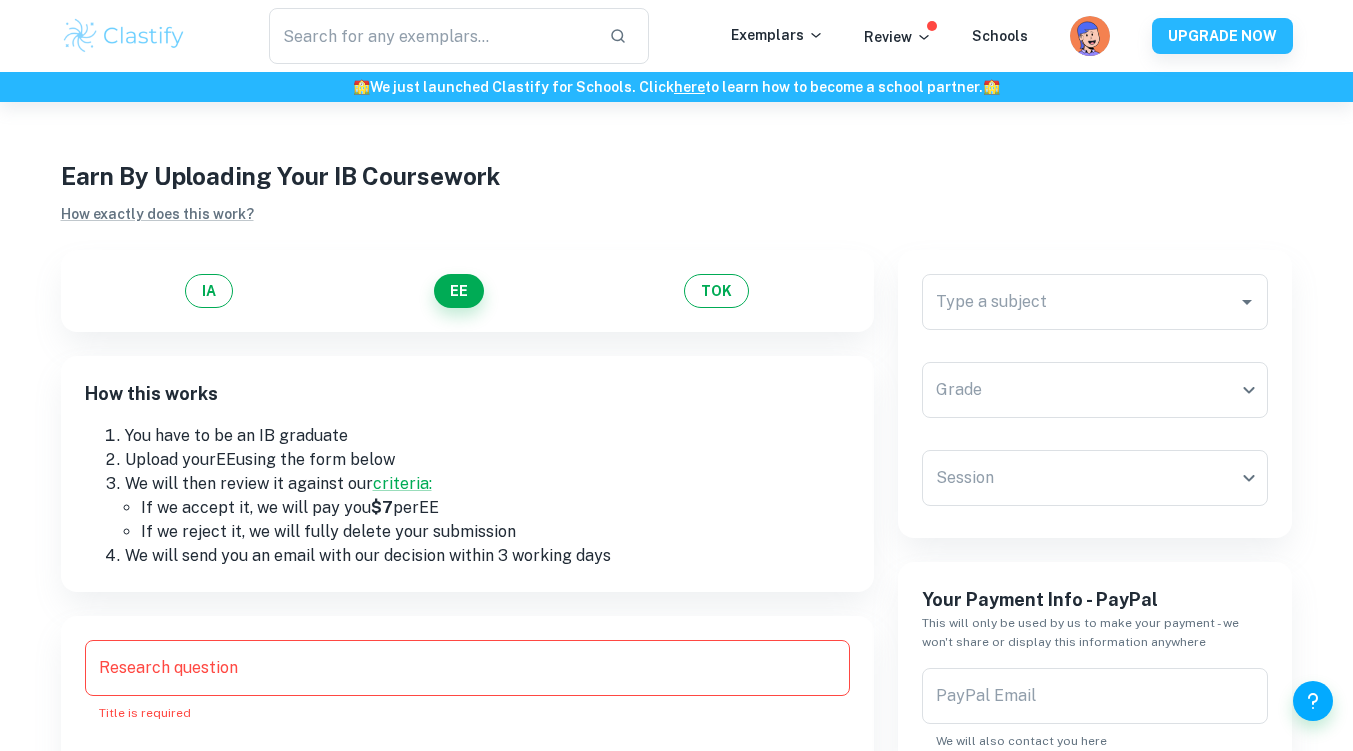 click on "TOK" at bounding box center (716, 291) 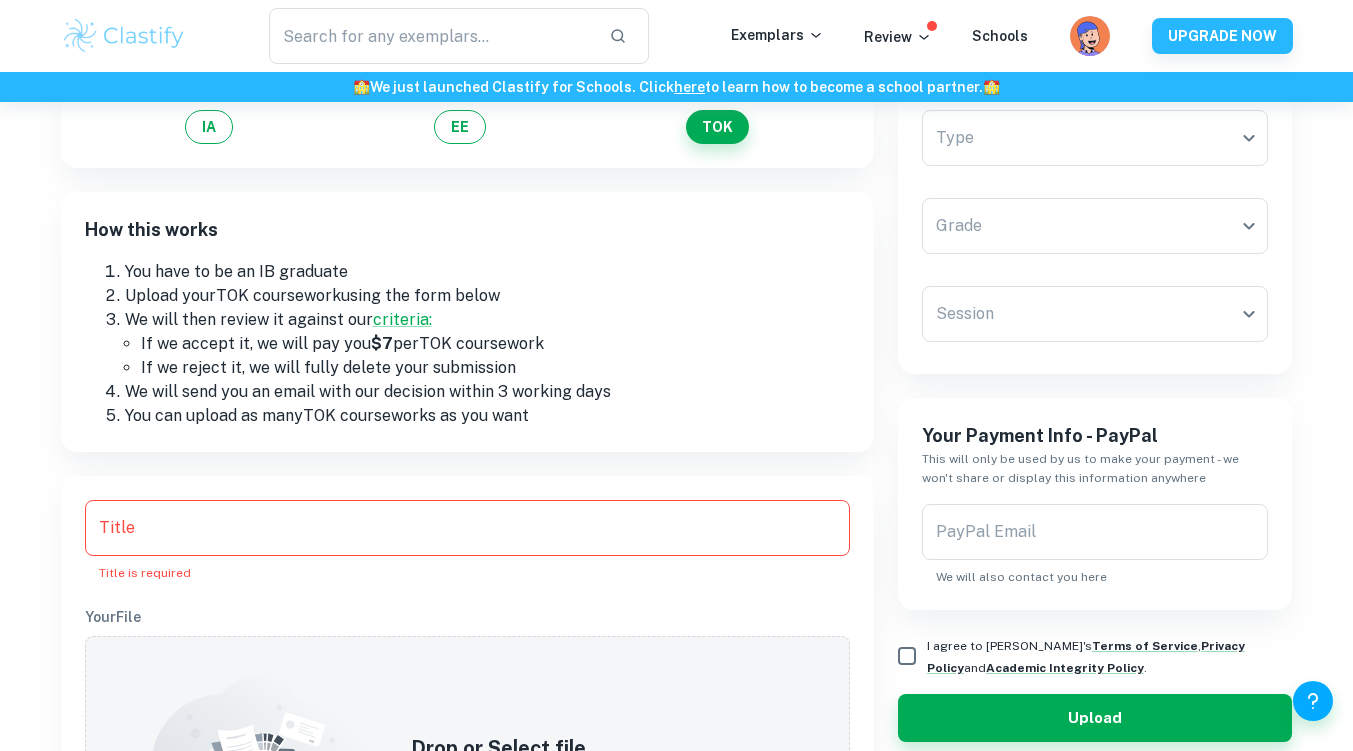 scroll, scrollTop: 200, scrollLeft: 0, axis: vertical 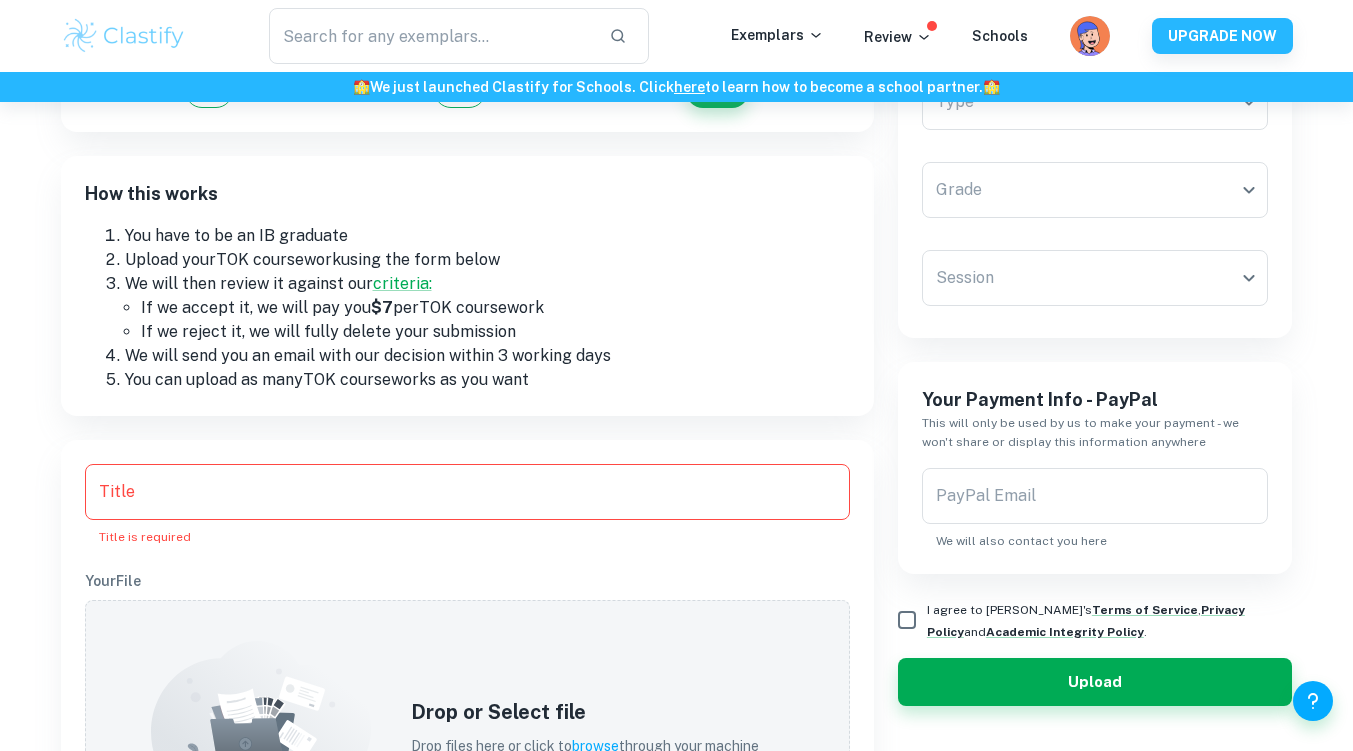 click on "Title" at bounding box center [467, 492] 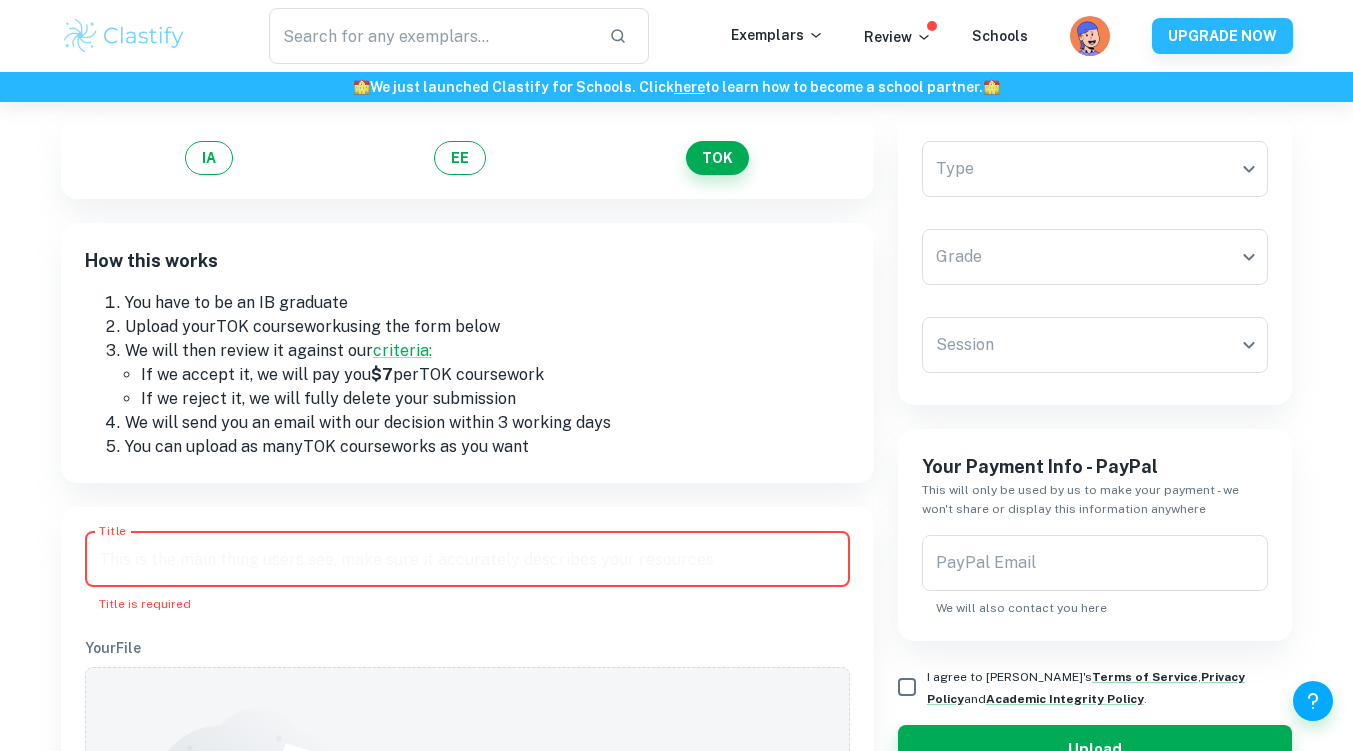 scroll, scrollTop: 0, scrollLeft: 0, axis: both 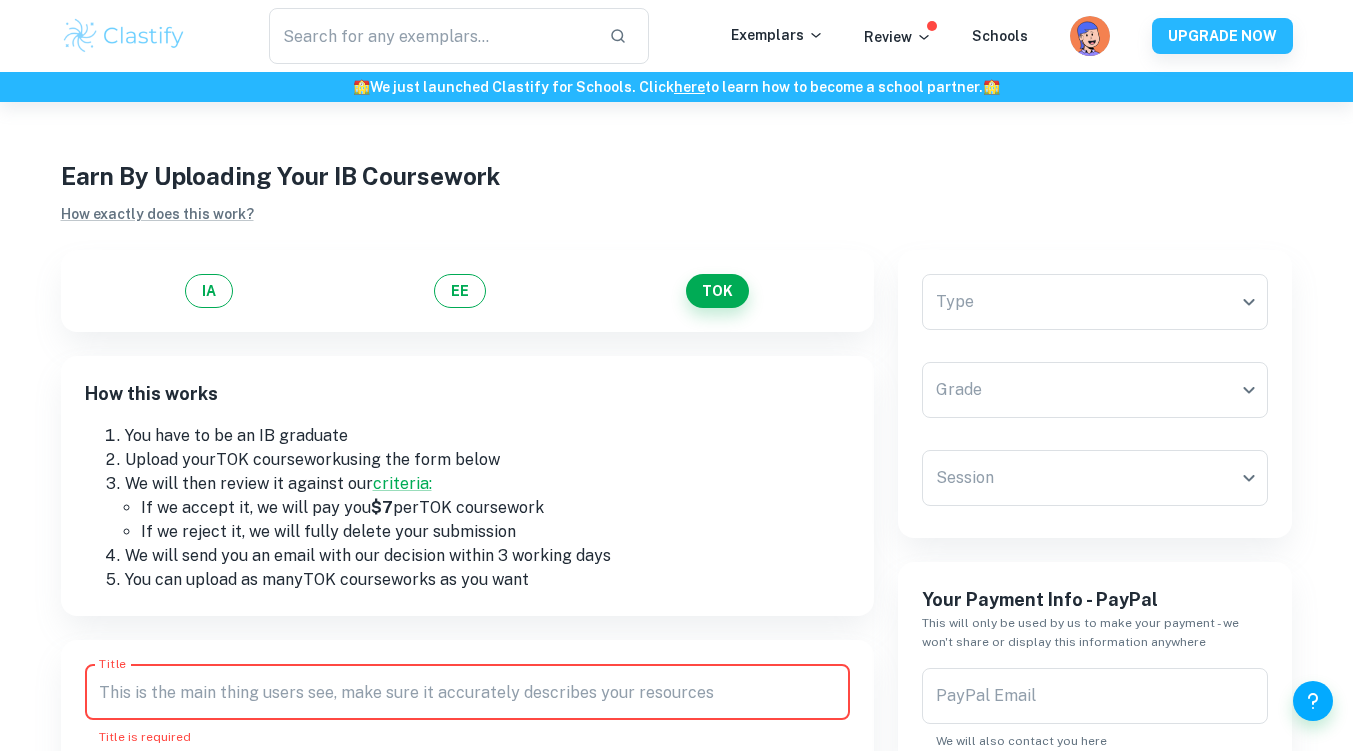 click on "We value your privacy We use cookies to enhance your browsing experience, serve personalised ads or content, and analyse our traffic. By clicking "Accept All", you consent to our use of cookies.   Cookie Policy Customise   Reject All   Accept All   Customise Consent Preferences   We use cookies to help you navigate efficiently and perform certain functions. You will find detailed information about all cookies under each consent category below. The cookies that are categorised as "Necessary" are stored on your browser as they are essential for enabling the basic functionalities of the site. ...  Show more For more information on how Google's third-party cookies operate and handle your data, see:   Google Privacy Policy Necessary Always Active Necessary cookies are required to enable the basic features of this site, such as providing secure log-in or adjusting your consent preferences. These cookies do not store any personally identifiable data. Functional Analytics Performance Advertisement Uncategorised" at bounding box center [676, 477] 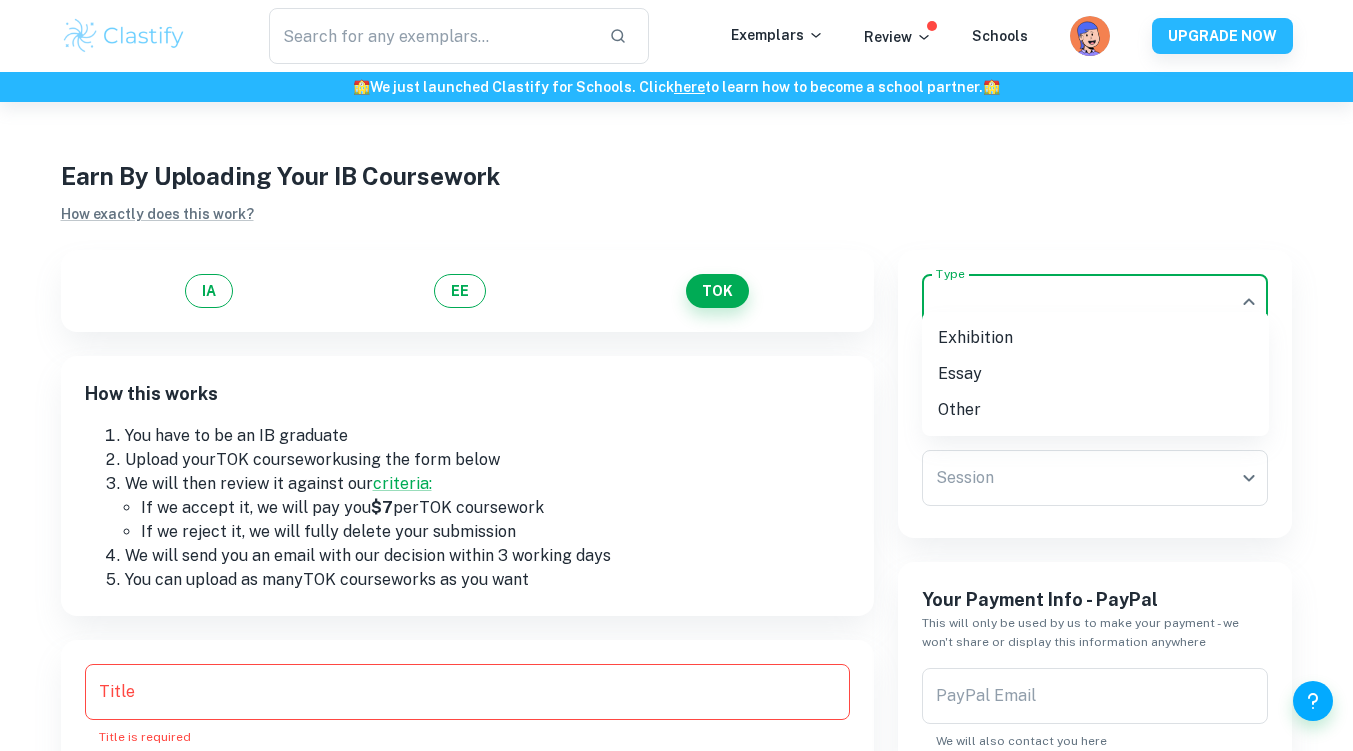 scroll, scrollTop: 100, scrollLeft: 0, axis: vertical 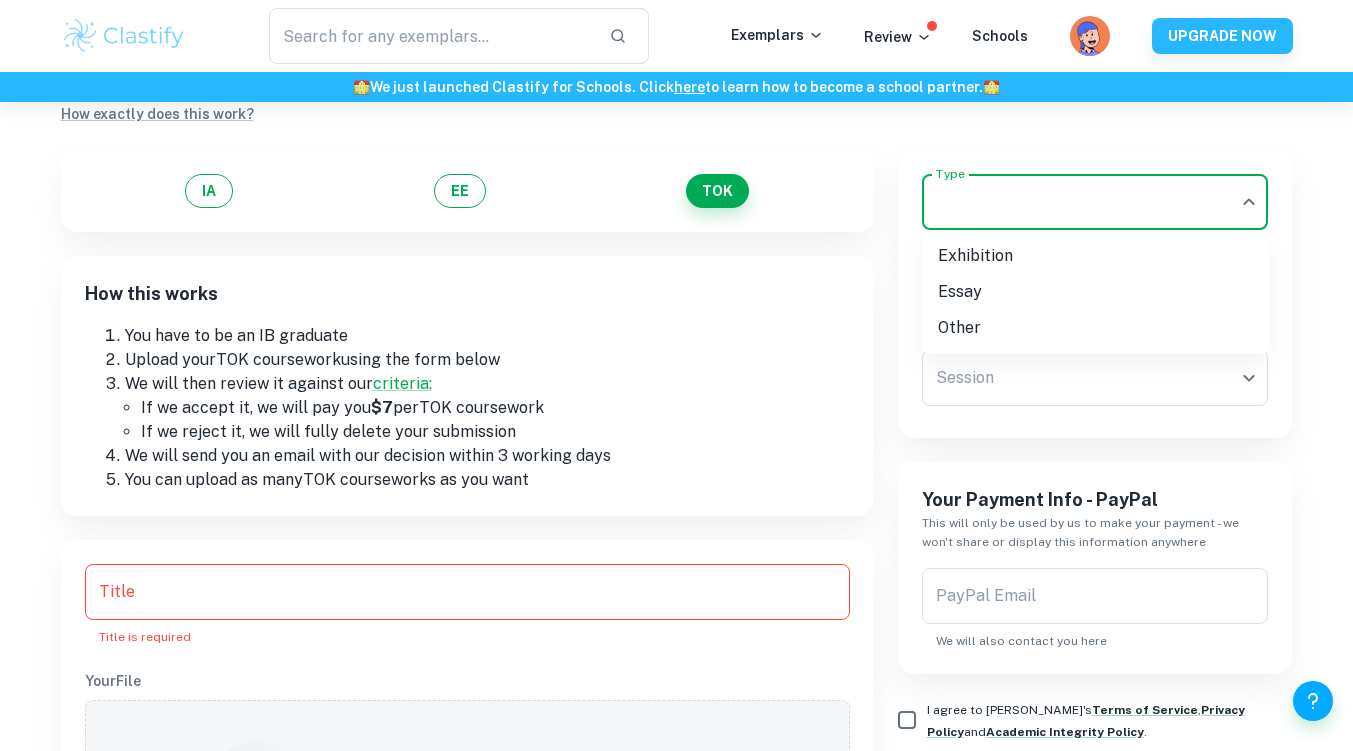 click at bounding box center (676, 375) 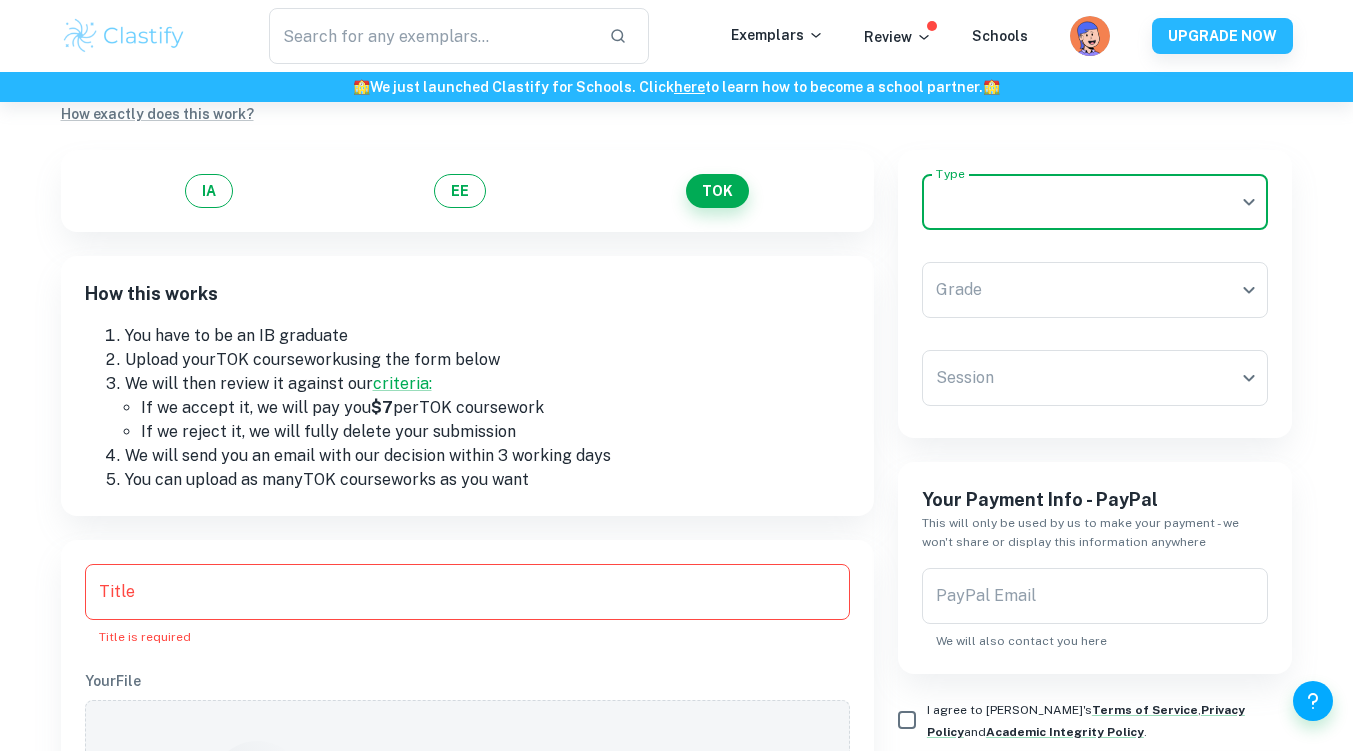 click on "Title" at bounding box center (467, 592) 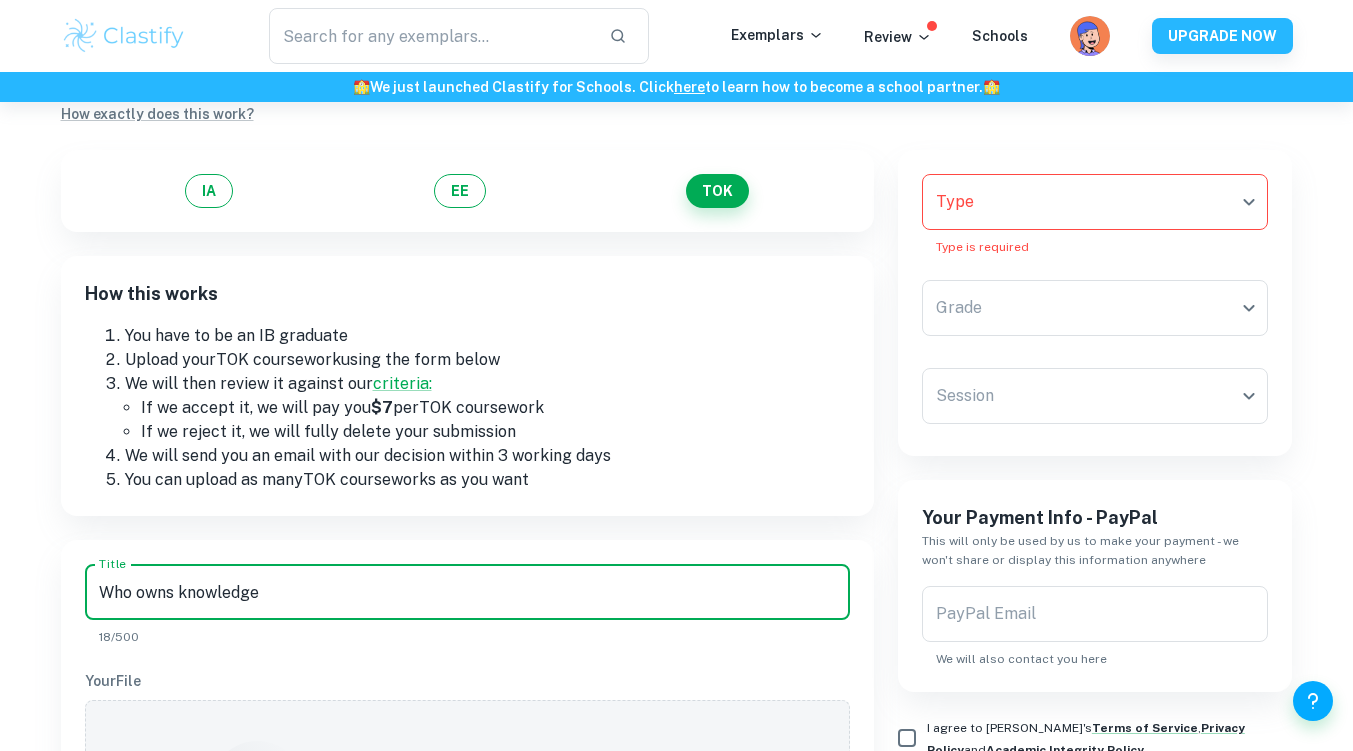 type on "Who owns knowledge" 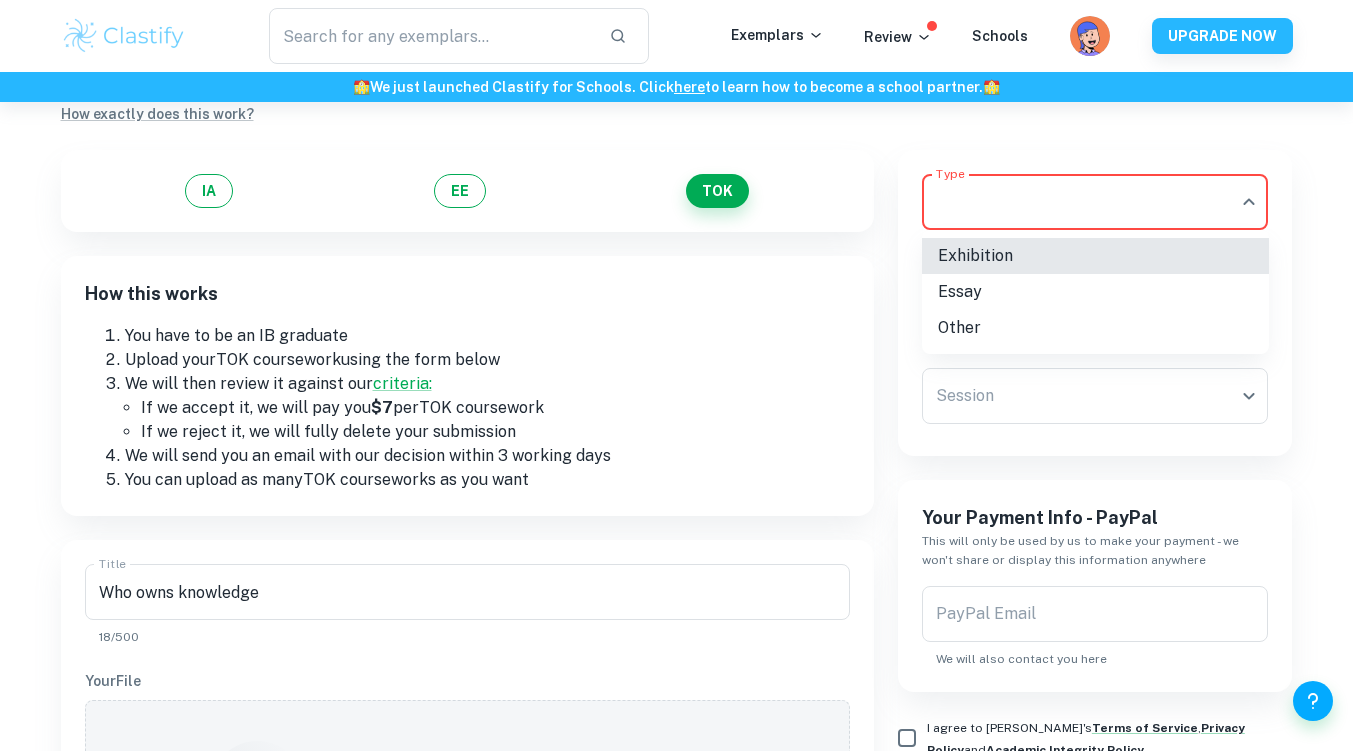 click on "Exhibition" at bounding box center (1095, 256) 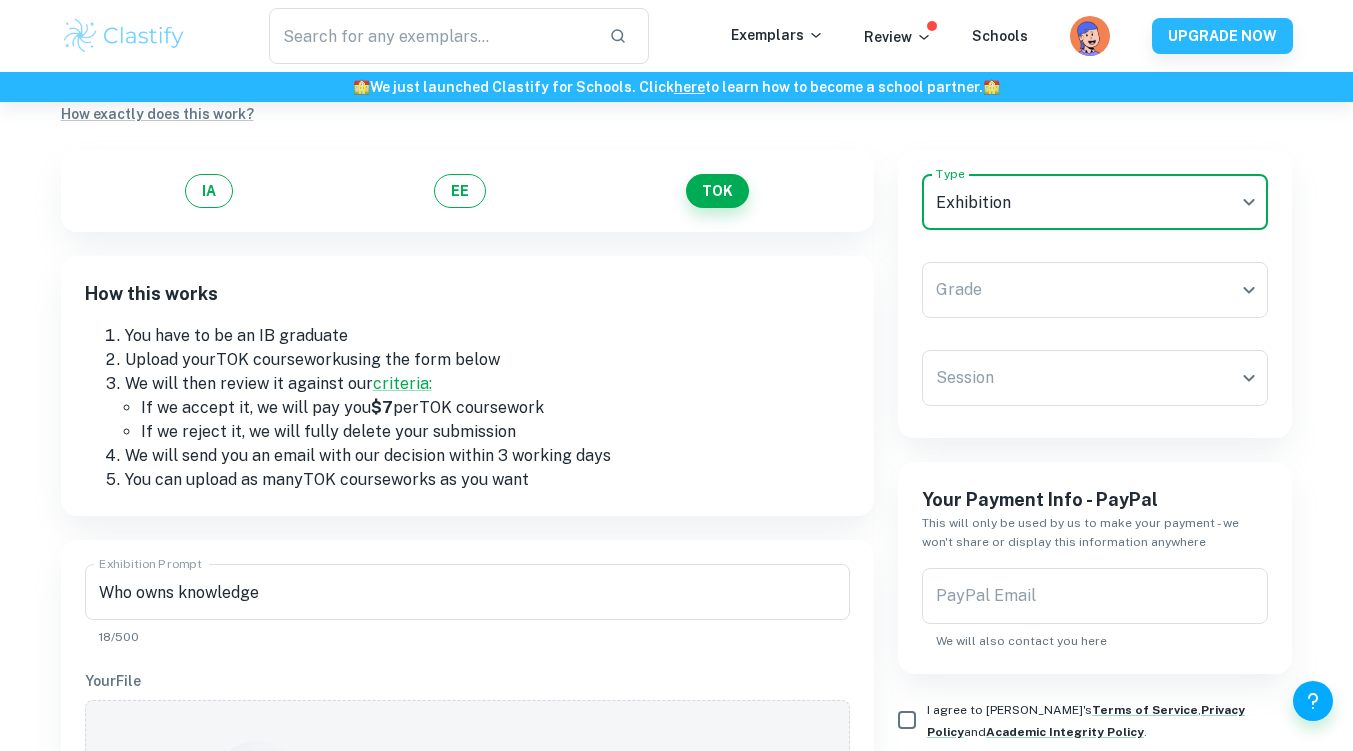 click on "We value your privacy We use cookies to enhance your browsing experience, serve personalised ads or content, and analyse our traffic. By clicking "Accept All", you consent to our use of cookies.   Cookie Policy Customise   Reject All   Accept All   Customise Consent Preferences   We use cookies to help you navigate efficiently and perform certain functions. You will find detailed information about all cookies under each consent category below. The cookies that are categorised as "Necessary" are stored on your browser as they are essential for enabling the basic functionalities of the site. ...  Show more For more information on how Google's third-party cookies operate and handle your data, see:   Google Privacy Policy Necessary Always Active Necessary cookies are required to enable the basic features of this site, such as providing secure log-in or adjusting your consent preferences. These cookies do not store any personally identifiable data. Functional Analytics Performance Advertisement Uncategorised" at bounding box center (676, 377) 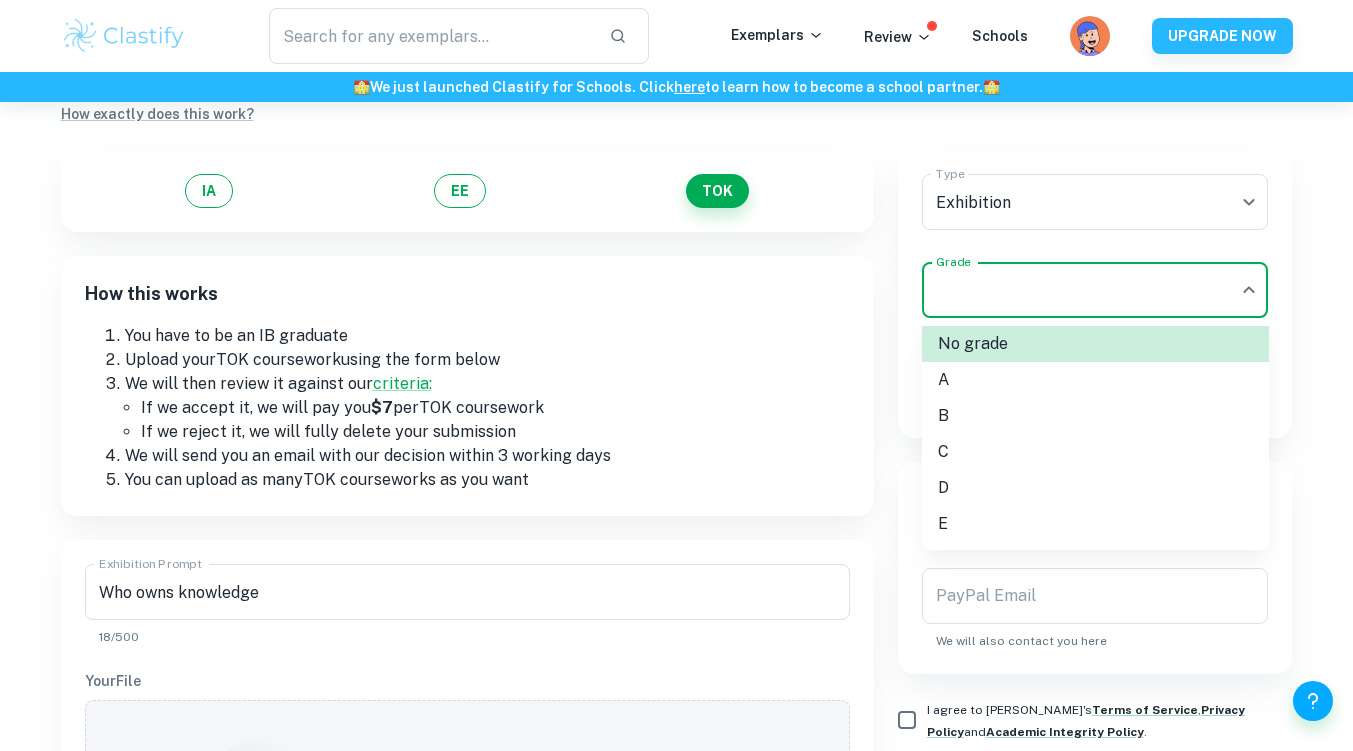 click on "C" at bounding box center [1095, 452] 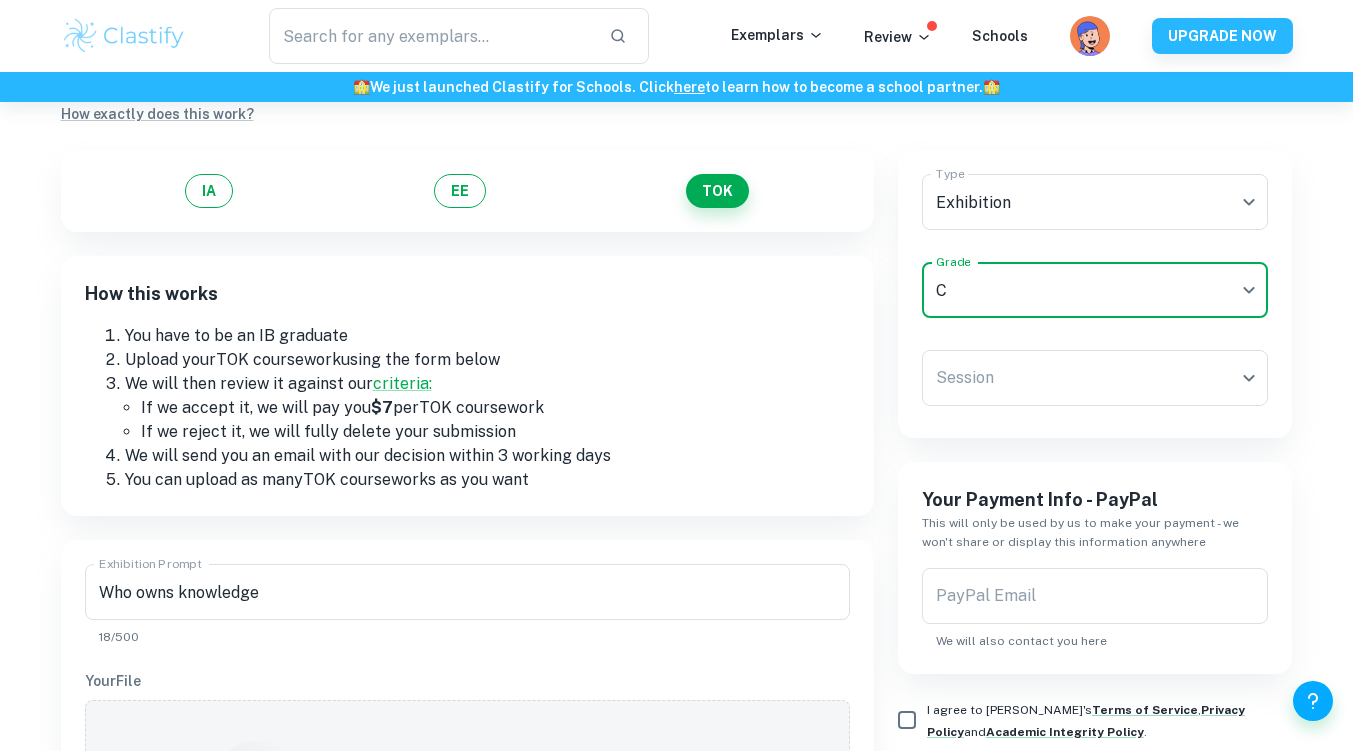 click on "We value your privacy We use cookies to enhance your browsing experience, serve personalised ads or content, and analyse our traffic. By clicking "Accept All", you consent to our use of cookies.   Cookie Policy Customise   Reject All   Accept All   Customise Consent Preferences   We use cookies to help you navigate efficiently and perform certain functions. You will find detailed information about all cookies under each consent category below. The cookies that are categorised as "Necessary" are stored on your browser as they are essential for enabling the basic functionalities of the site. ...  Show more For more information on how Google's third-party cookies operate and handle your data, see:   Google Privacy Policy Necessary Always Active Necessary cookies are required to enable the basic features of this site, such as providing secure log-in or adjusting your consent preferences. These cookies do not store any personally identifiable data. Functional Analytics Performance Advertisement Uncategorised" at bounding box center [676, 377] 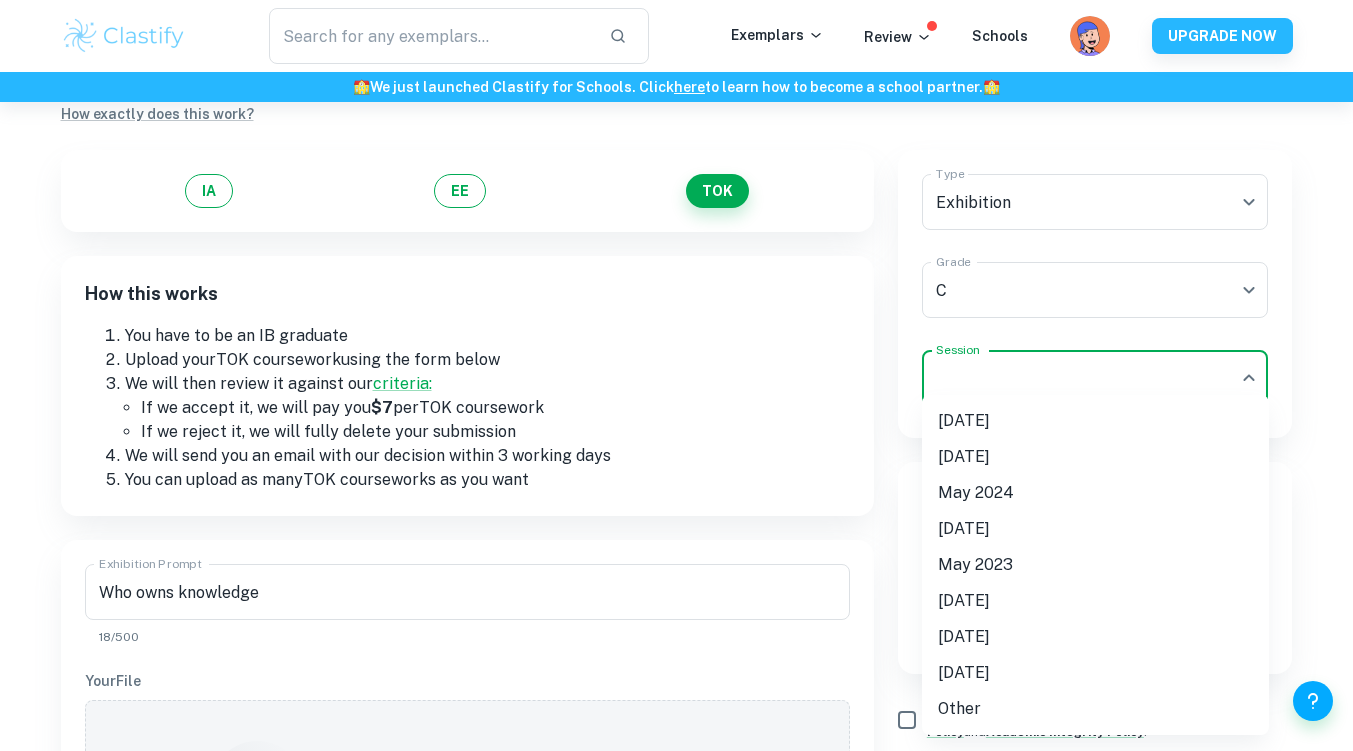 click on "[DATE]" at bounding box center [1095, 421] 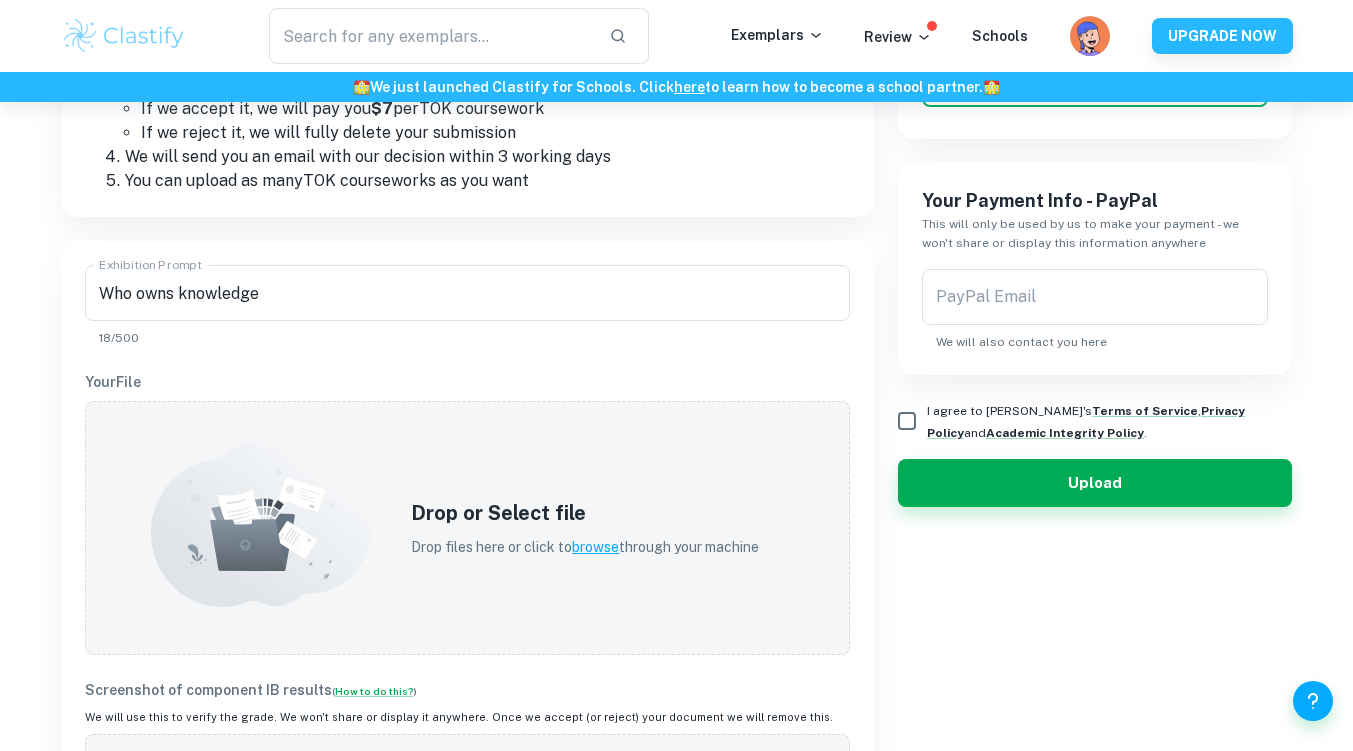 scroll, scrollTop: 400, scrollLeft: 0, axis: vertical 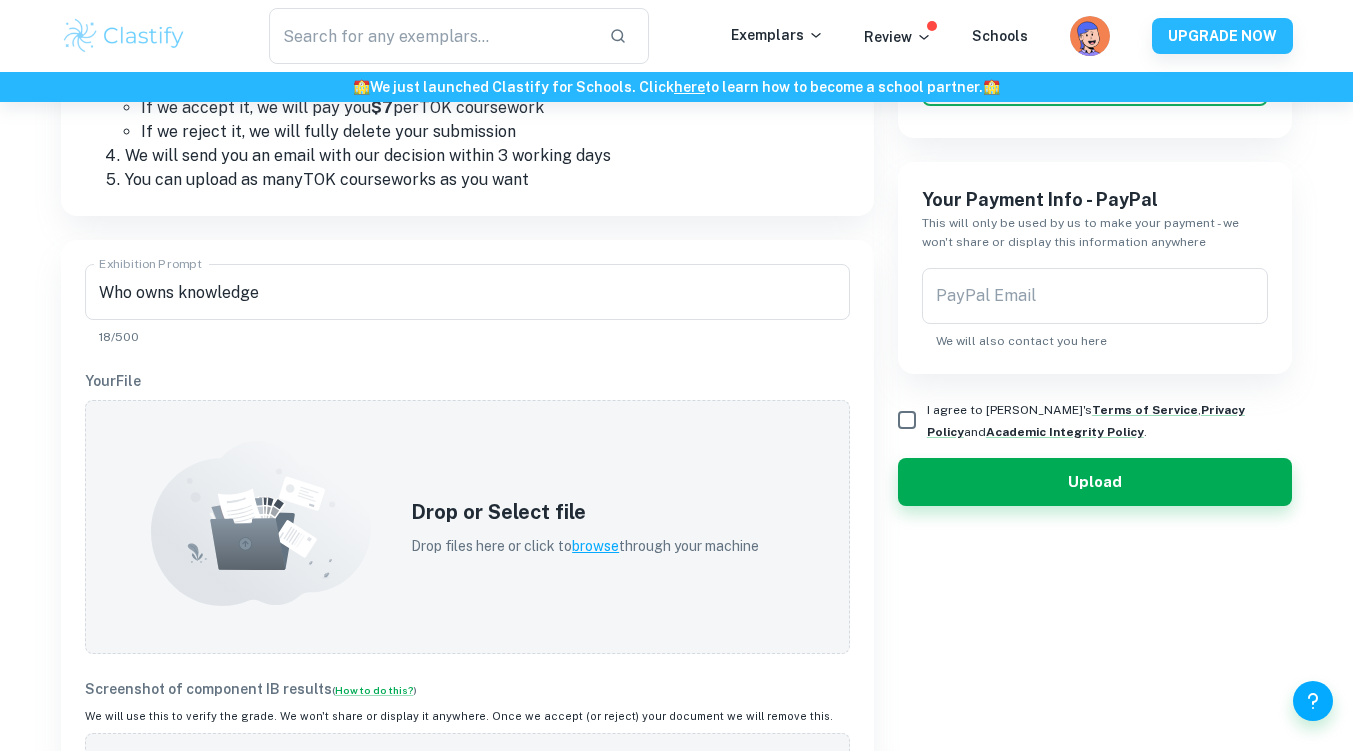 click on "PayPal Email" at bounding box center (1095, 296) 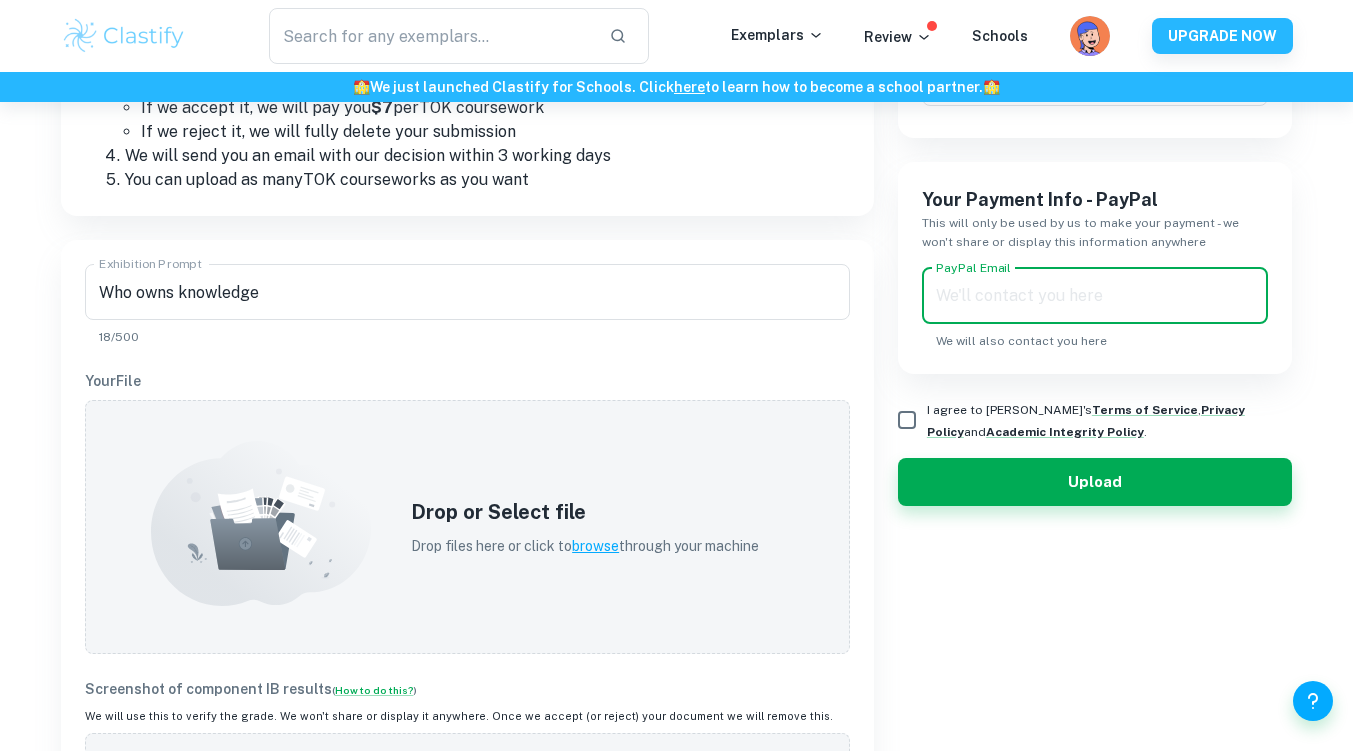 type on "[EMAIL_ADDRESS][DOMAIN_NAME]" 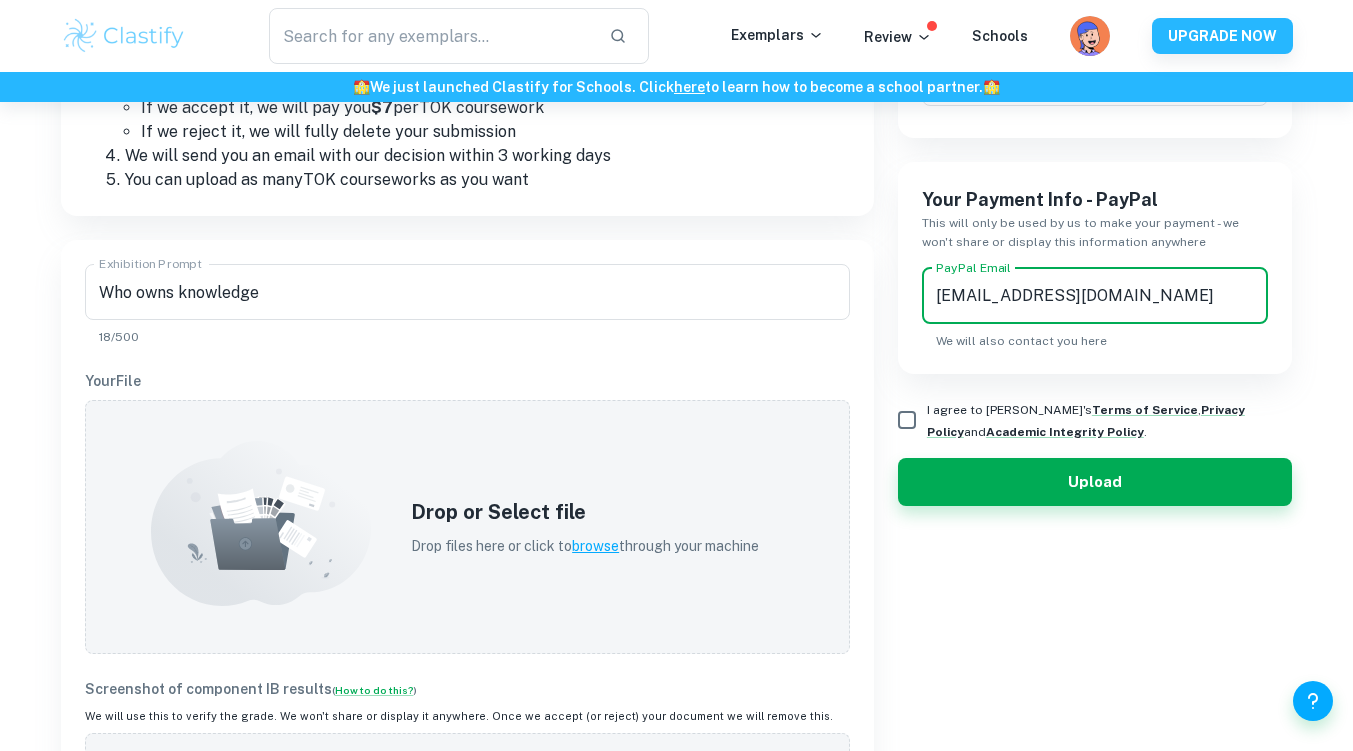 click on "browse" at bounding box center (595, 546) 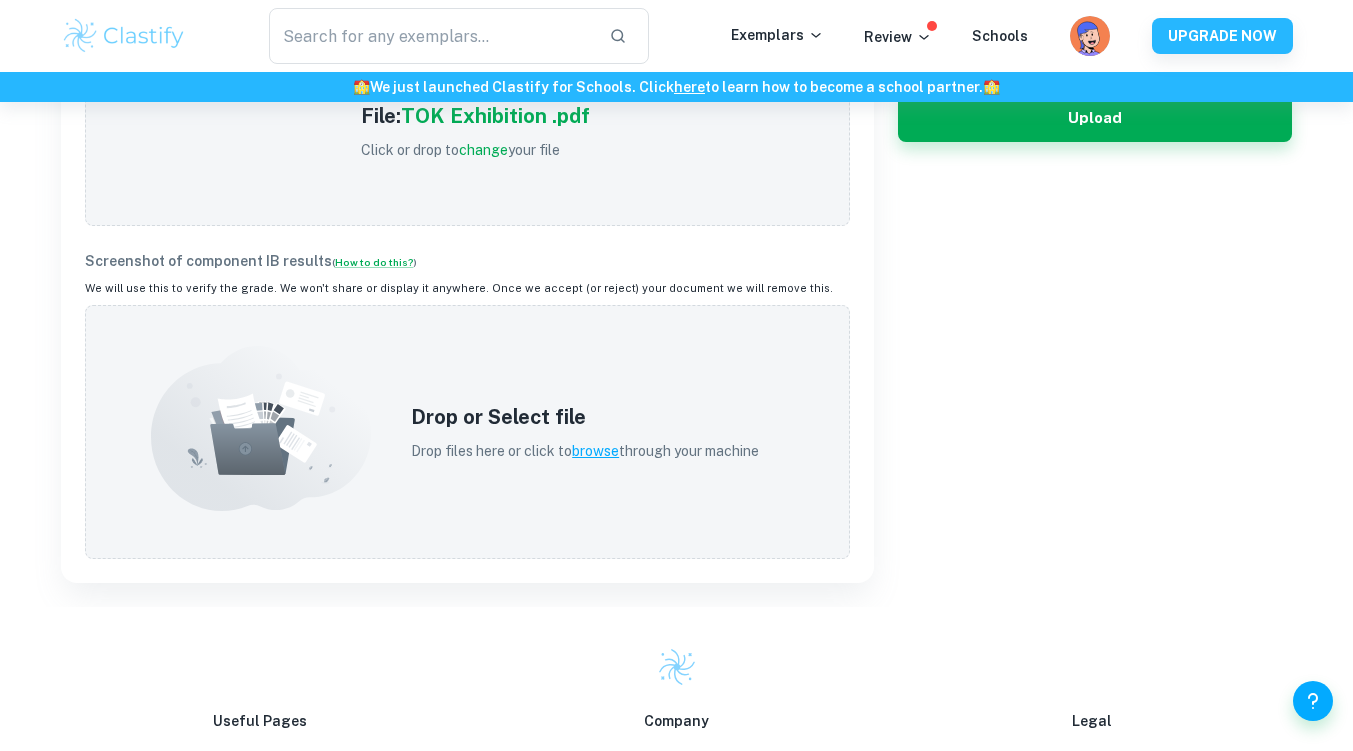 scroll, scrollTop: 800, scrollLeft: 0, axis: vertical 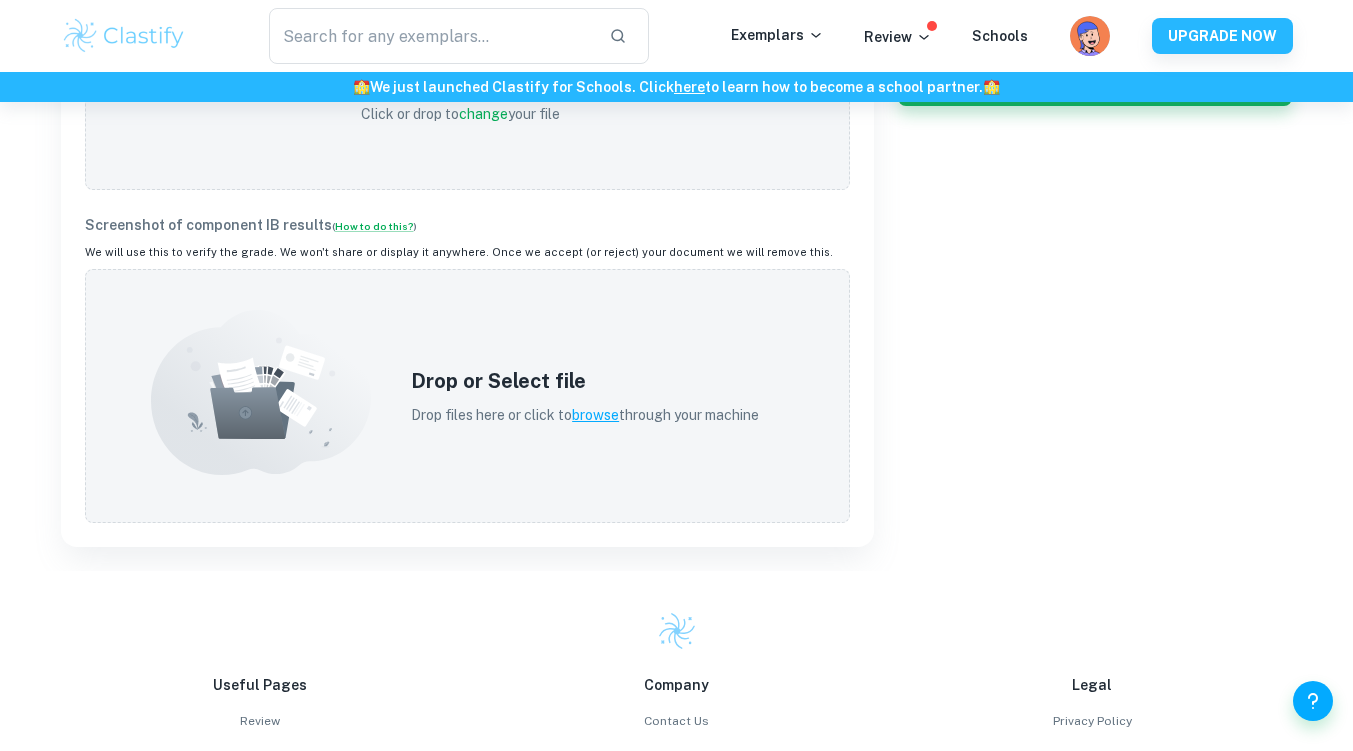 click on "browse" at bounding box center [595, 415] 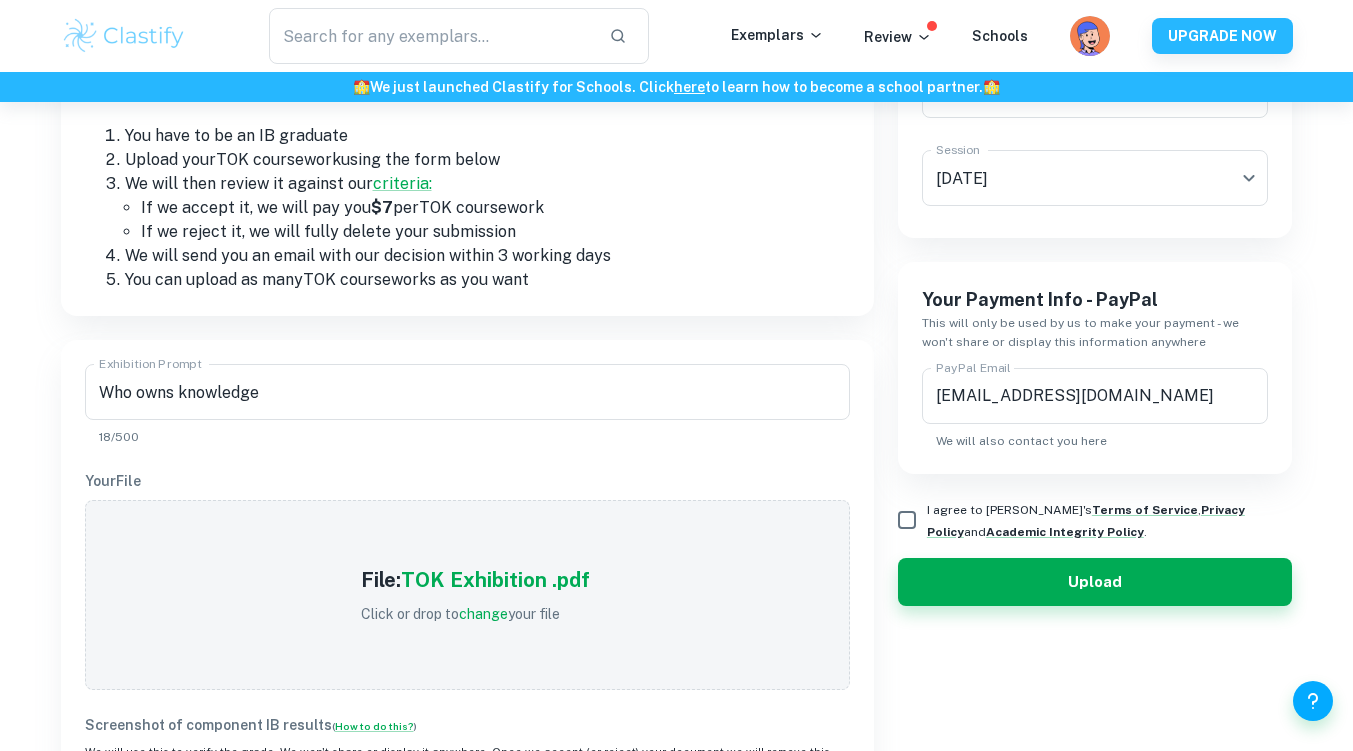 scroll, scrollTop: 200, scrollLeft: 0, axis: vertical 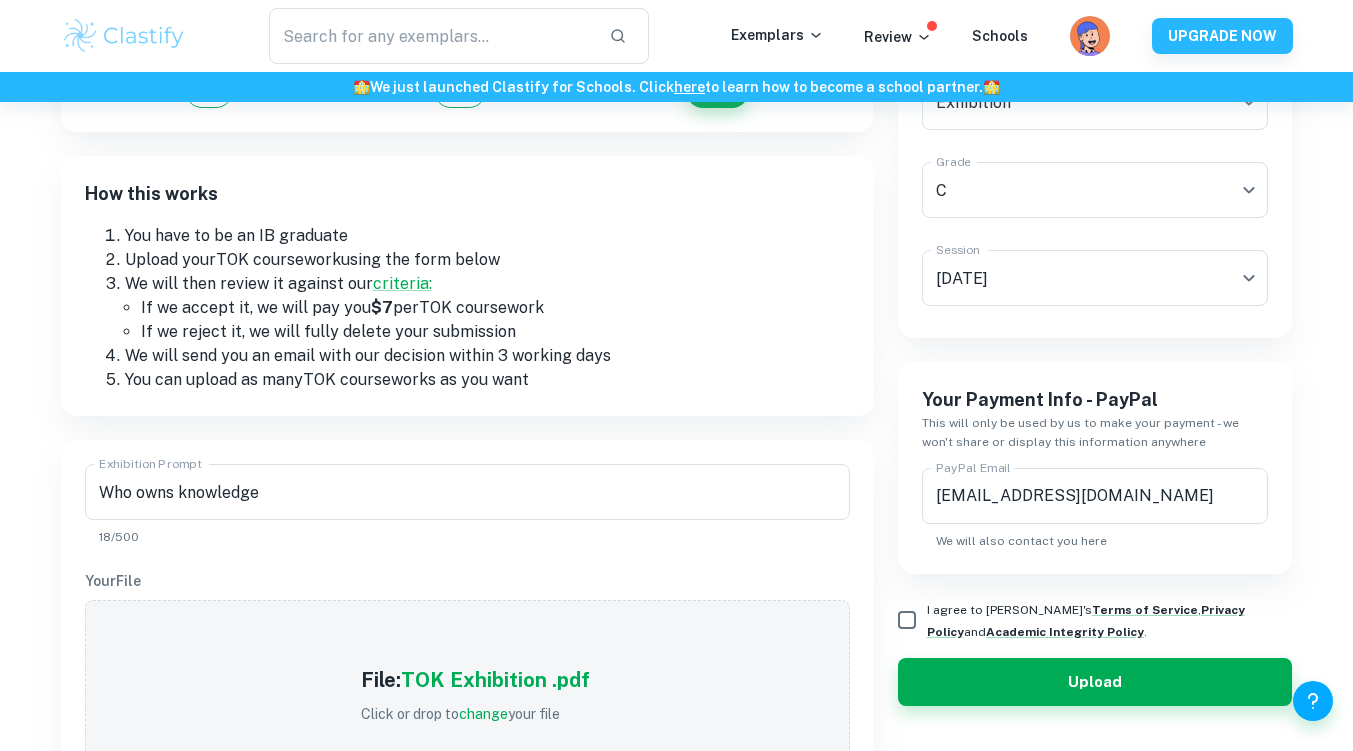 click on "I agree to [PERSON_NAME]'s  Terms of Service ,  Privacy Policy  and  Academic Integrity Policy ." at bounding box center [907, 620] 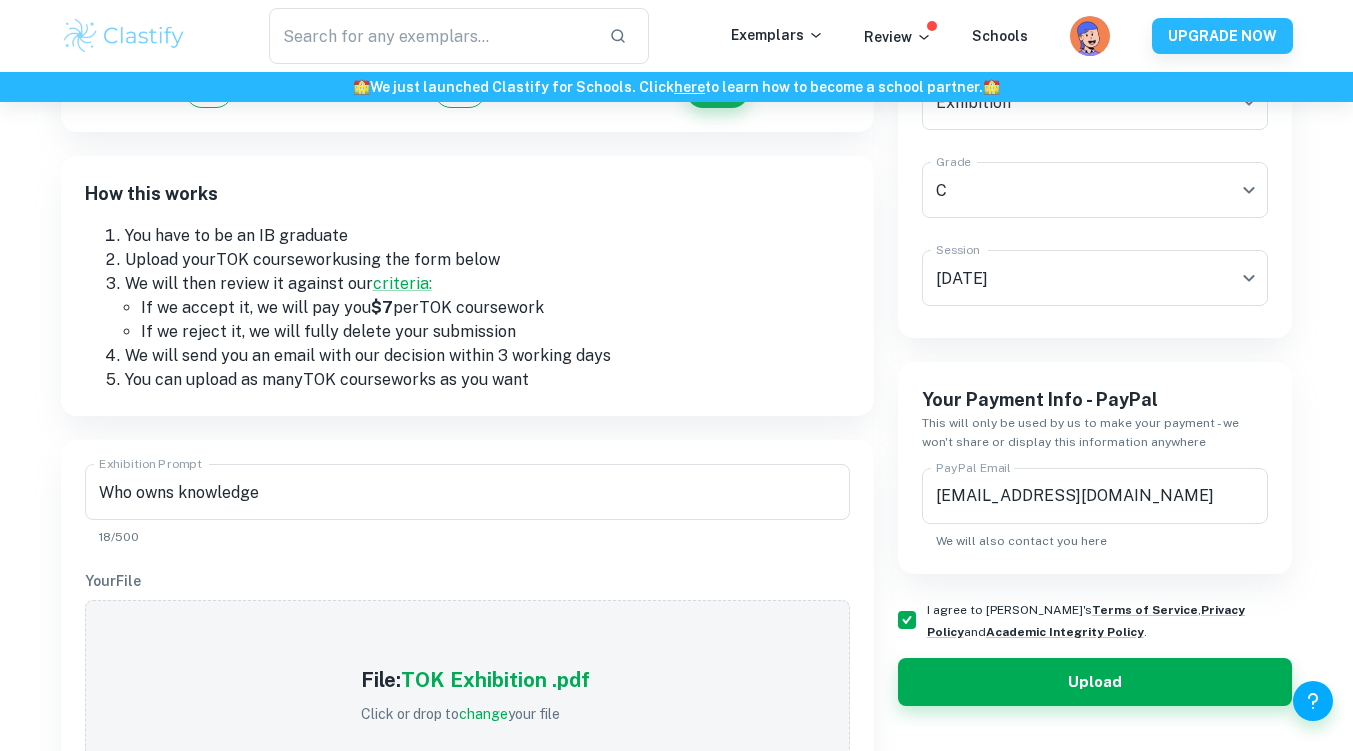 click on "Upload" at bounding box center (1095, 682) 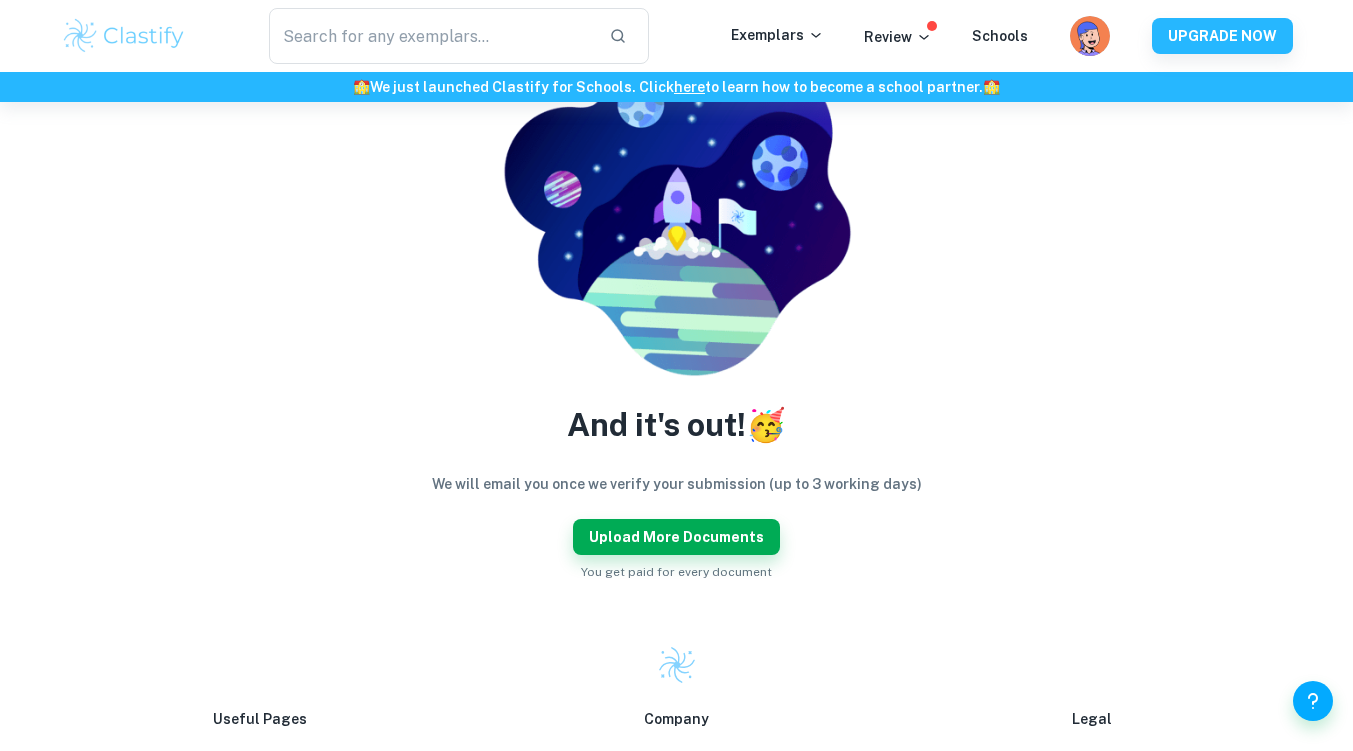 click on "Upload more documents" at bounding box center [676, 537] 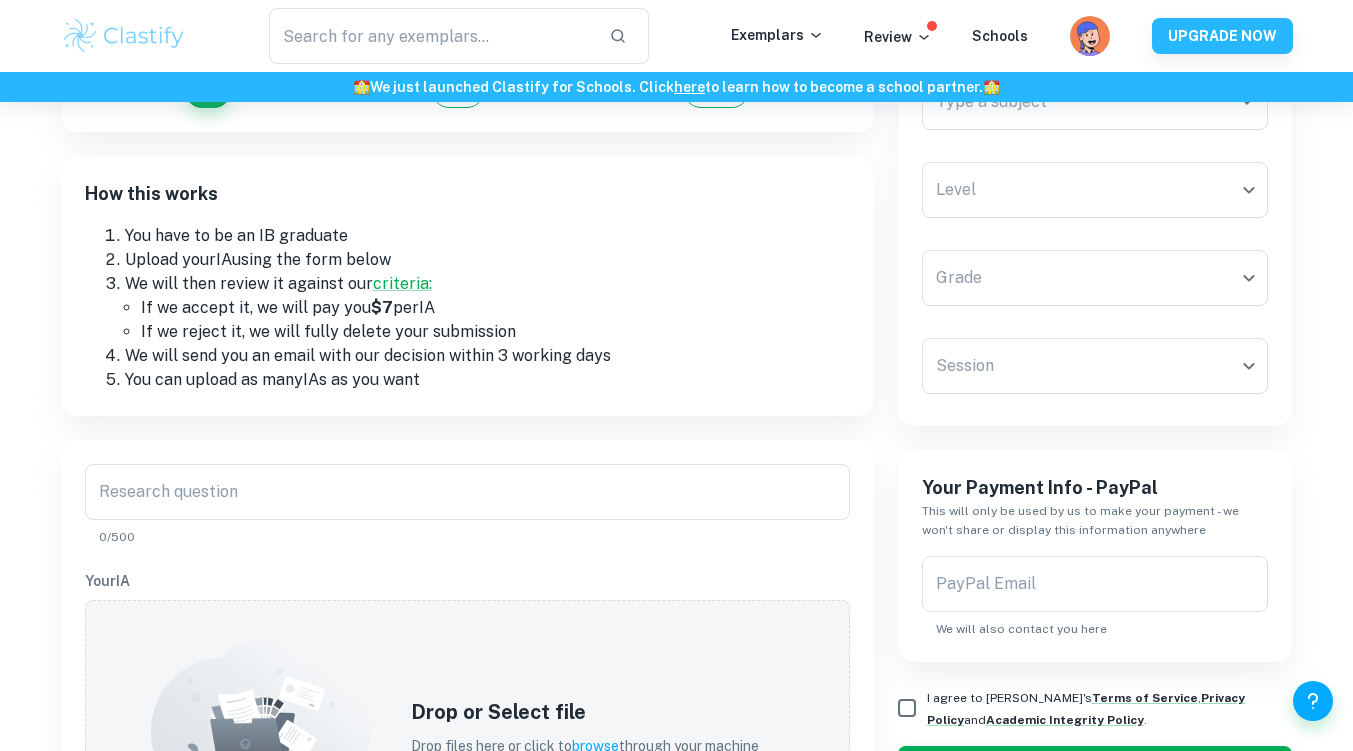 click on "Research question" at bounding box center [467, 492] 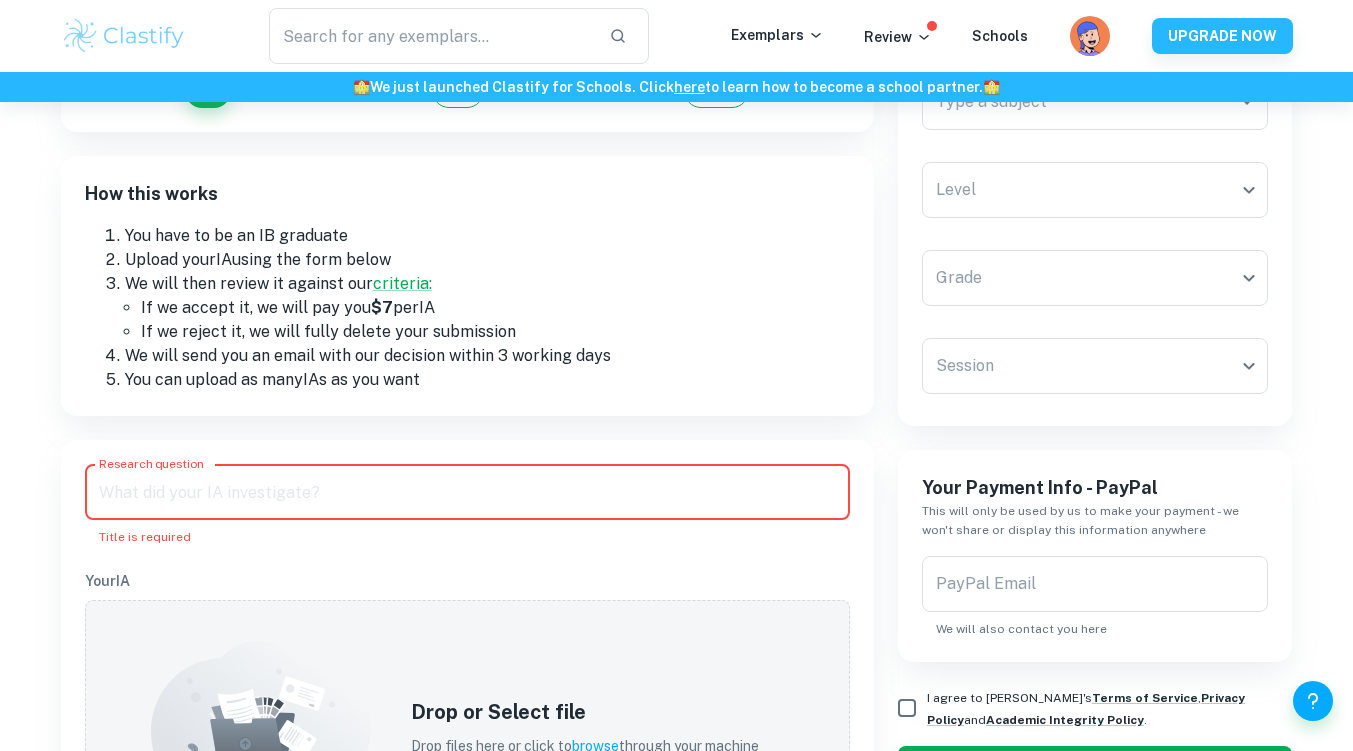 paste on "Do historians and human scientists have an ethical obligation to follow the directive: “do not ignore contradictory evidence”? Discuss with reference to history and the human sciences." 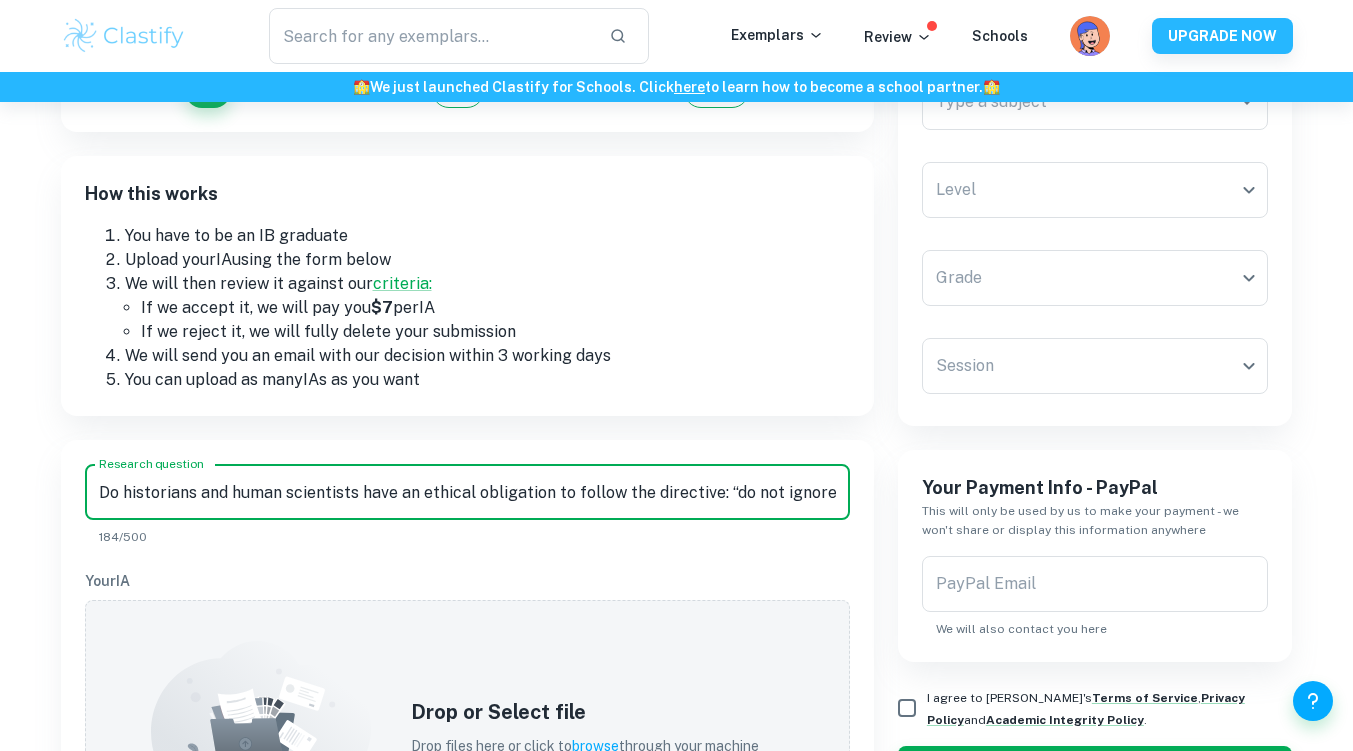 scroll, scrollTop: 0, scrollLeft: 608, axis: horizontal 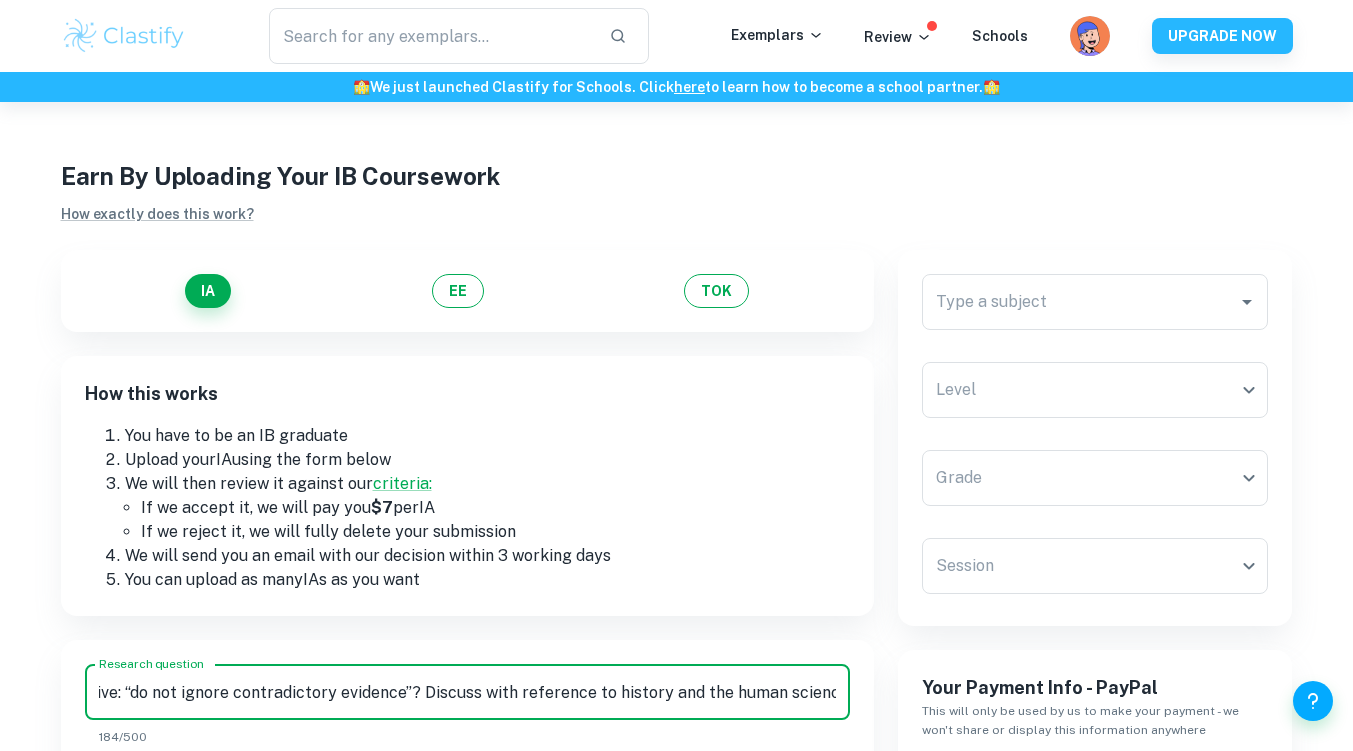 type on "Do historians and human scientists have an ethical obligation to follow the directive: “do not ignore contradictory evidence”? Discuss with reference to history and the human sciences." 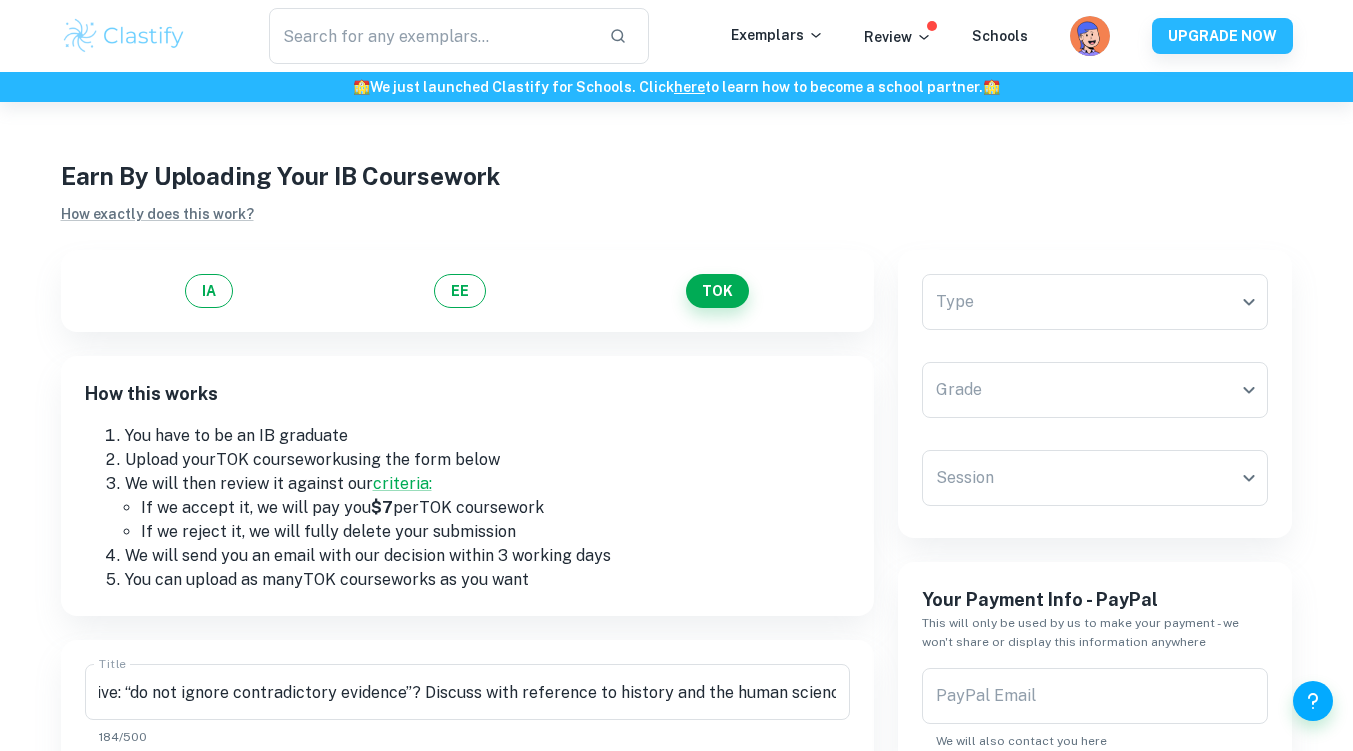 scroll, scrollTop: 0, scrollLeft: 0, axis: both 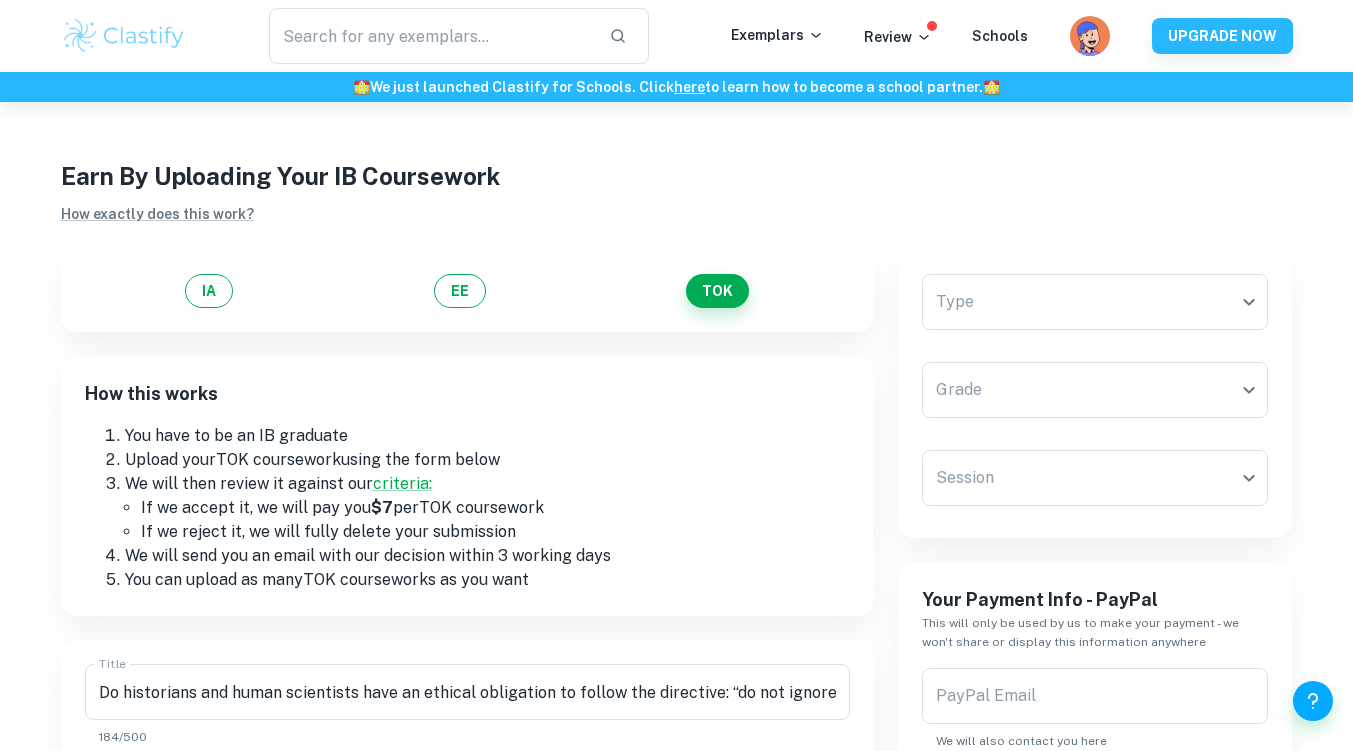 click on "We value your privacy We use cookies to enhance your browsing experience, serve personalised ads or content, and analyse our traffic. By clicking "Accept All", you consent to our use of cookies.   Cookie Policy Customise   Reject All   Accept All   Customise Consent Preferences   We use cookies to help you navigate efficiently and perform certain functions. You will find detailed information about all cookies under each consent category below. The cookies that are categorised as "Necessary" are stored on your browser as they are essential for enabling the basic functionalities of the site. ...  Show more For more information on how Google's third-party cookies operate and handle your data, see:   Google Privacy Policy Necessary Always Active Necessary cookies are required to enable the basic features of this site, such as providing secure log-in or adjusting your consent preferences. These cookies do not store any personally identifiable data. Functional Analytics Performance Advertisement Uncategorised" at bounding box center [676, 477] 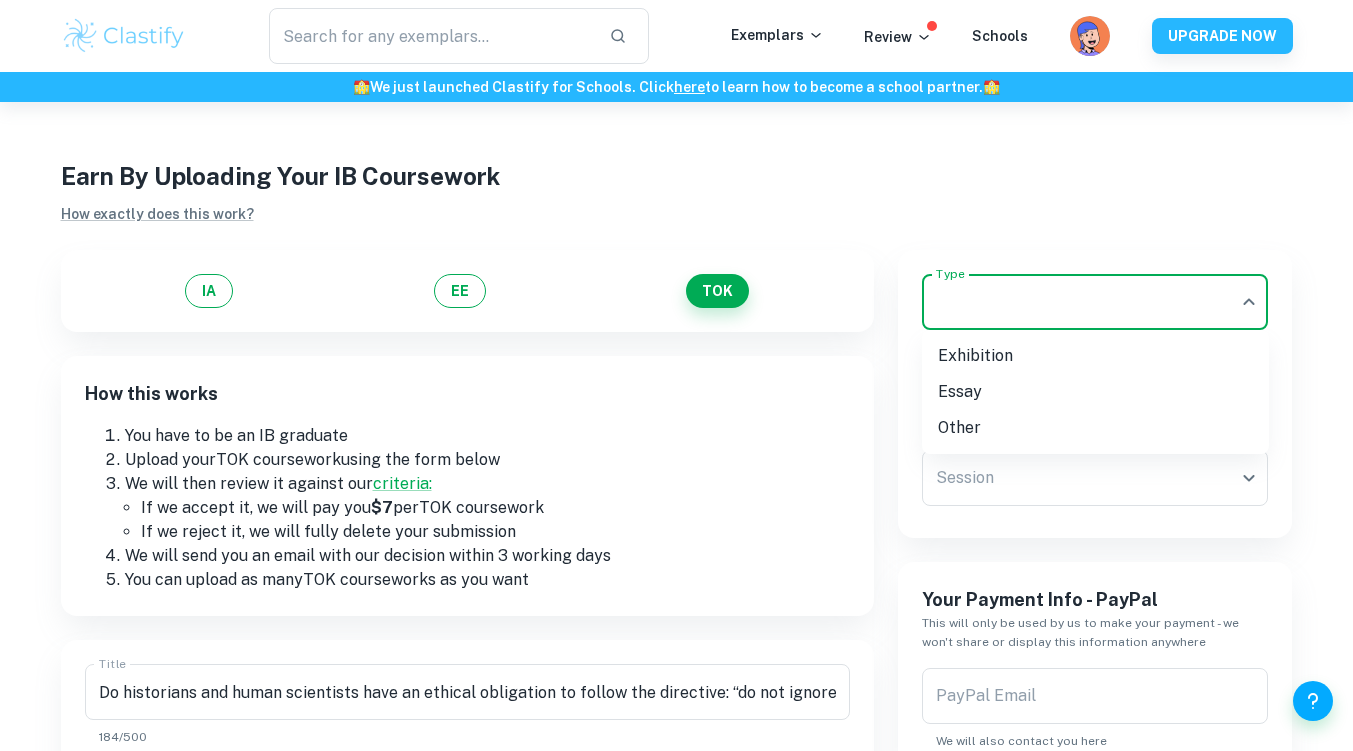click on "Essay" at bounding box center [1095, 392] 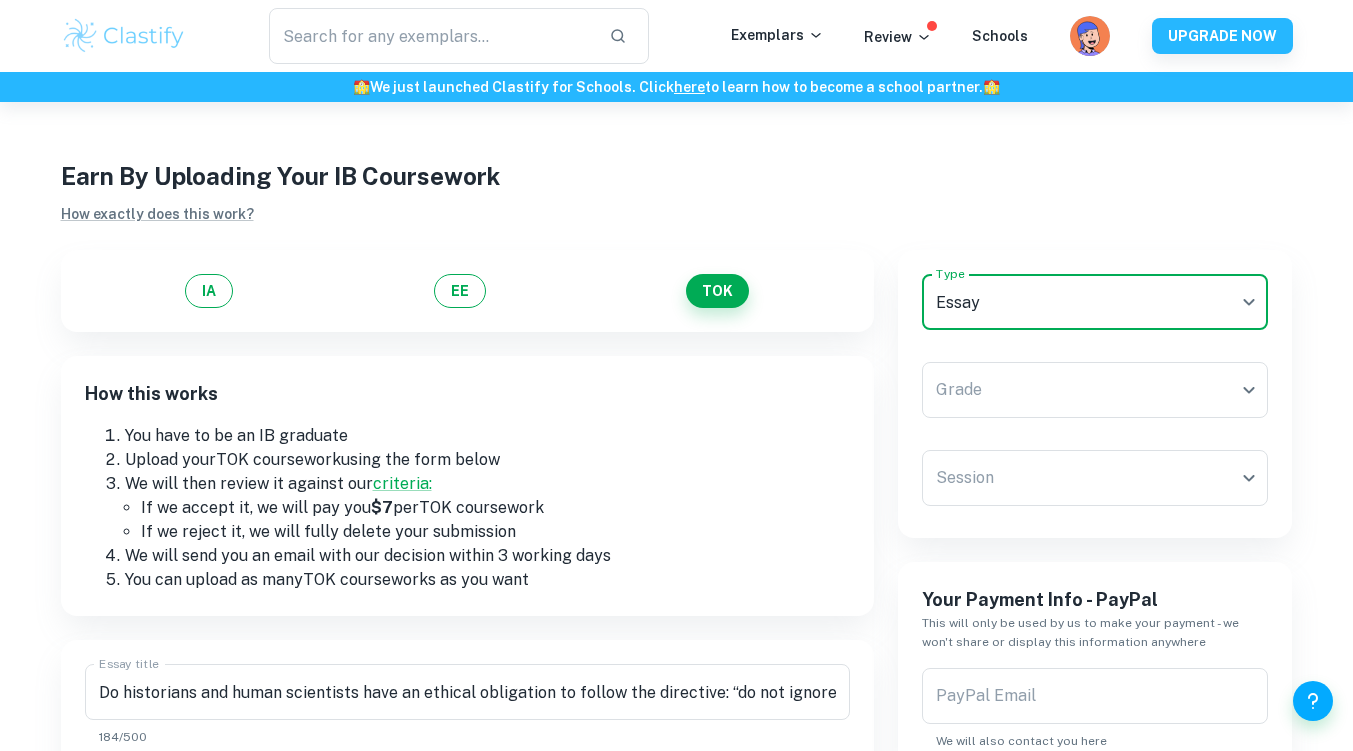 click on "We value your privacy We use cookies to enhance your browsing experience, serve personalised ads or content, and analyse our traffic. By clicking "Accept All", you consent to our use of cookies.   Cookie Policy Customise   Reject All   Accept All   Customise Consent Preferences   We use cookies to help you navigate efficiently and perform certain functions. You will find detailed information about all cookies under each consent category below. The cookies that are categorised as "Necessary" are stored on your browser as they are essential for enabling the basic functionalities of the site. ...  Show more For more information on how Google's third-party cookies operate and handle your data, see:   Google Privacy Policy Necessary Always Active Necessary cookies are required to enable the basic features of this site, such as providing secure log-in or adjusting your consent preferences. These cookies do not store any personally identifiable data. Functional Analytics Performance Advertisement Uncategorised" at bounding box center [676, 477] 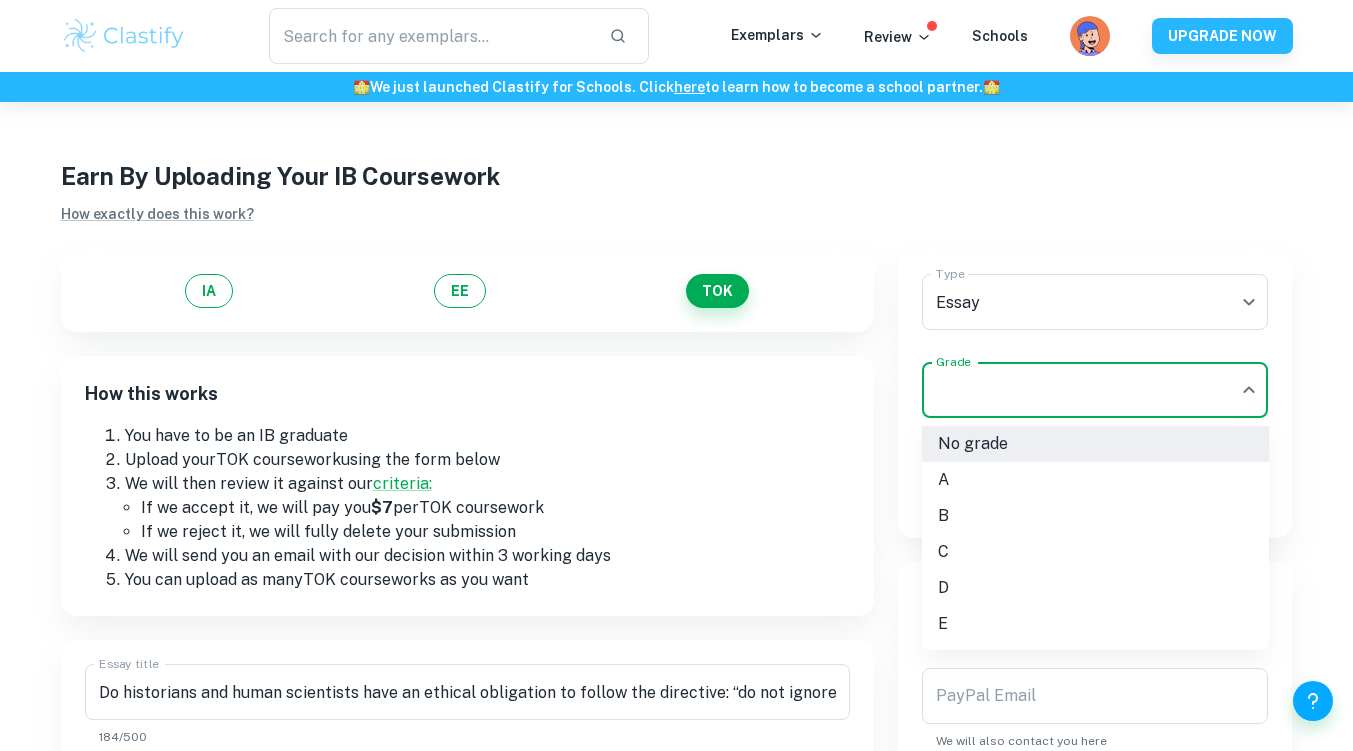 click on "A" at bounding box center (1095, 480) 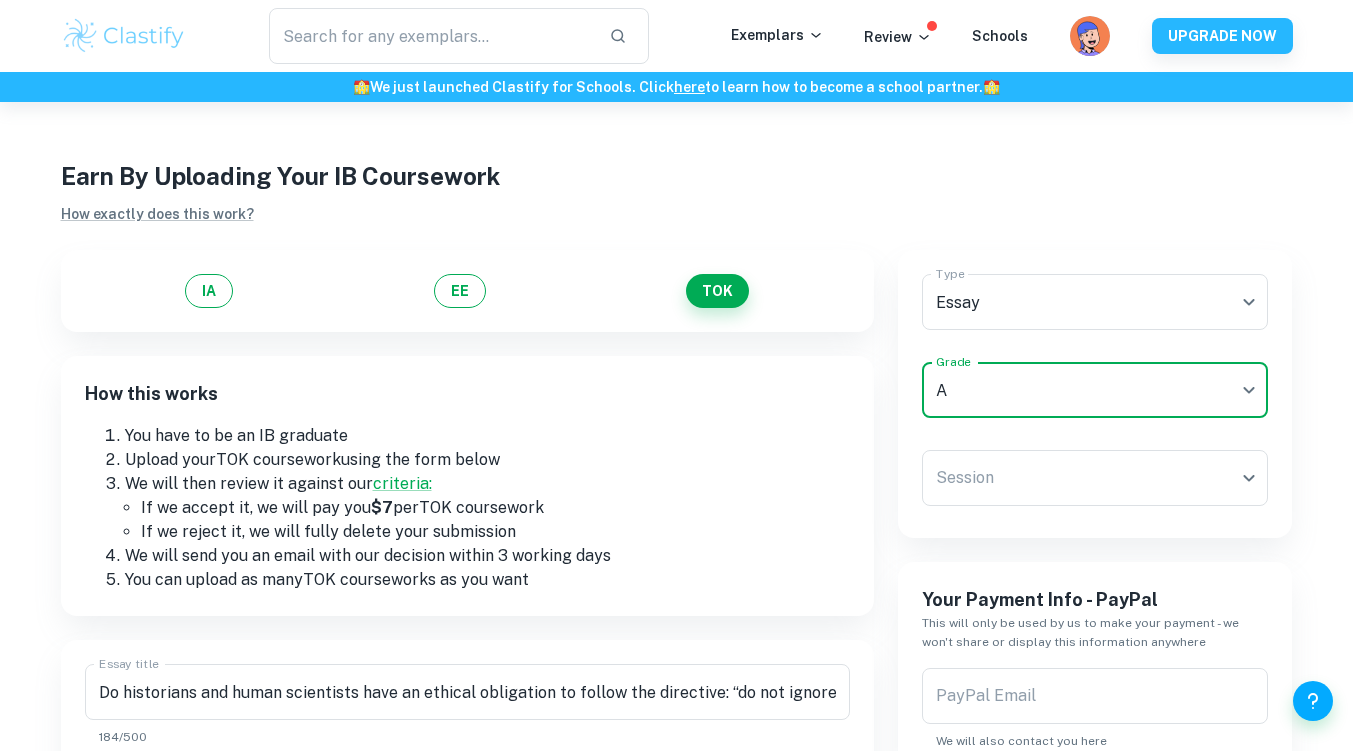 click on "We value your privacy We use cookies to enhance your browsing experience, serve personalised ads or content, and analyse our traffic. By clicking "Accept All", you consent to our use of cookies.   Cookie Policy Customise   Reject All   Accept All   Customise Consent Preferences   We use cookies to help you navigate efficiently and perform certain functions. You will find detailed information about all cookies under each consent category below. The cookies that are categorised as "Necessary" are stored on your browser as they are essential for enabling the basic functionalities of the site. ...  Show more For more information on how Google's third-party cookies operate and handle your data, see:   Google Privacy Policy Necessary Always Active Necessary cookies are required to enable the basic features of this site, such as providing secure log-in or adjusting your consent preferences. These cookies do not store any personally identifiable data. Functional Analytics Performance Advertisement Uncategorised" at bounding box center (676, 477) 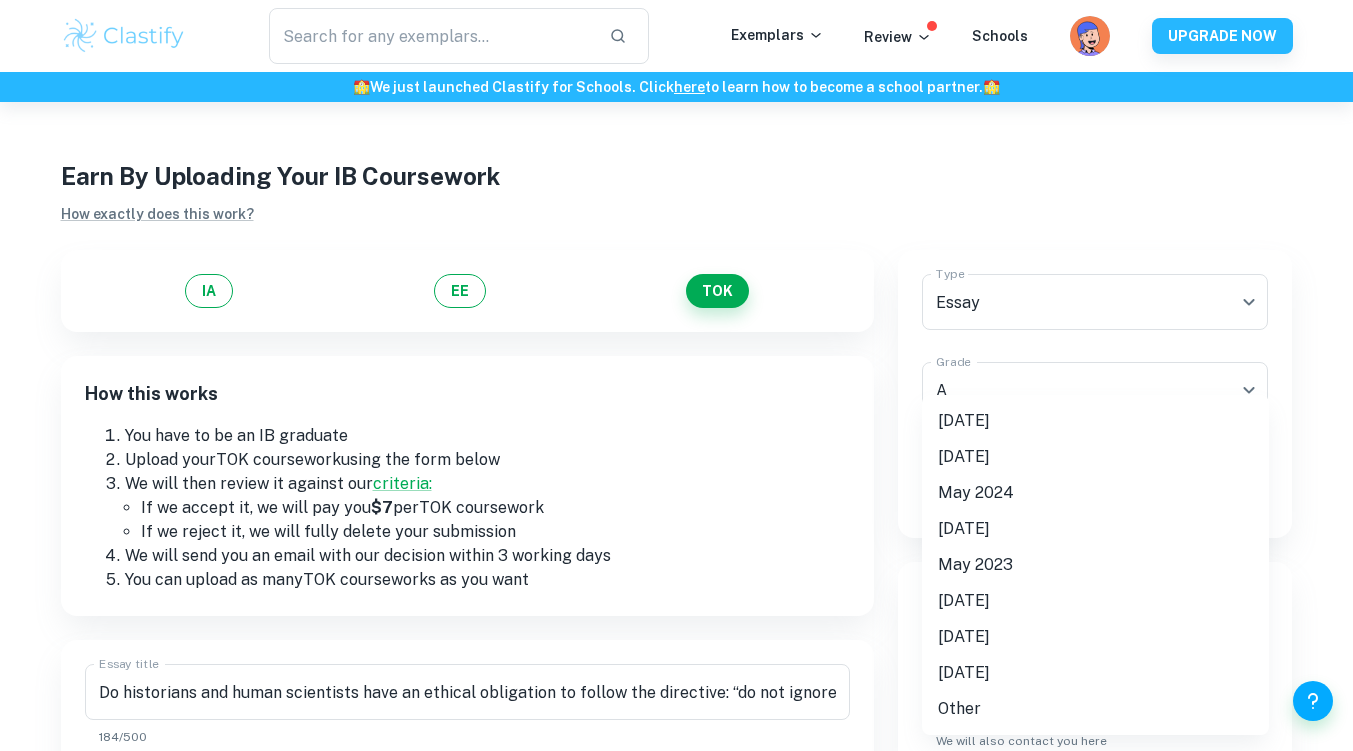 click on "[DATE]" at bounding box center (1095, 421) 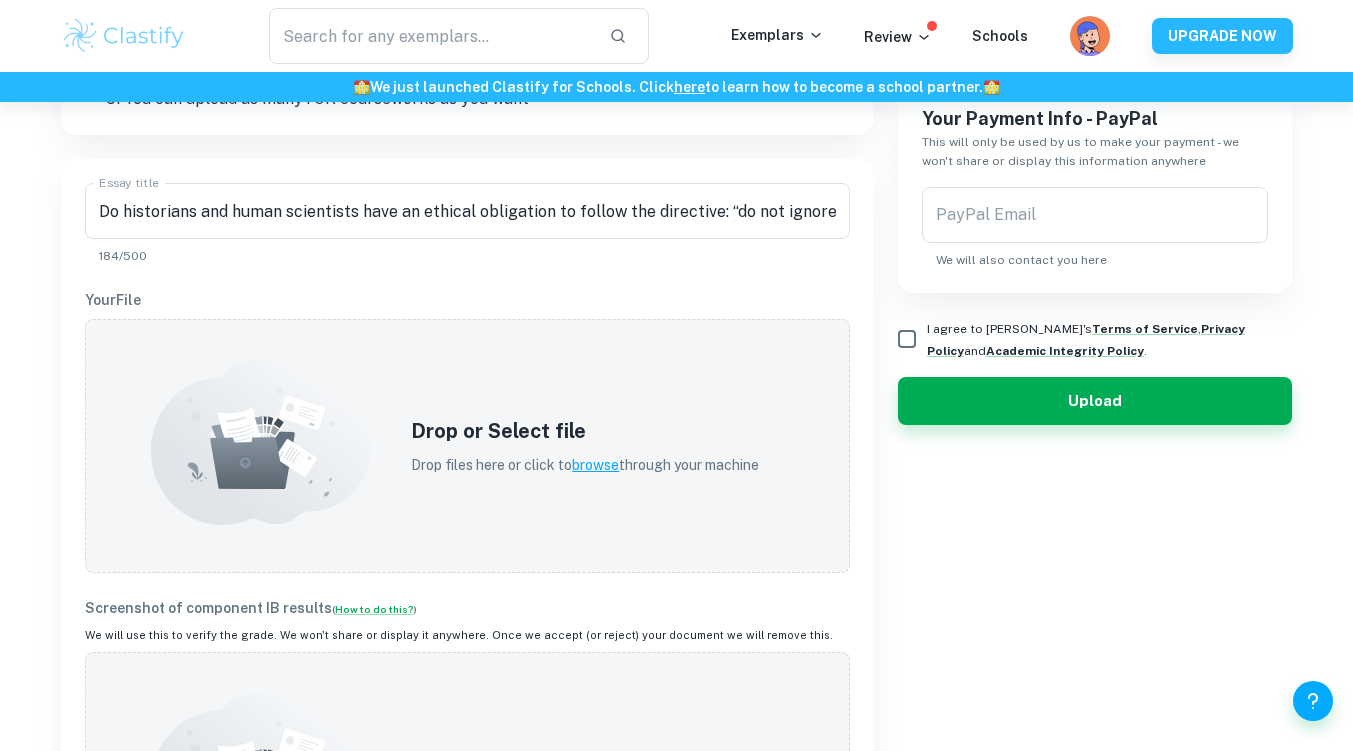 scroll, scrollTop: 600, scrollLeft: 0, axis: vertical 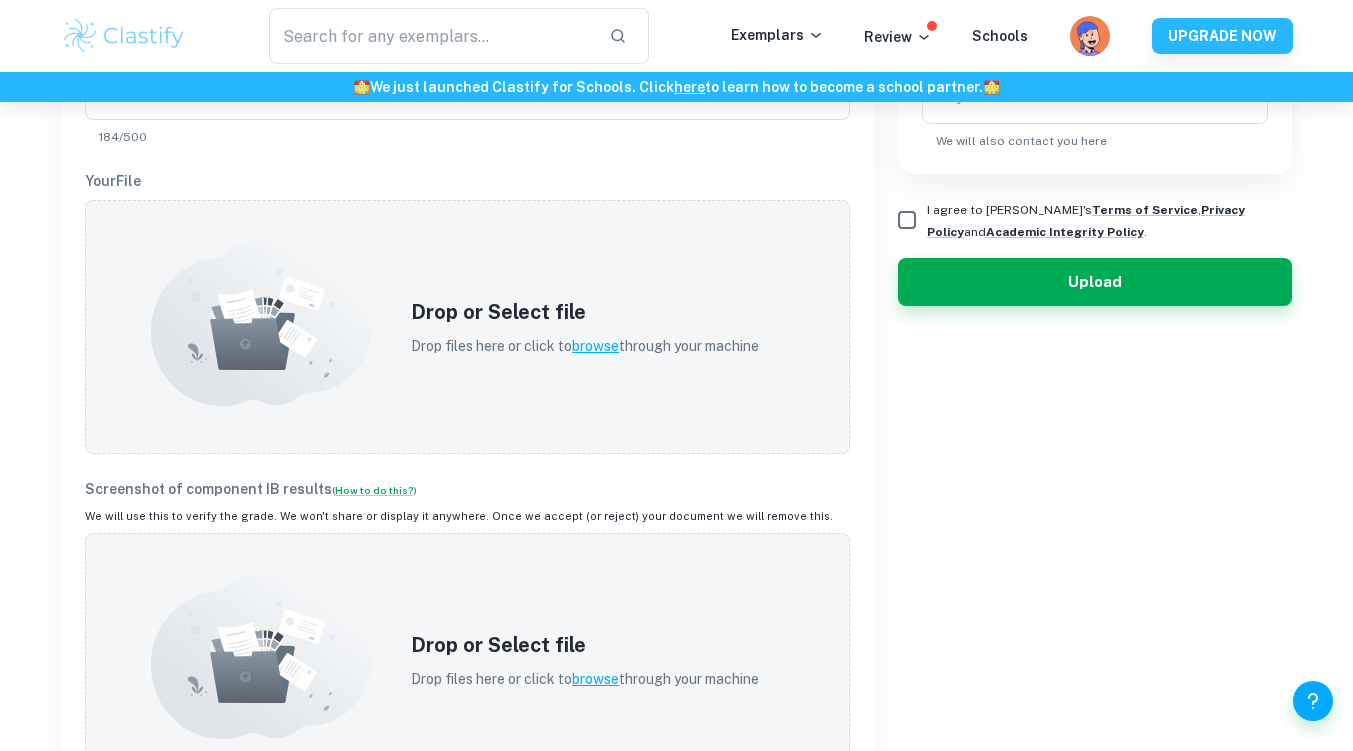 click on "browse" at bounding box center (595, 346) 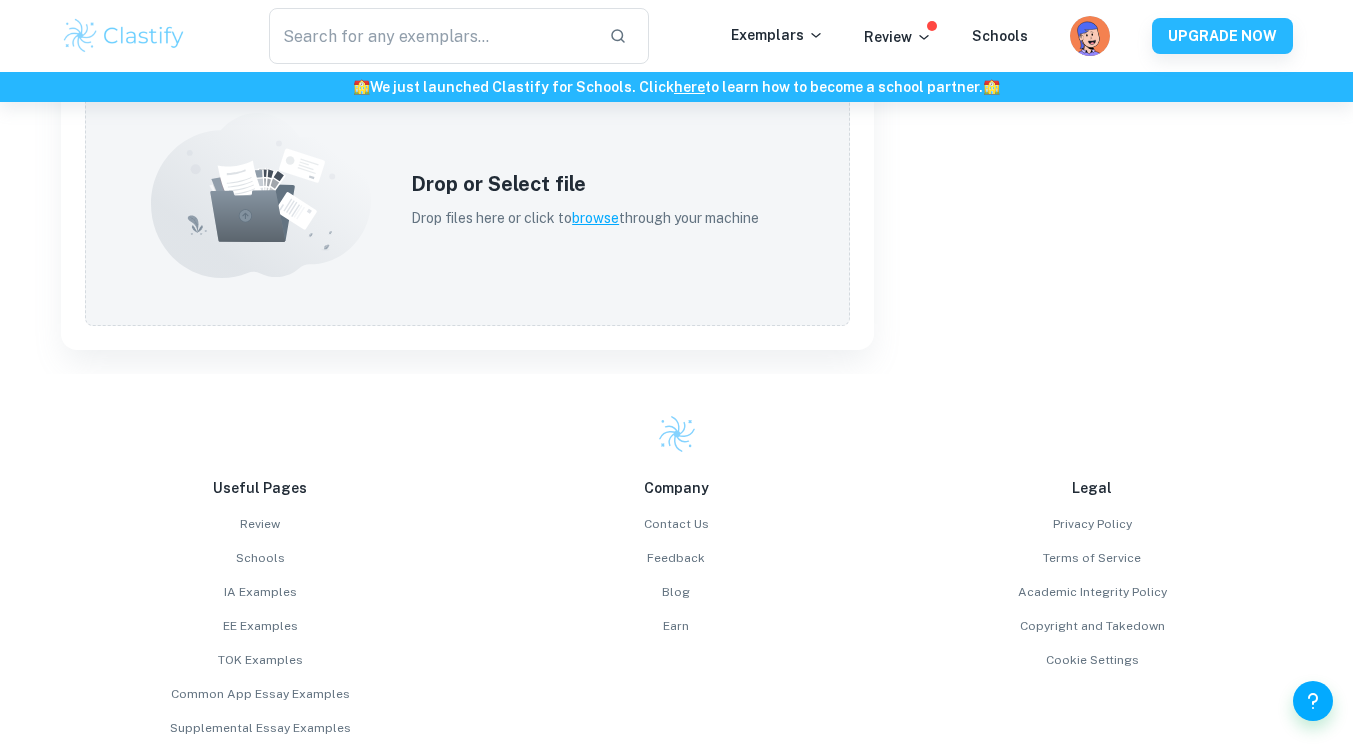 scroll, scrollTop: 1000, scrollLeft: 0, axis: vertical 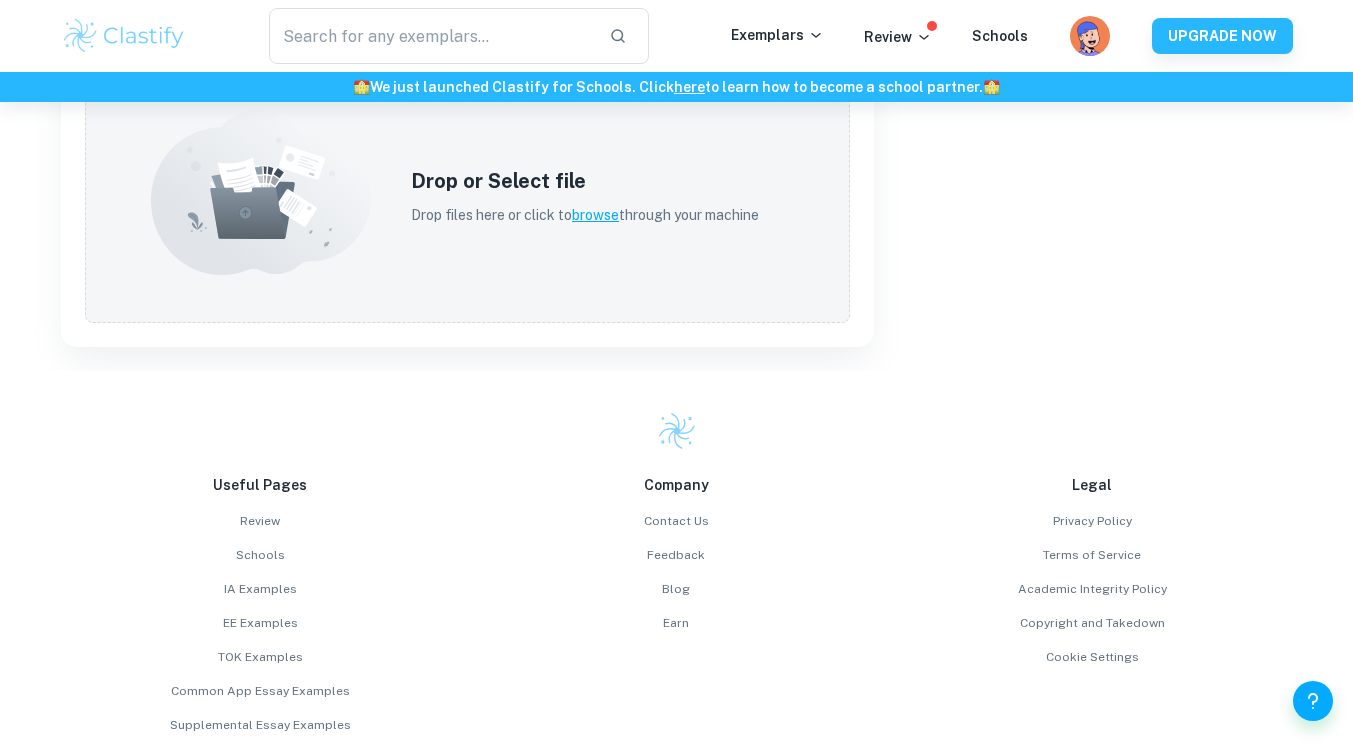 click on "browse" at bounding box center [595, 215] 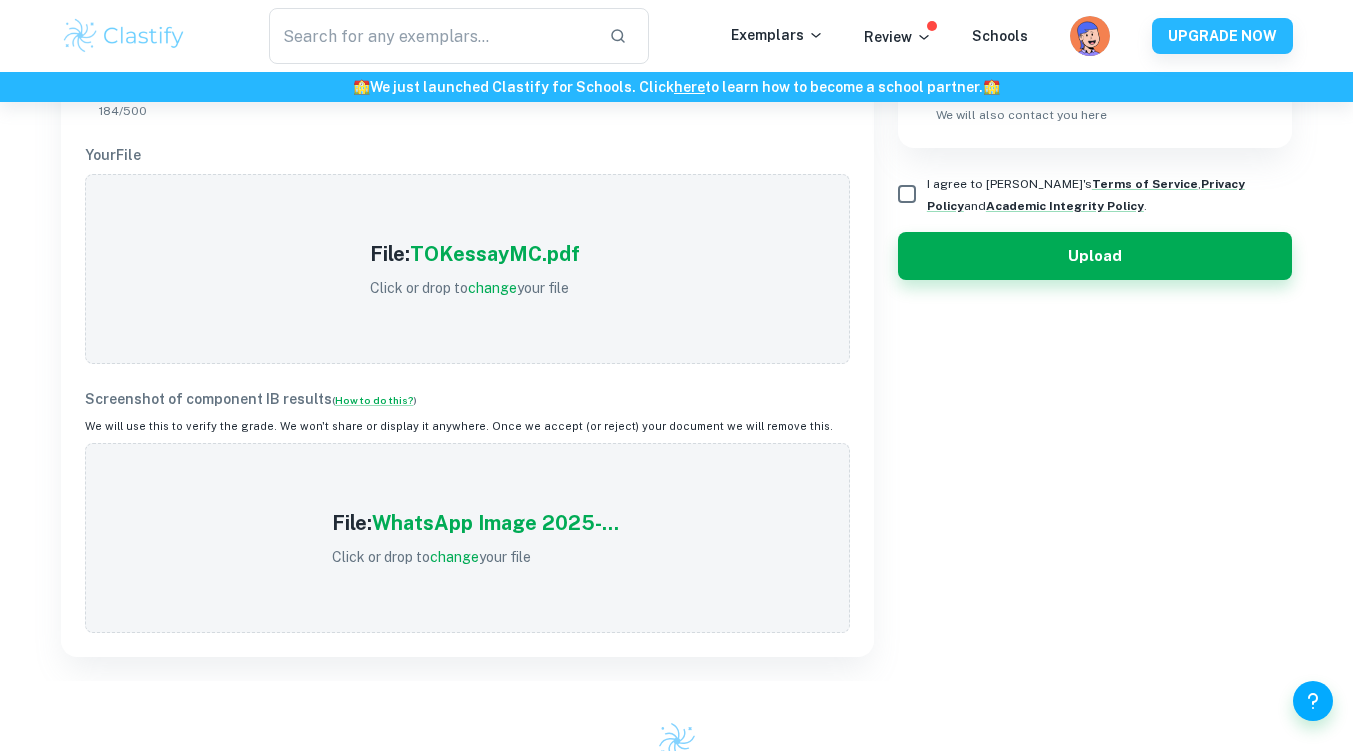 scroll, scrollTop: 500, scrollLeft: 0, axis: vertical 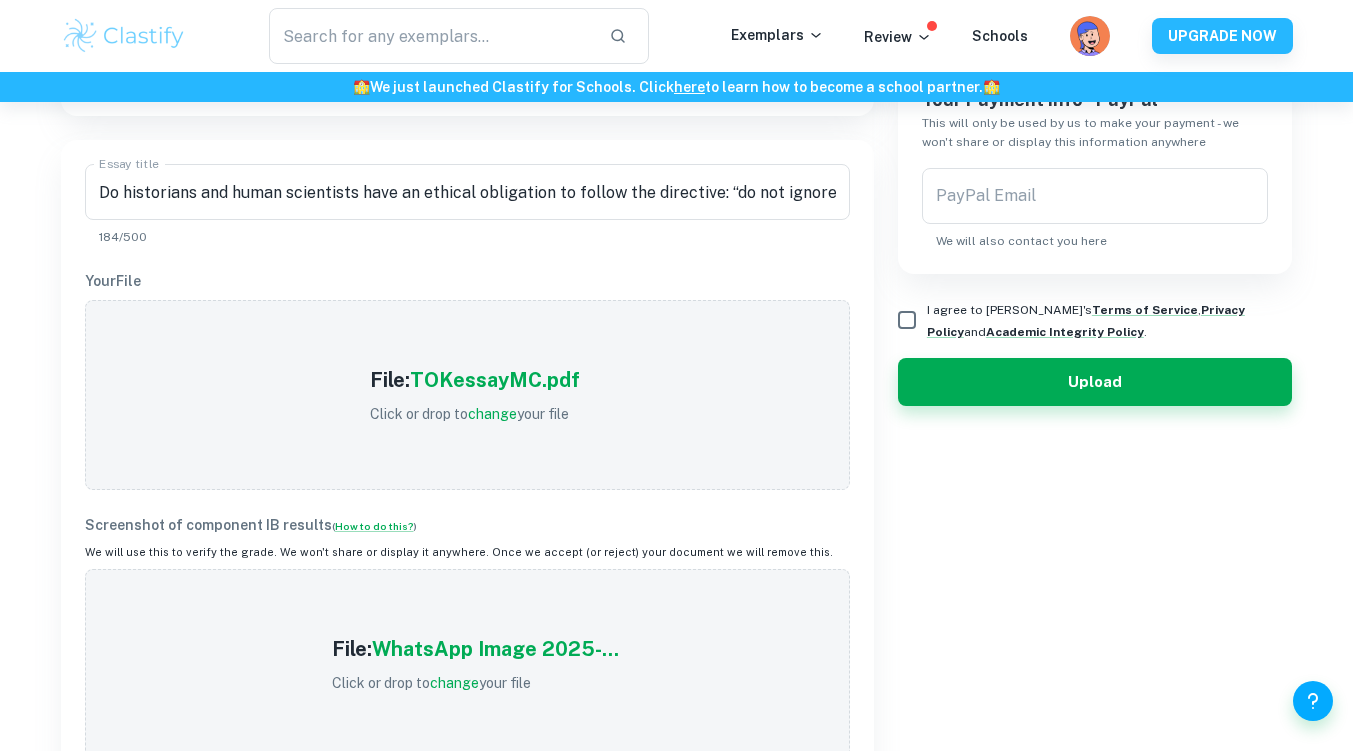 click on "I agree to [PERSON_NAME]'s  Terms of Service ,  Privacy Policy  and  Academic Integrity Policy ." at bounding box center [907, 320] 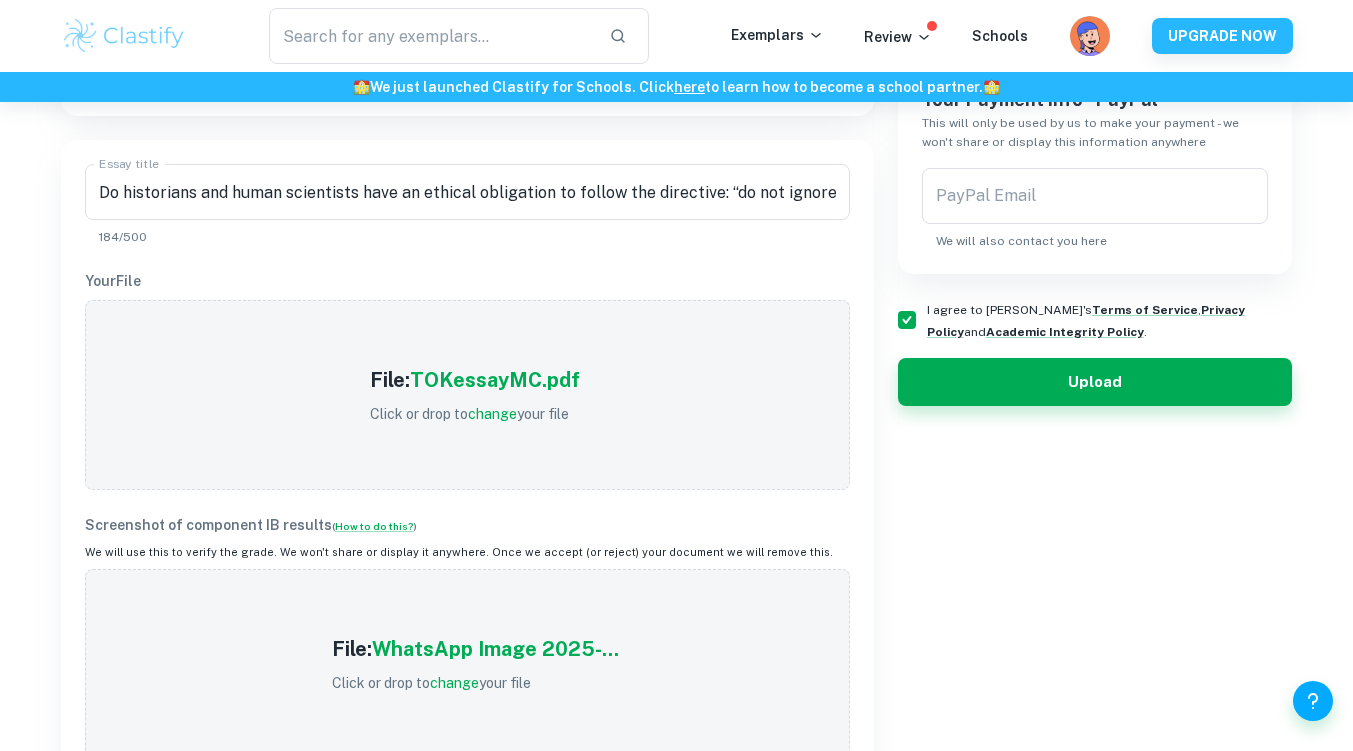 click on "PayPal Email PayPal Email We will also contact you here" at bounding box center (1095, 209) 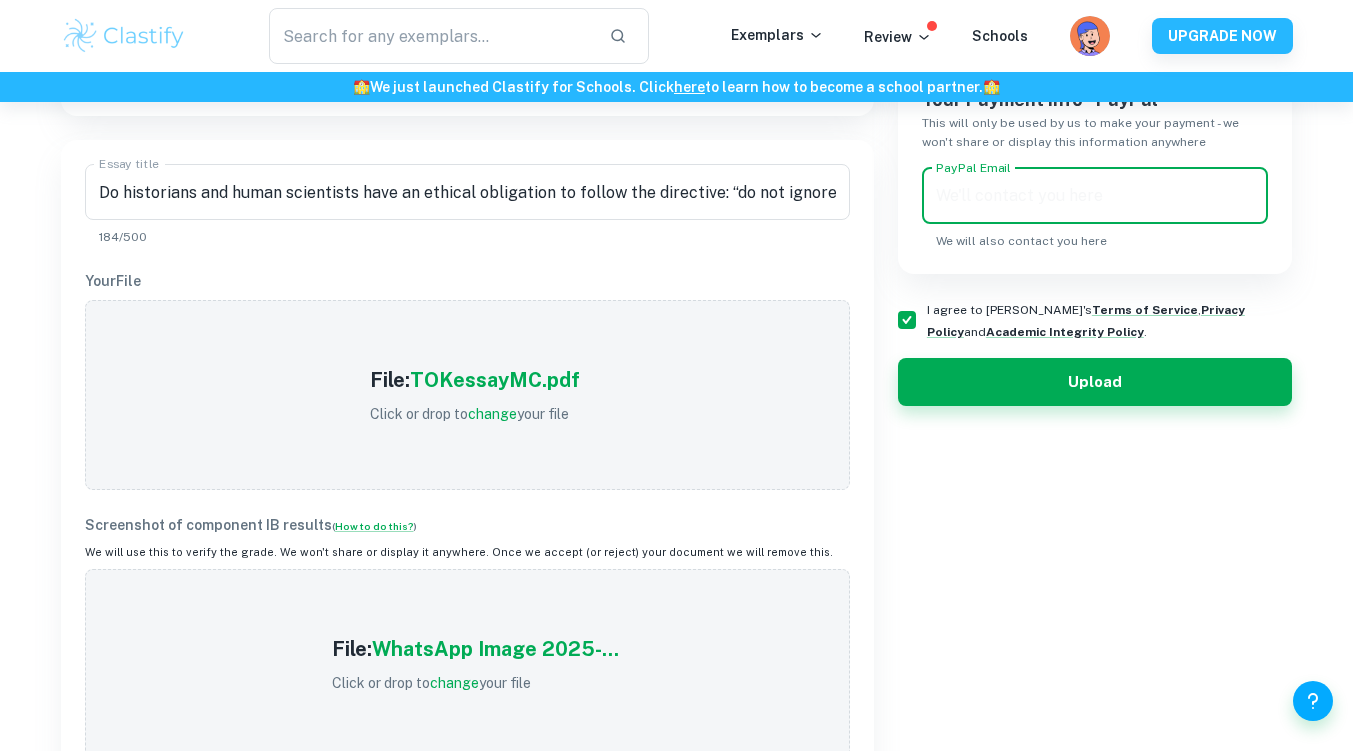 type on "[EMAIL_ADDRESS][DOMAIN_NAME]" 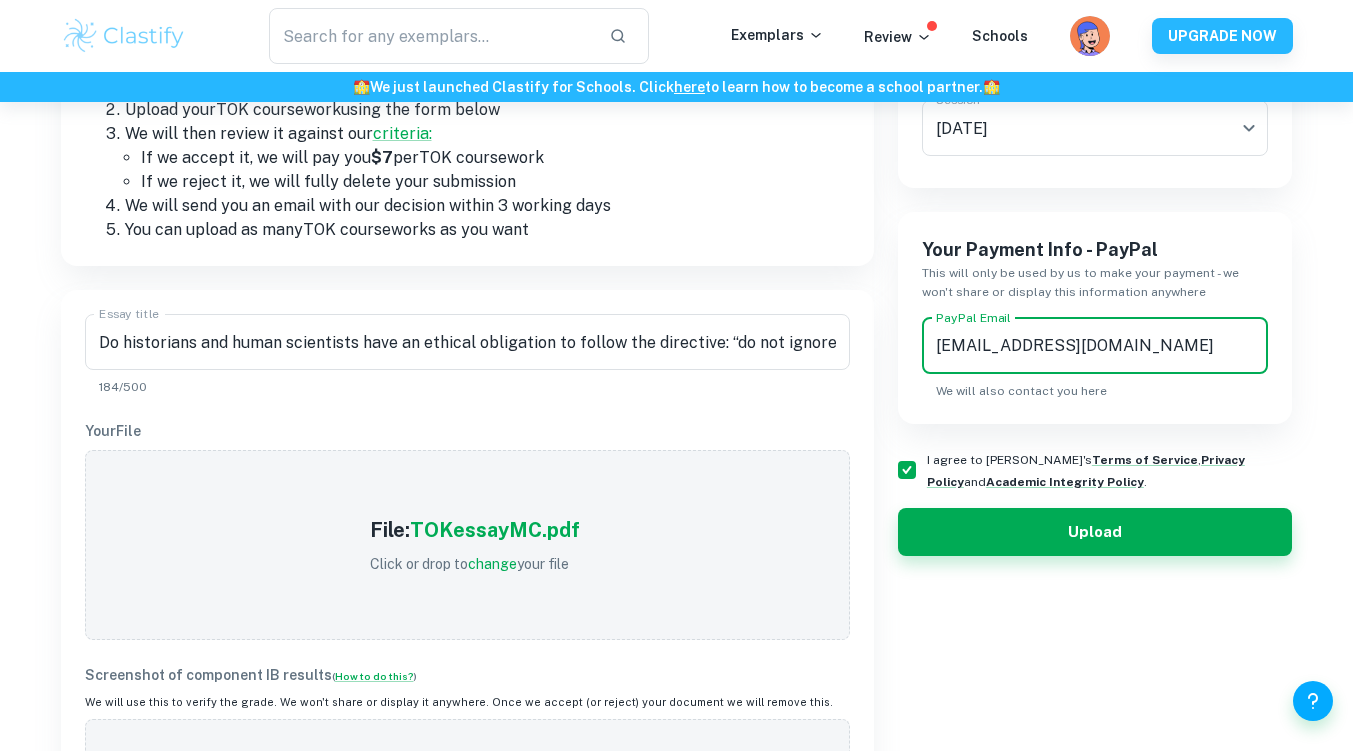 scroll, scrollTop: 500, scrollLeft: 0, axis: vertical 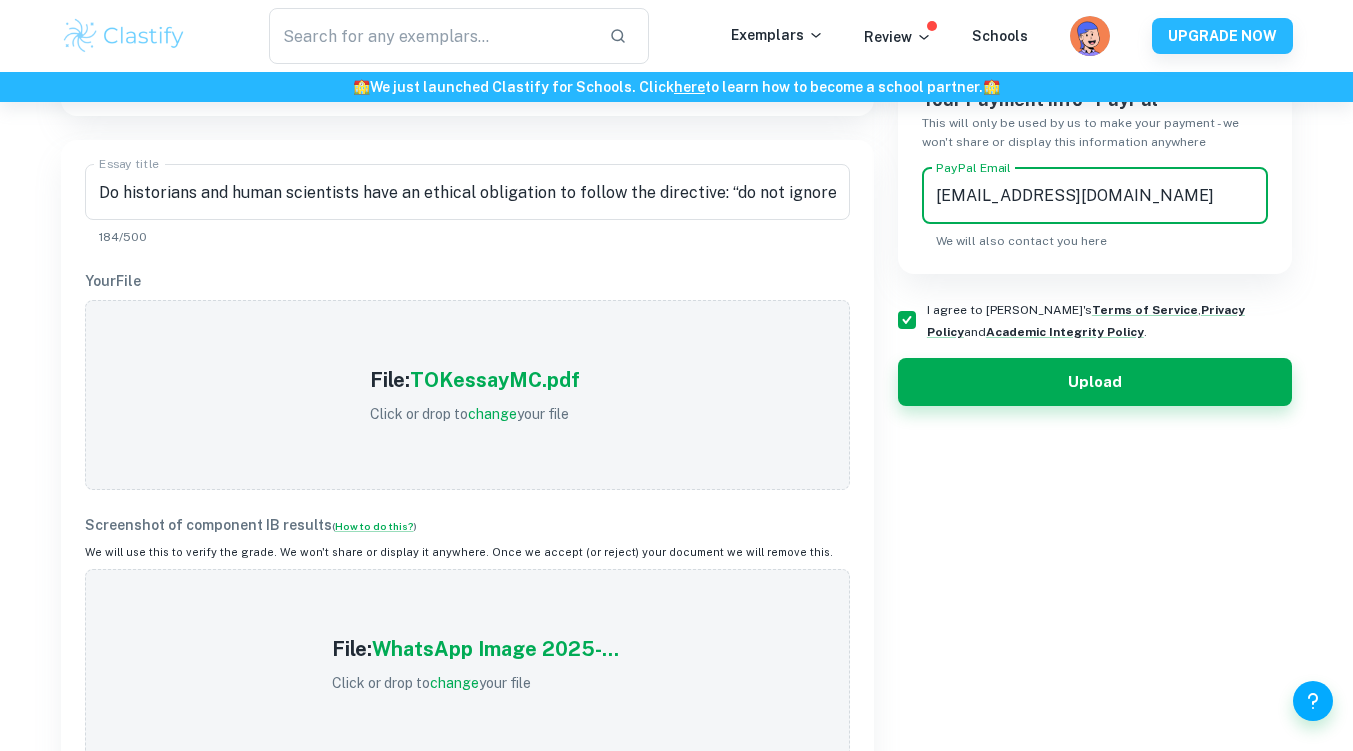 click on "Upload" at bounding box center [1095, 382] 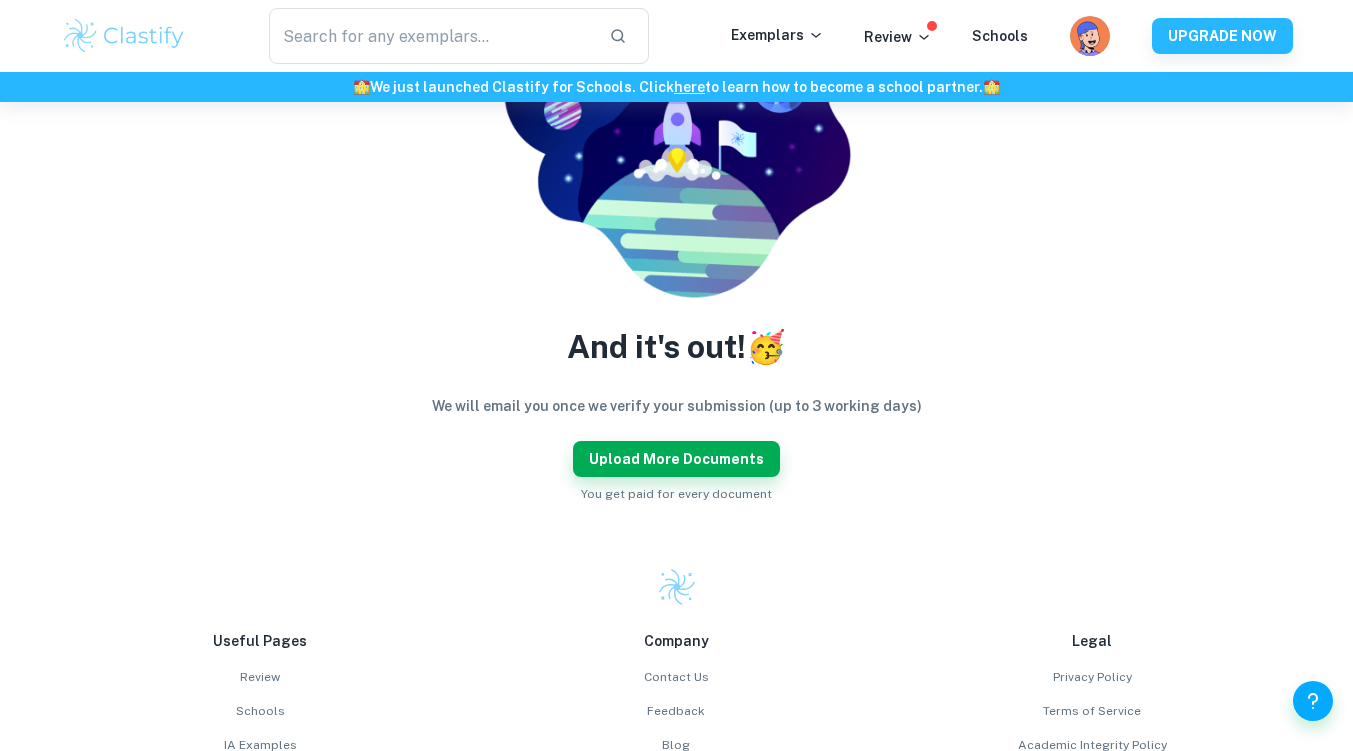 scroll, scrollTop: 500, scrollLeft: 0, axis: vertical 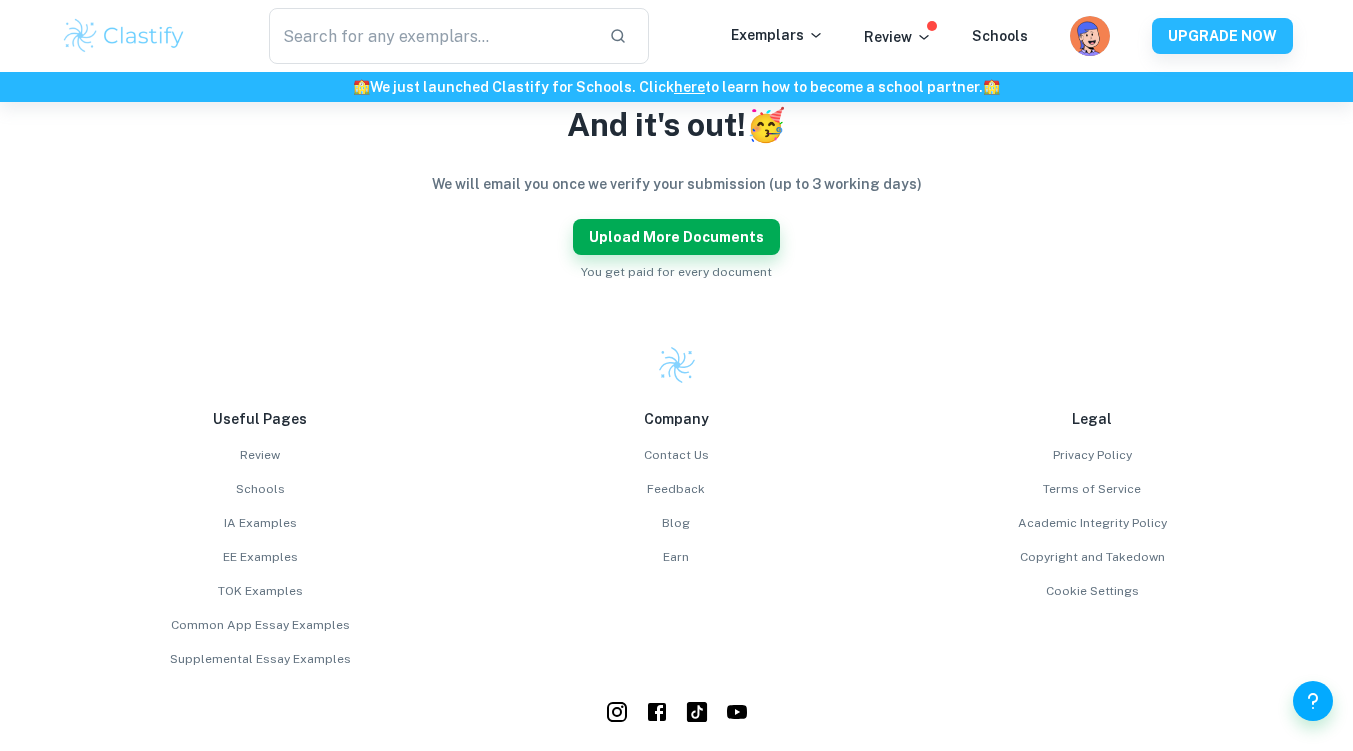click on "Upload more documents" at bounding box center [676, 237] 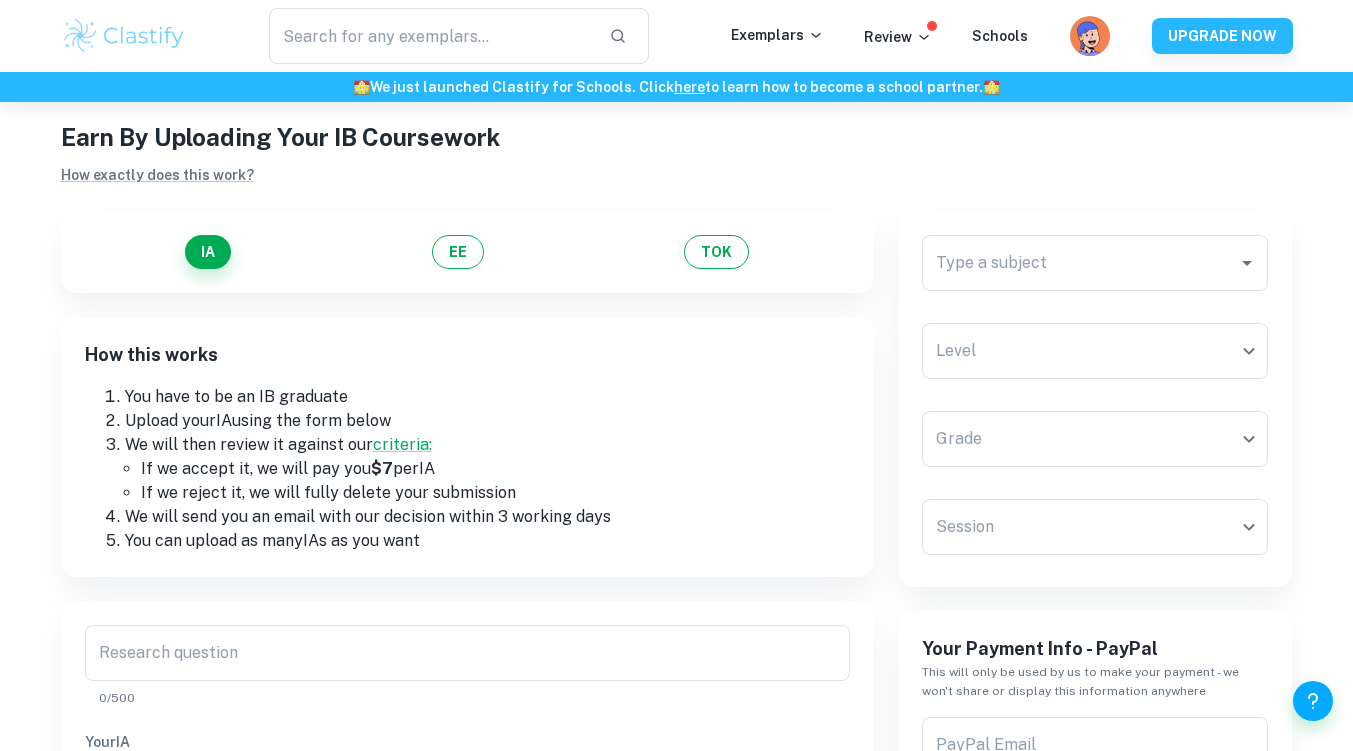 scroll, scrollTop: 0, scrollLeft: 0, axis: both 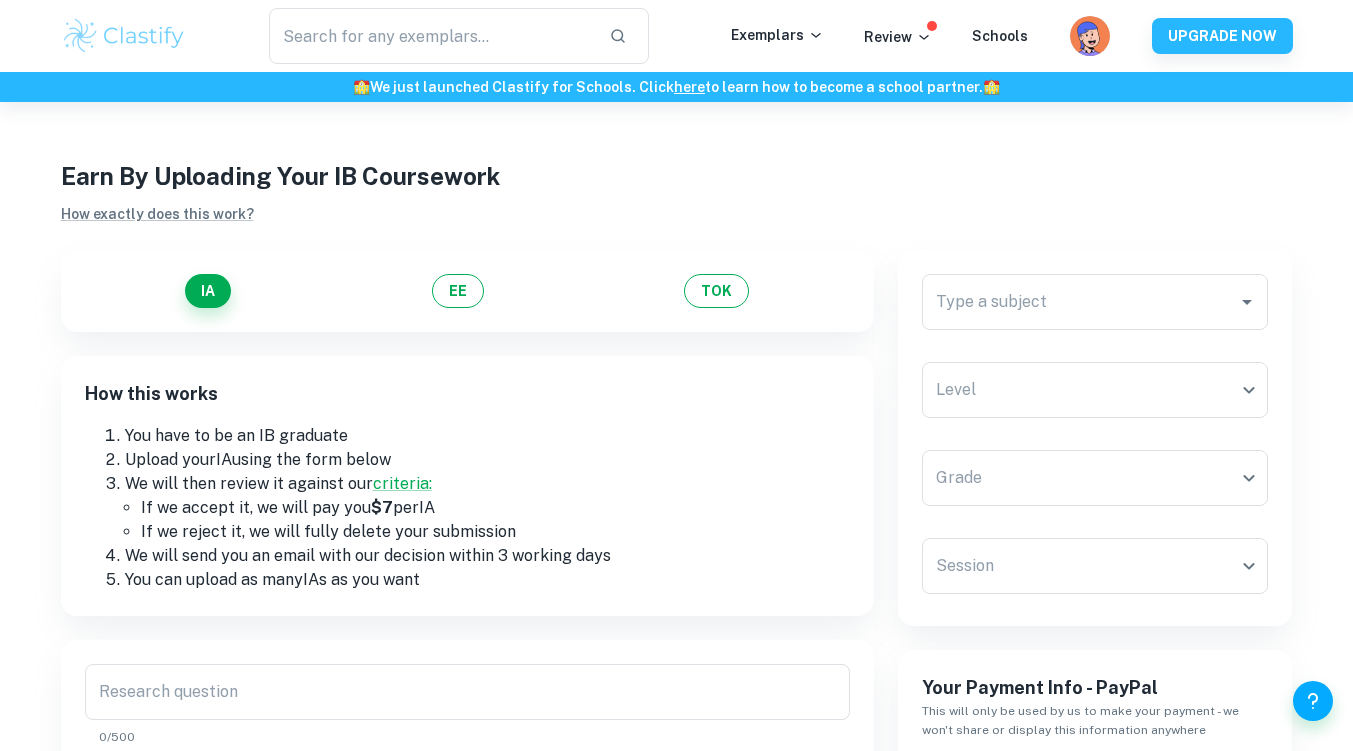 click on "EE" at bounding box center (458, 291) 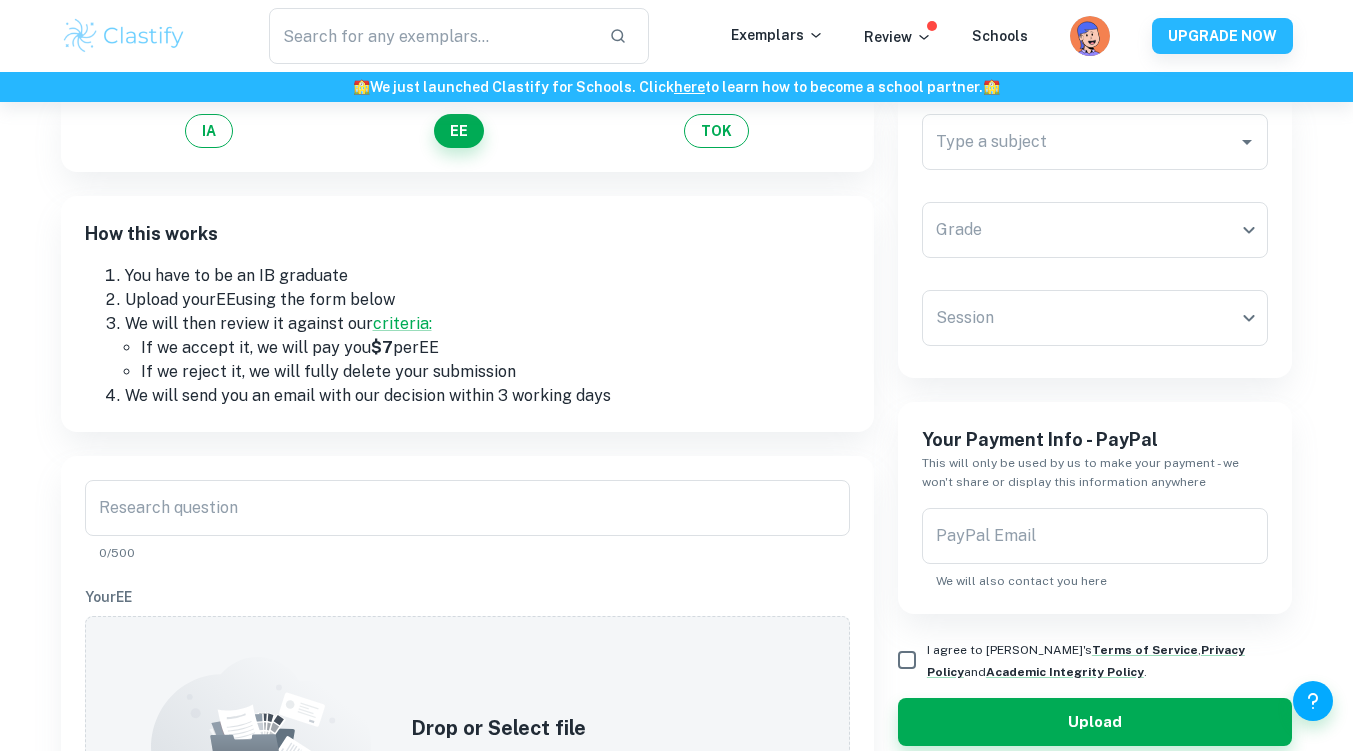 scroll, scrollTop: 200, scrollLeft: 0, axis: vertical 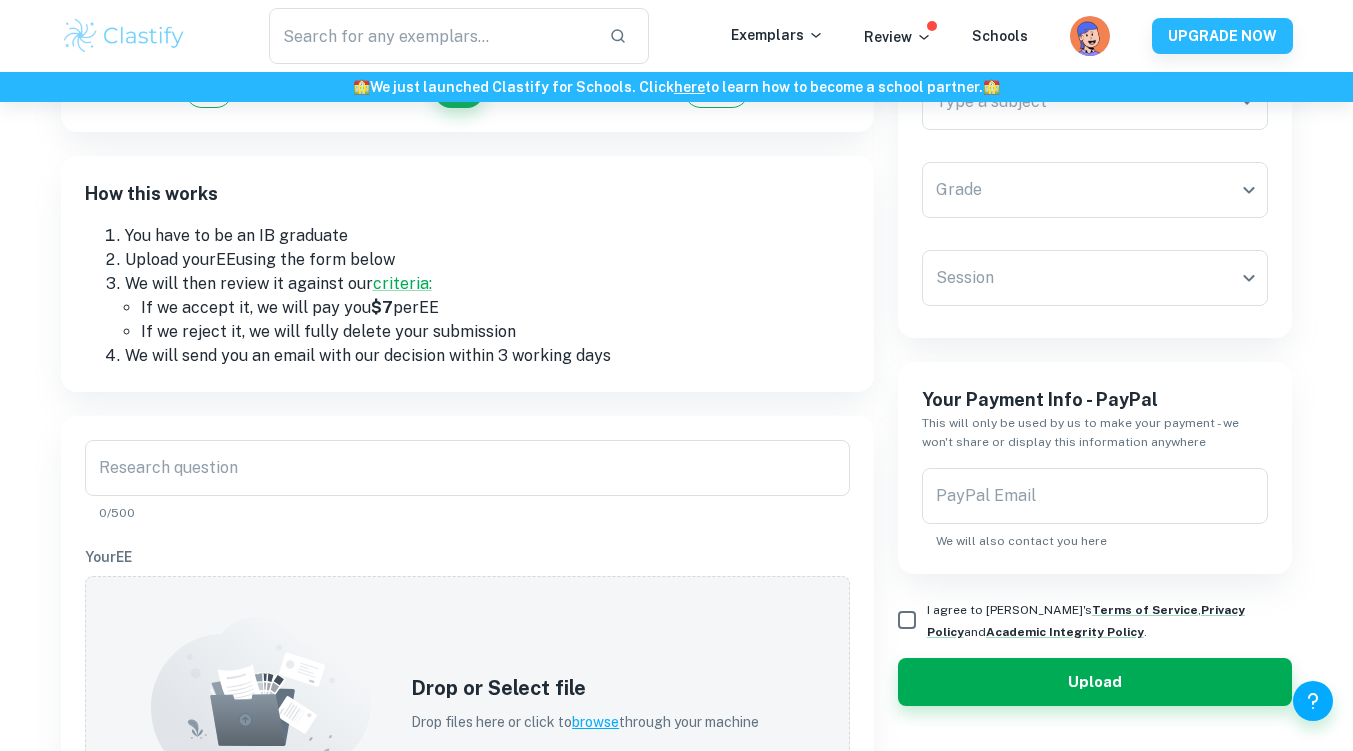 click on "Research question" at bounding box center (467, 468) 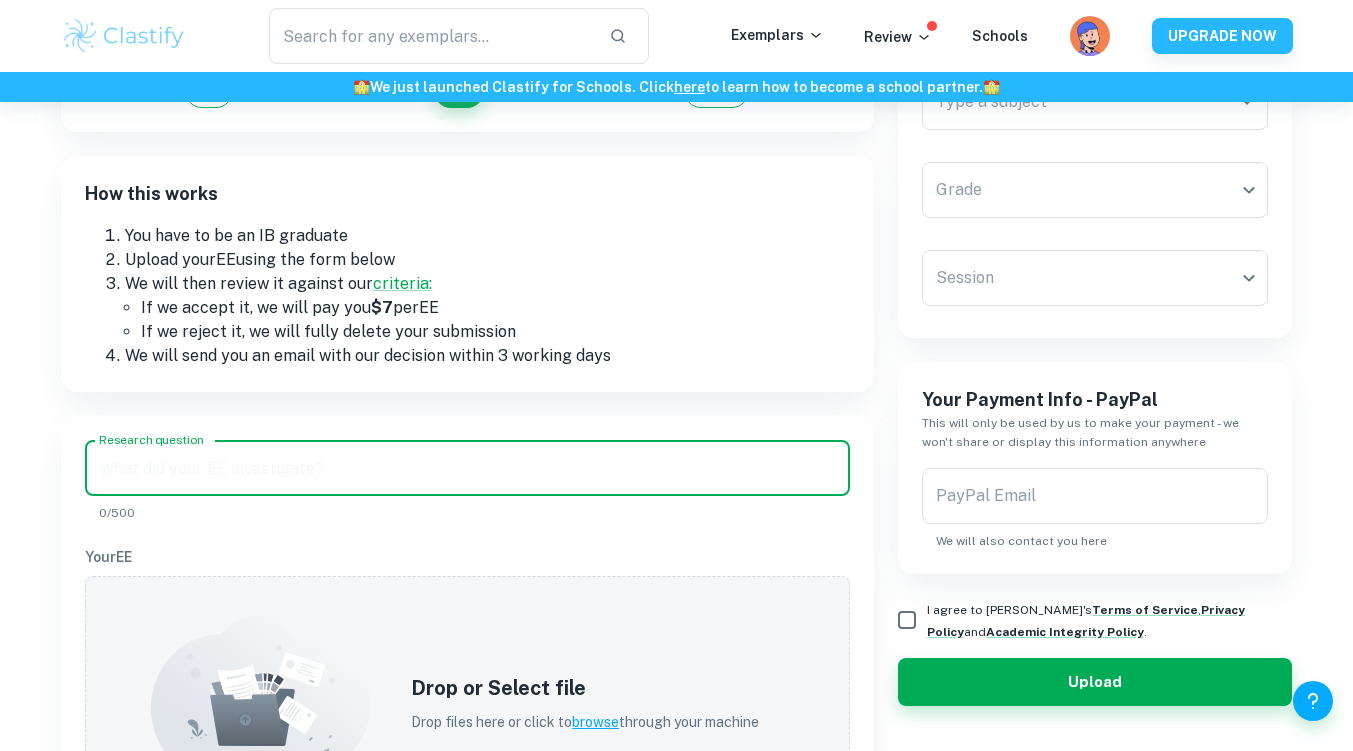 paste on "To what extent did the severe government austerity measures from [DATE] to [DATE] contribute to the onset of the Romanian Revolution?" 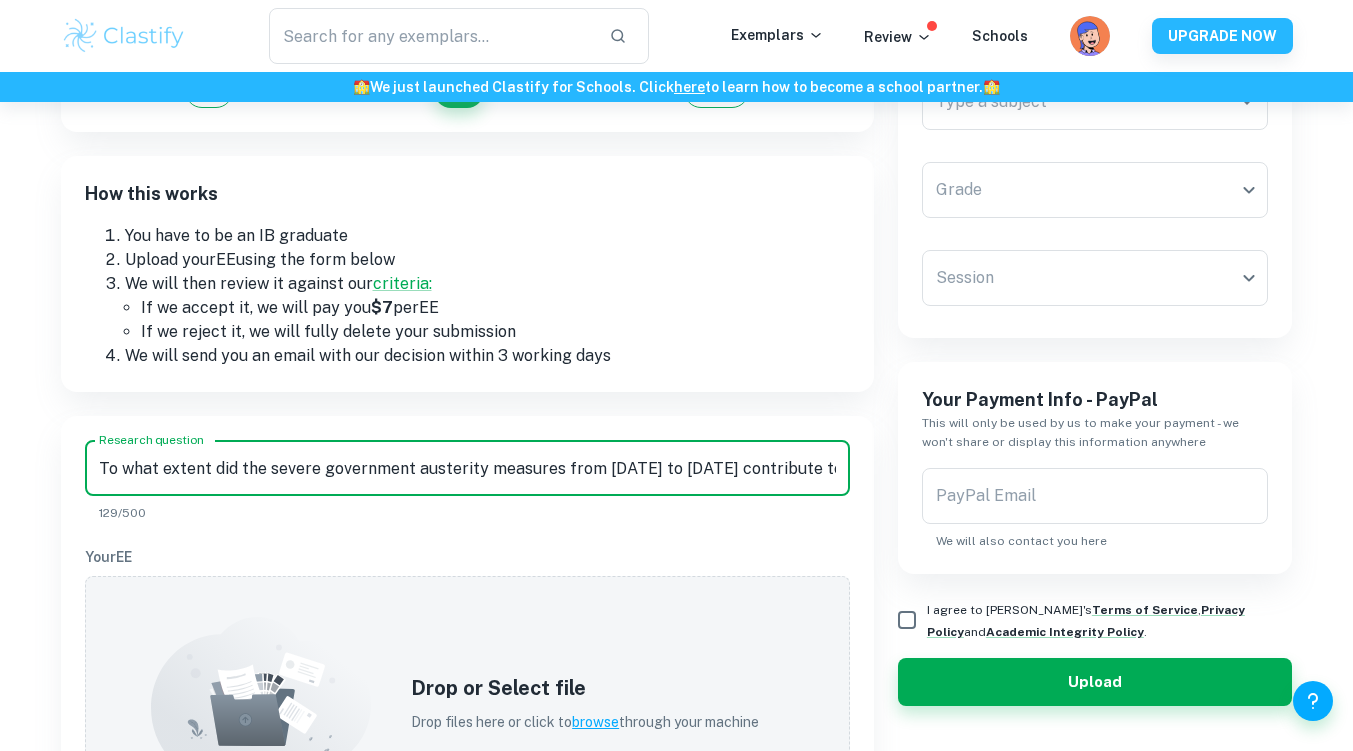 scroll, scrollTop: 0, scrollLeft: 241, axis: horizontal 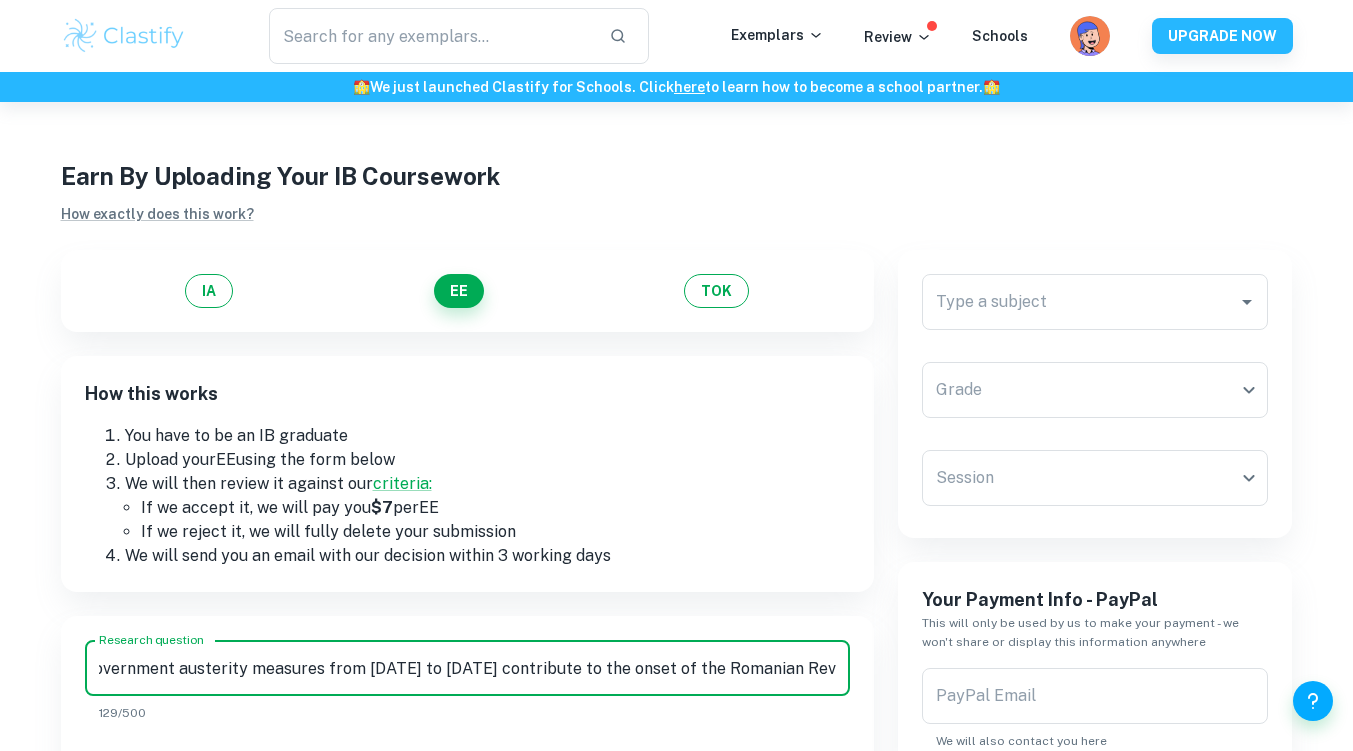 type on "To what extent did the severe government austerity measures from [DATE] to [DATE] contribute to the onset of the Romanian Revolution?" 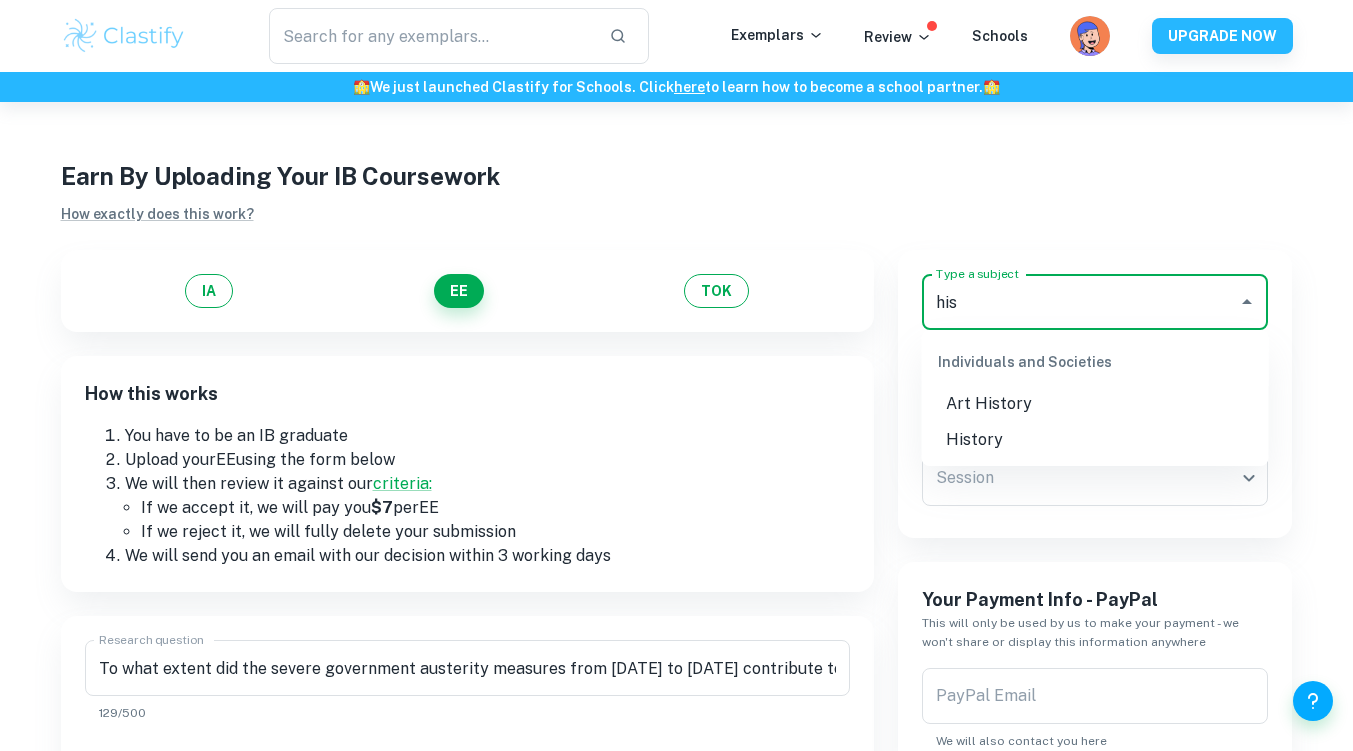 click on "History" at bounding box center [1095, 440] 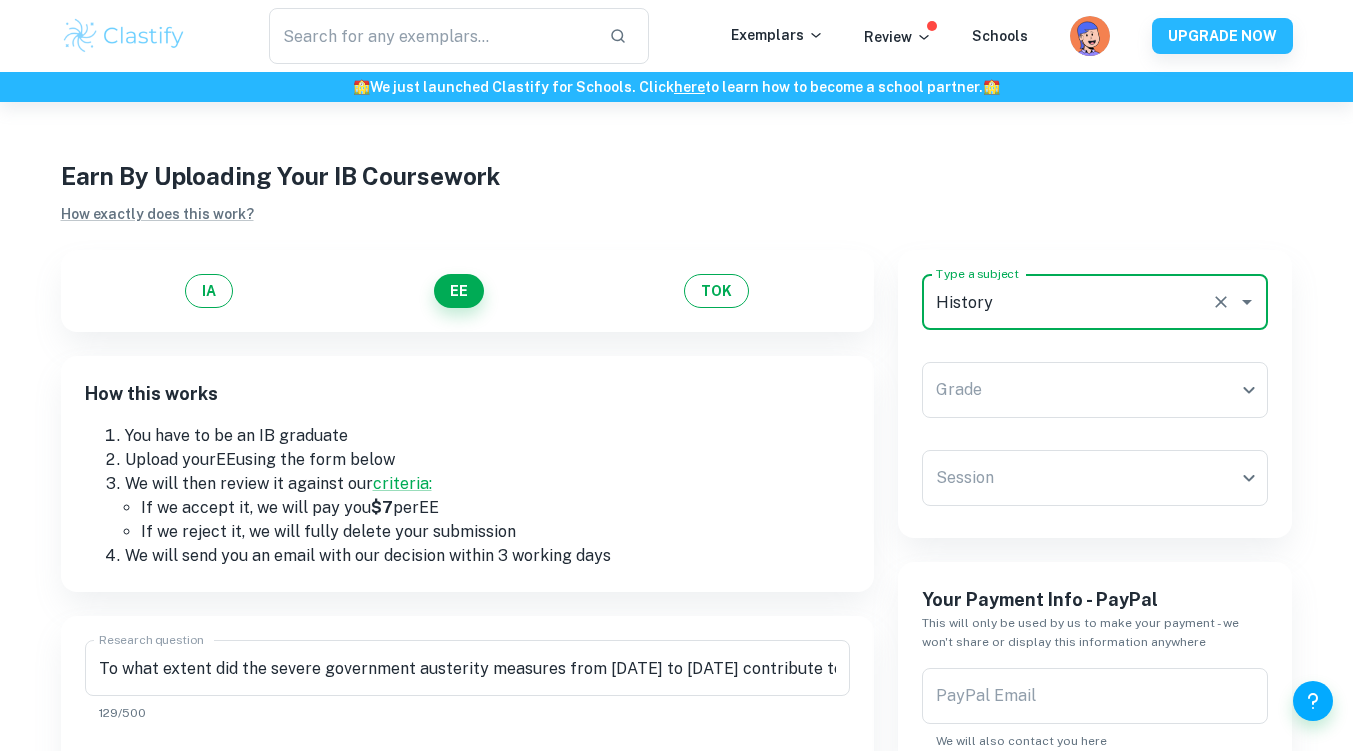 type on "History" 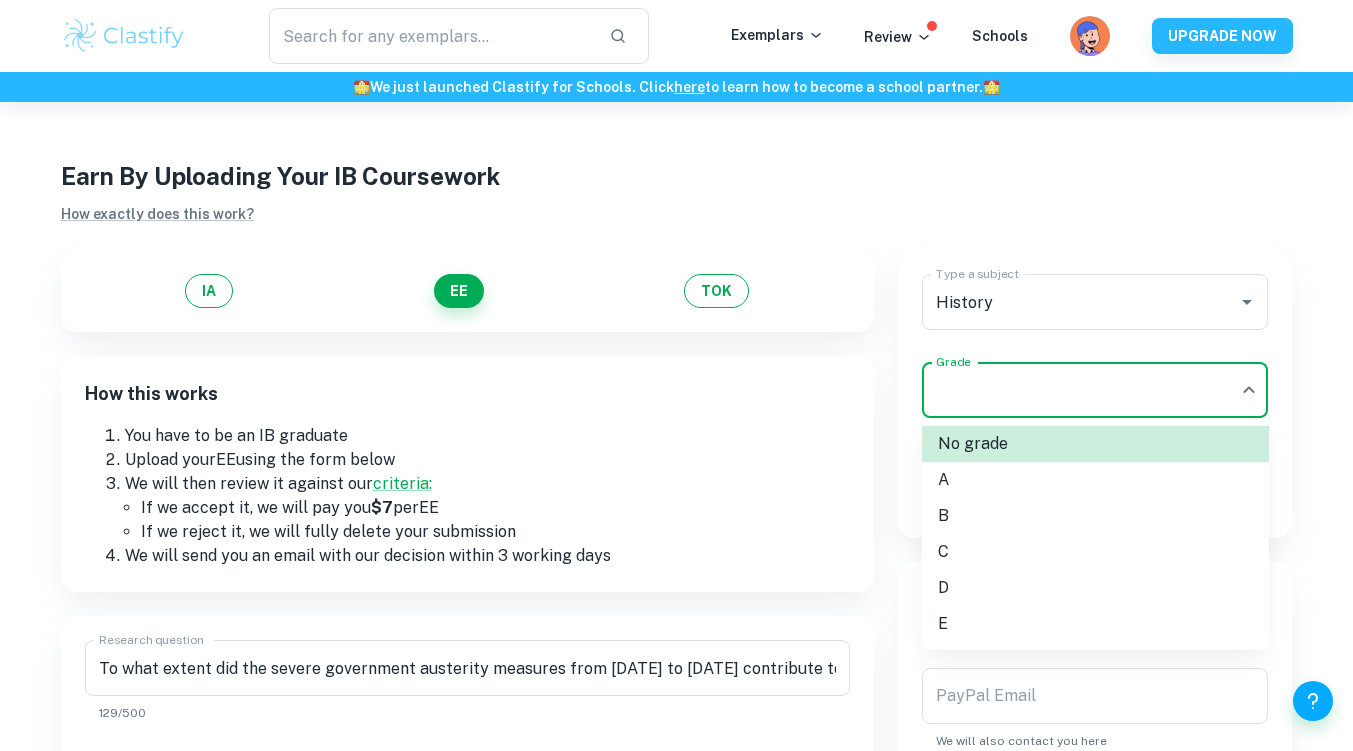 click on "C" at bounding box center (1095, 552) 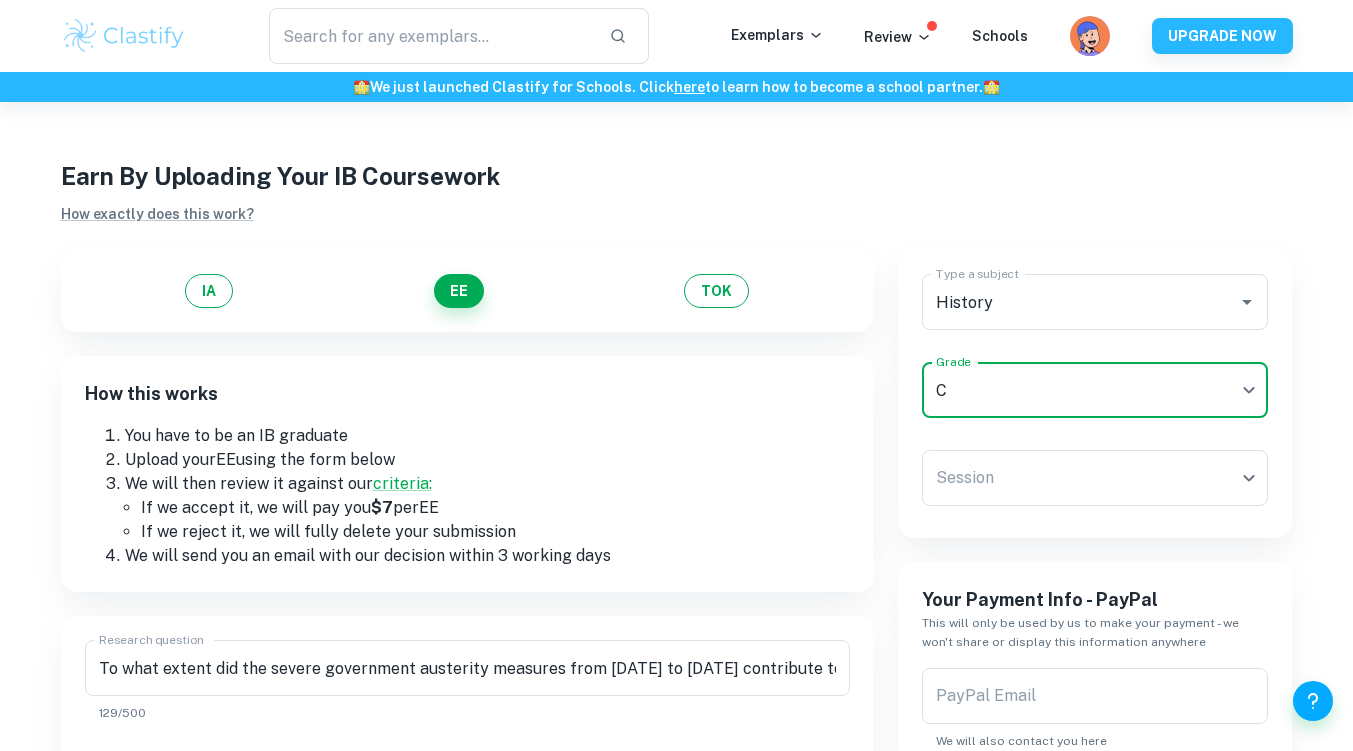 click on "We value your privacy We use cookies to enhance your browsing experience, serve personalised ads or content, and analyse our traffic. By clicking "Accept All", you consent to our use of cookies.   Cookie Policy Customise   Reject All   Accept All   Customise Consent Preferences   We use cookies to help you navigate efficiently and perform certain functions. You will find detailed information about all cookies under each consent category below. The cookies that are categorised as "Necessary" are stored on your browser as they are essential for enabling the basic functionalities of the site. ...  Show more For more information on how Google's third-party cookies operate and handle your data, see:   Google Privacy Policy Necessary Always Active Necessary cookies are required to enable the basic features of this site, such as providing secure log-in or adjusting your consent preferences. These cookies do not store any personally identifiable data. Functional Analytics Performance Advertisement Uncategorised" at bounding box center (676, 477) 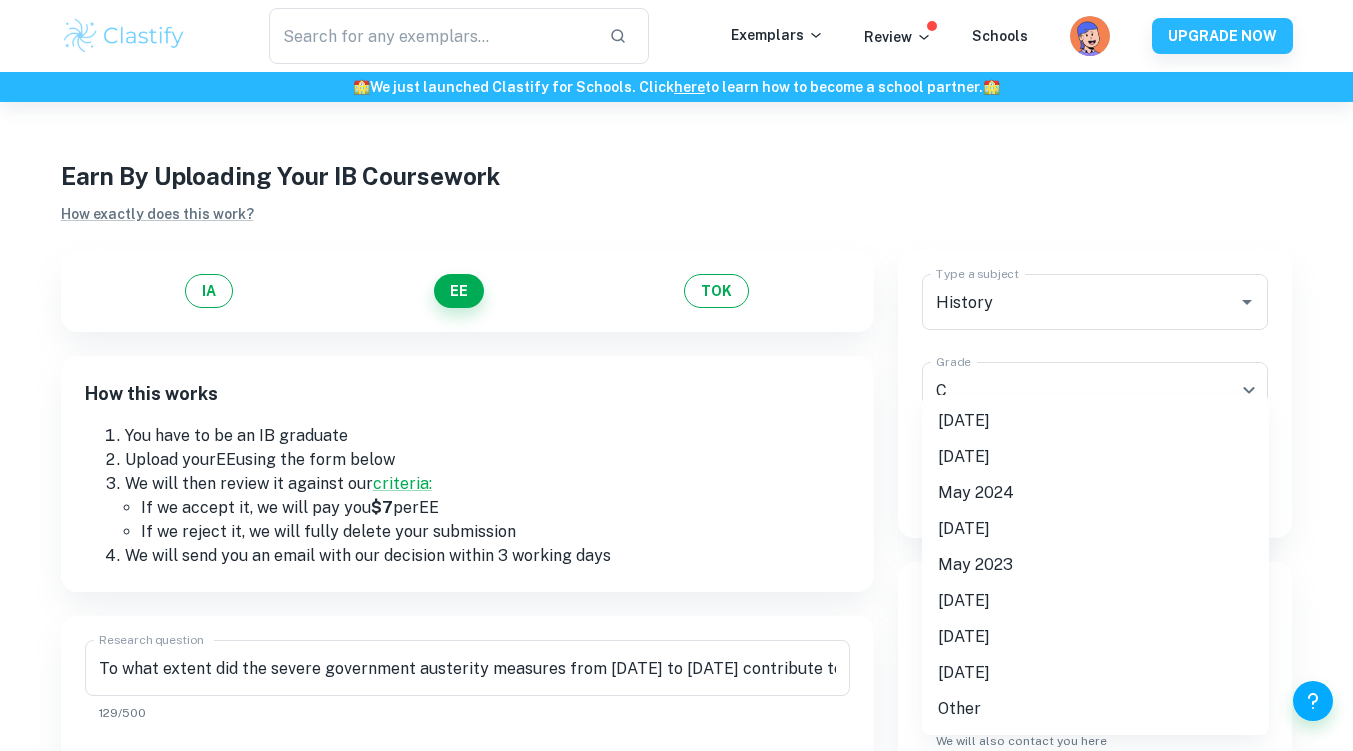 click on "[DATE]" at bounding box center [1095, 421] 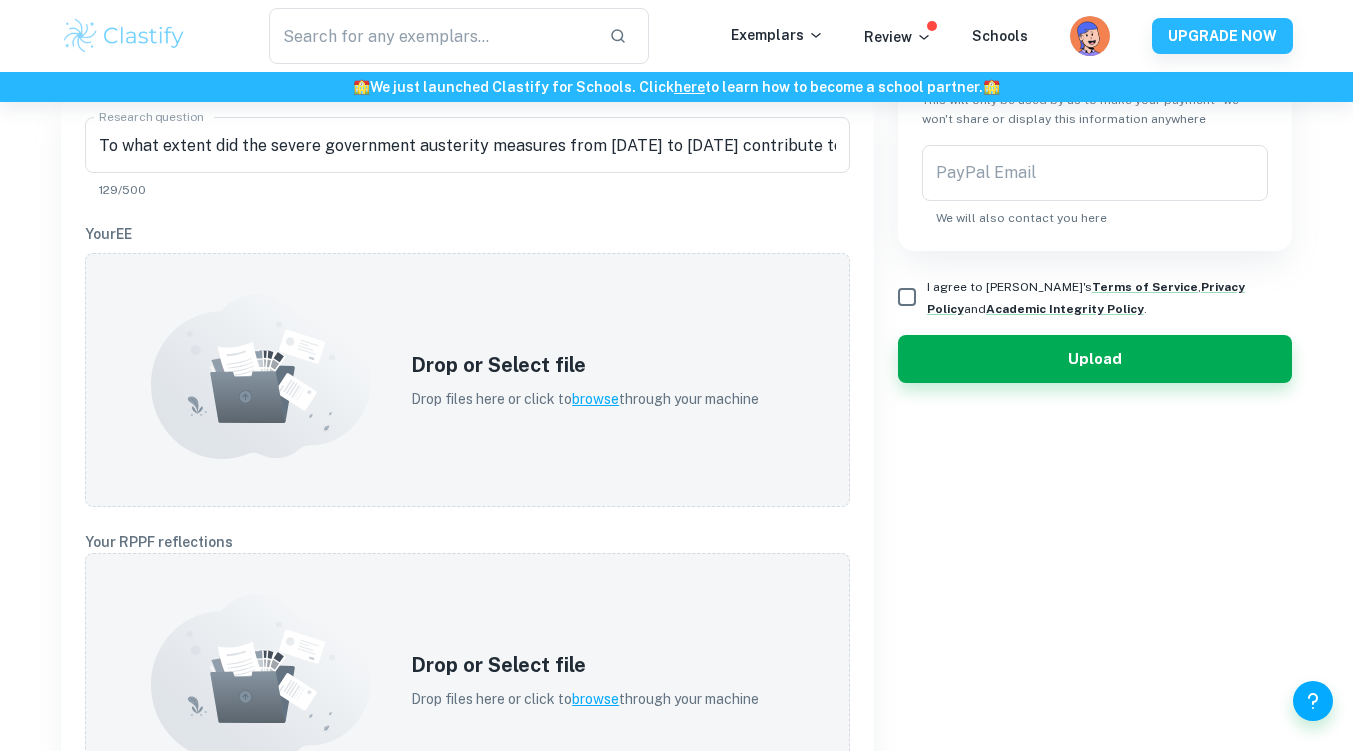 scroll, scrollTop: 600, scrollLeft: 0, axis: vertical 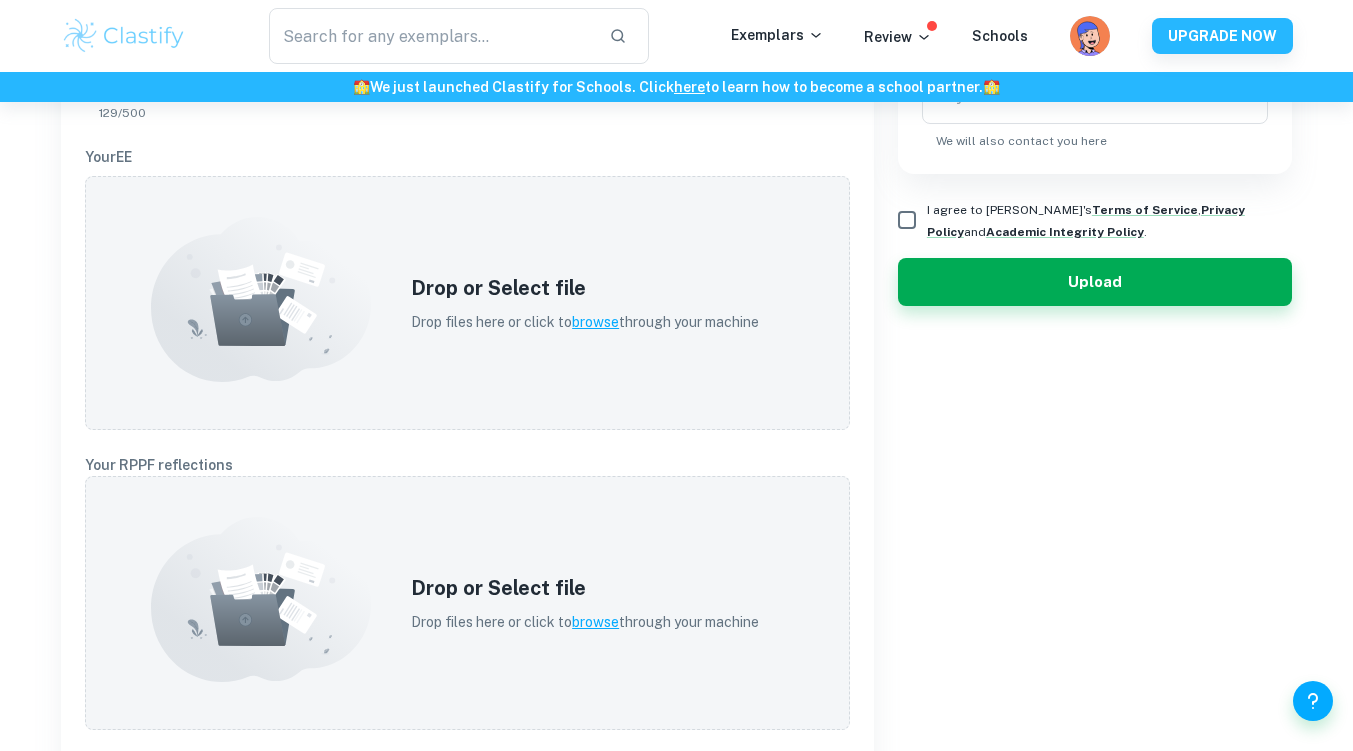 click on "Drop or Select file Drop files here or click to  browse  through your machine" at bounding box center (585, 303) 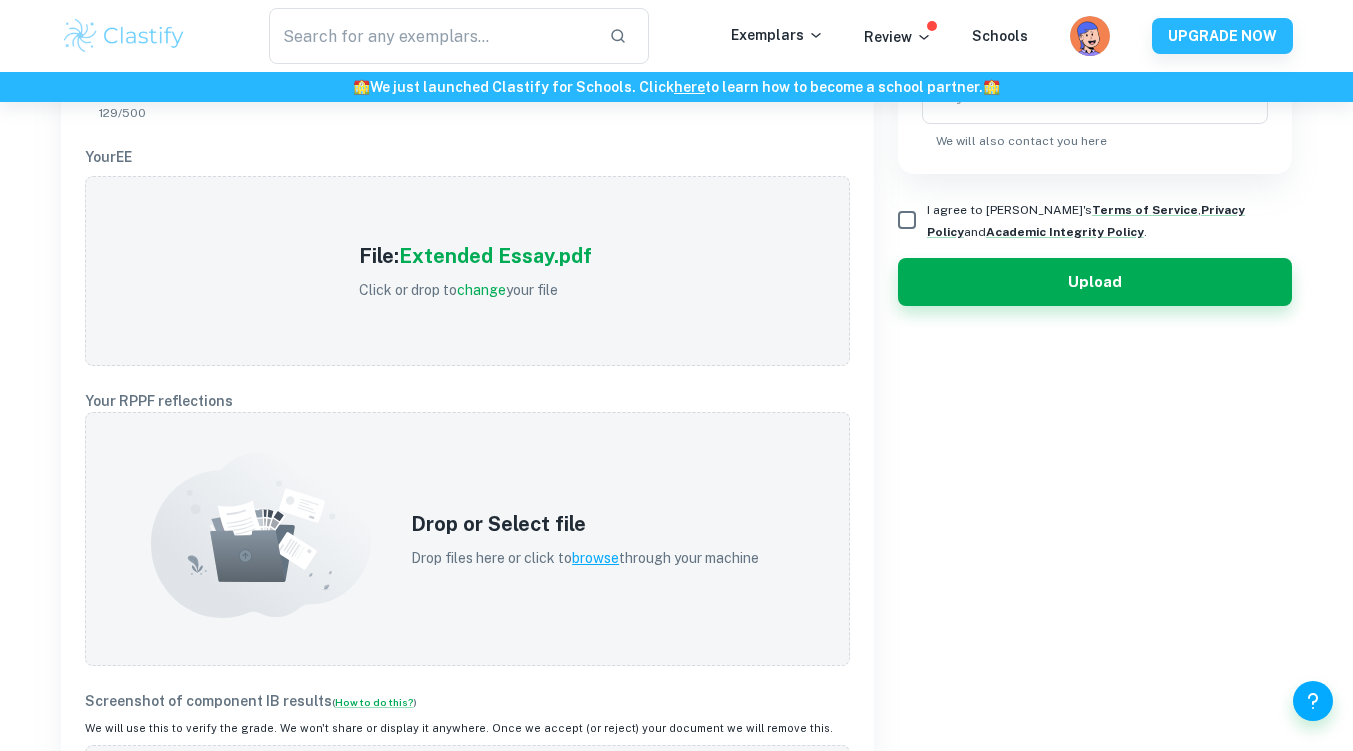 click on "browse" at bounding box center (595, 558) 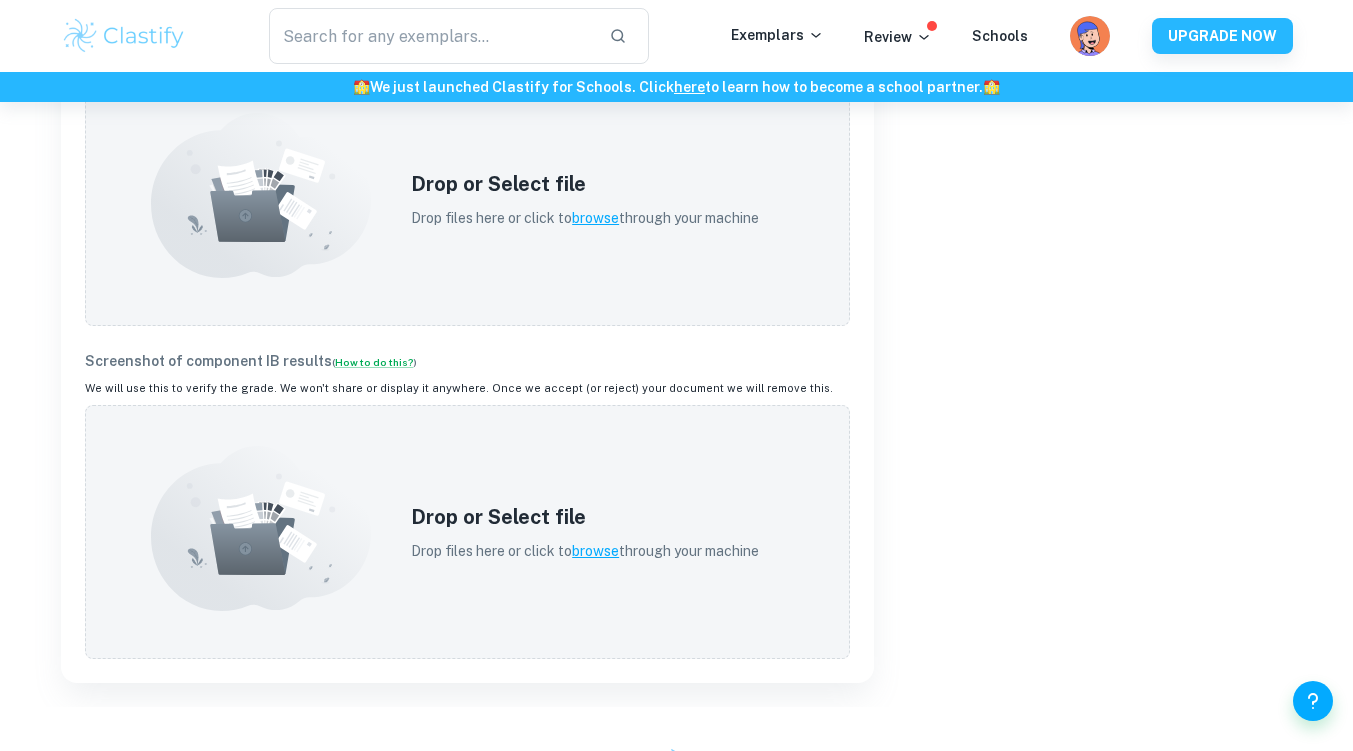 scroll, scrollTop: 1000, scrollLeft: 0, axis: vertical 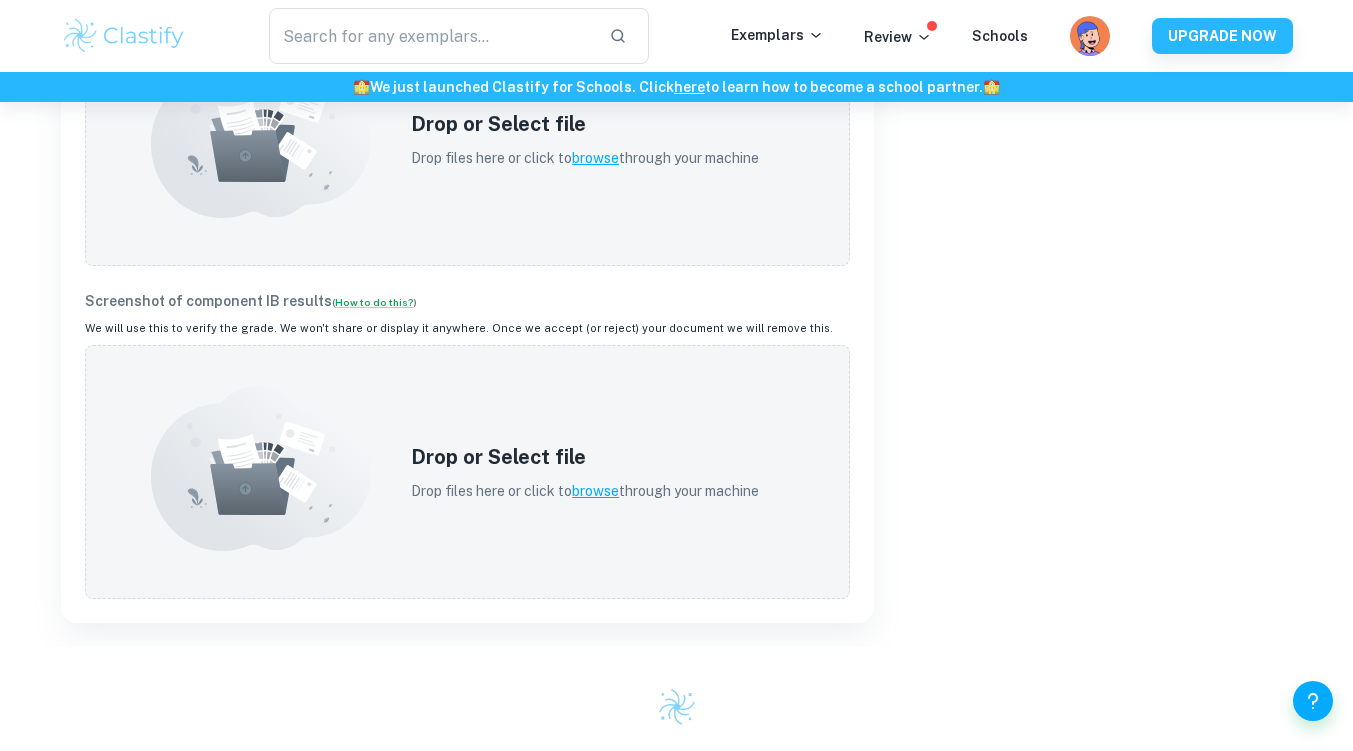 click on "browse" at bounding box center (595, 491) 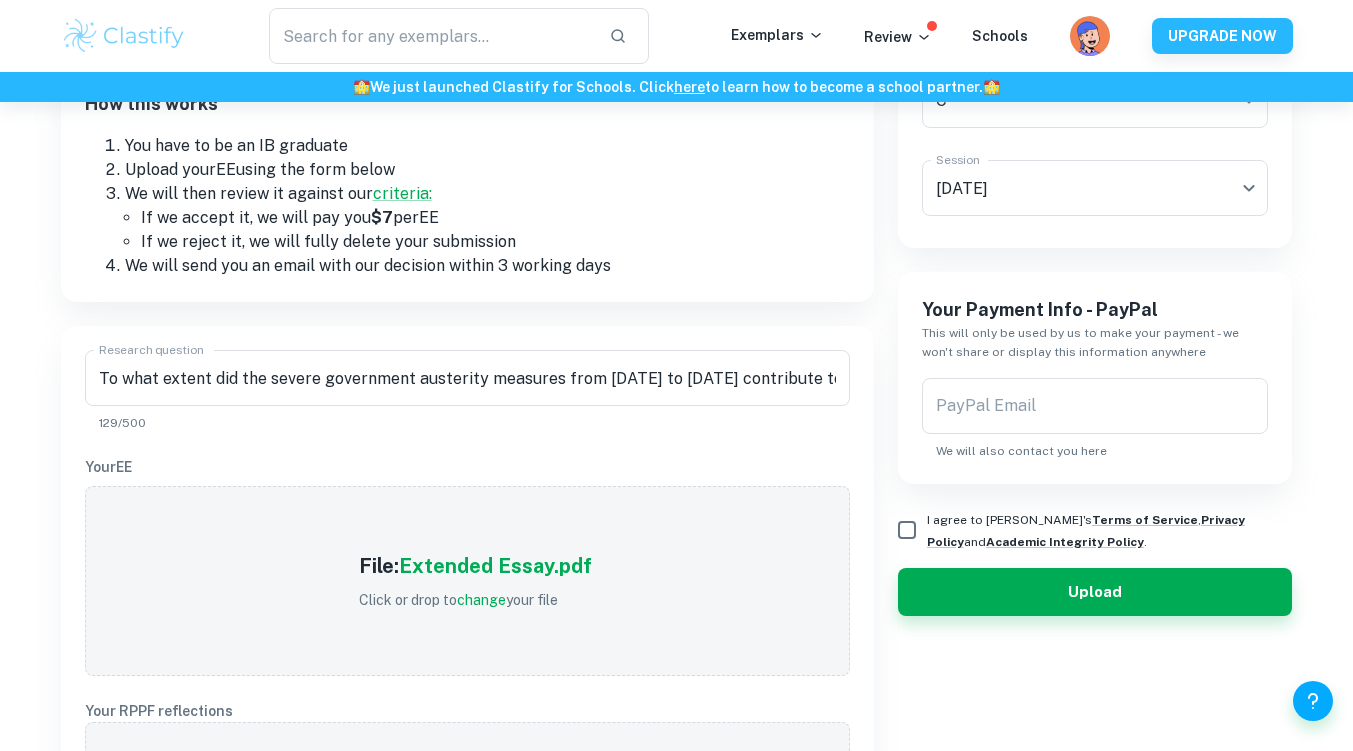 scroll, scrollTop: 200, scrollLeft: 0, axis: vertical 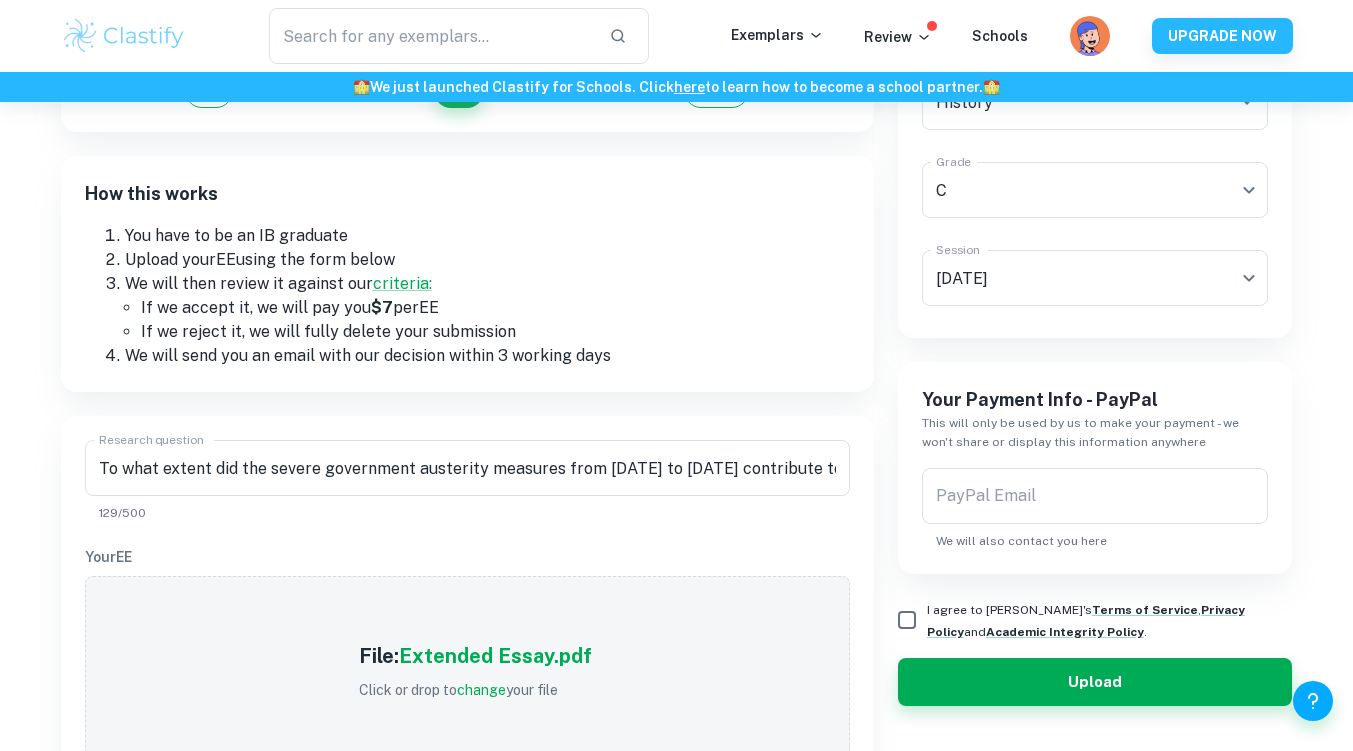 click on "PayPal Email" at bounding box center (1095, 496) 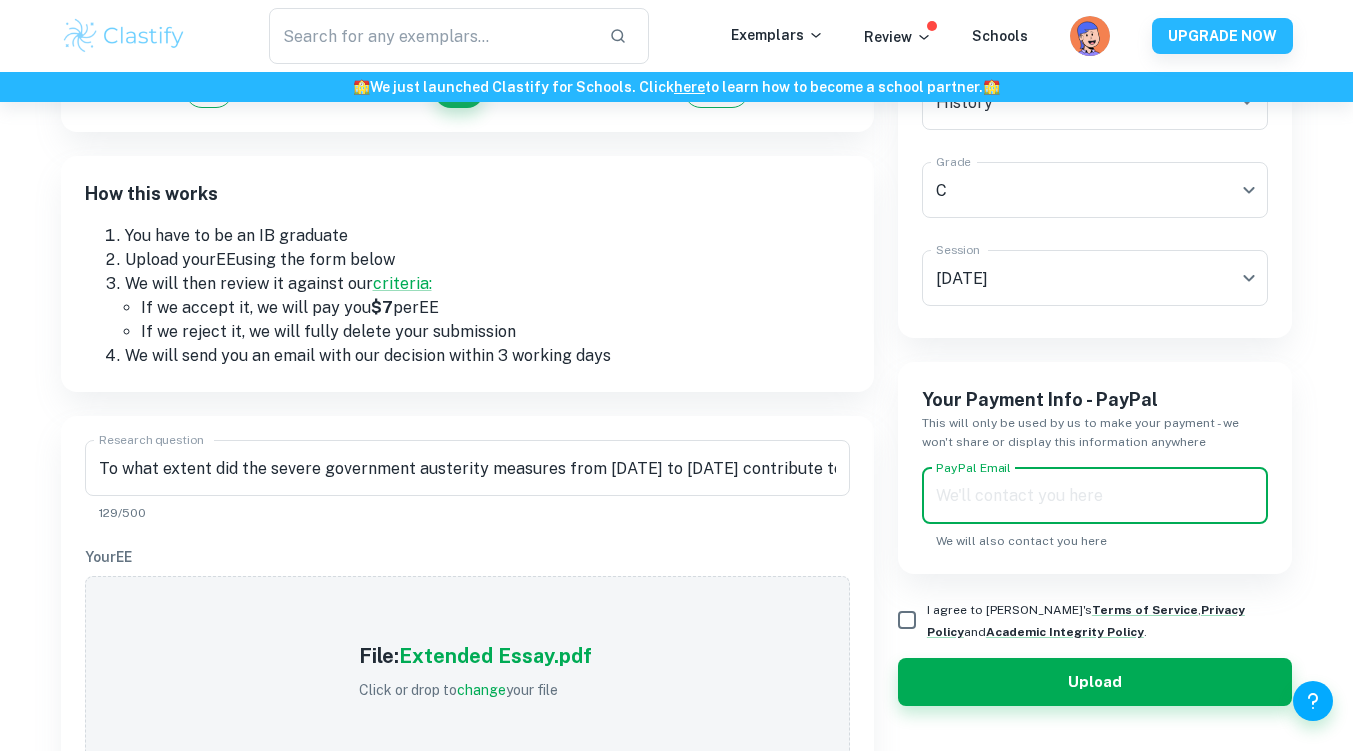 type on "[EMAIL_ADDRESS][DOMAIN_NAME]" 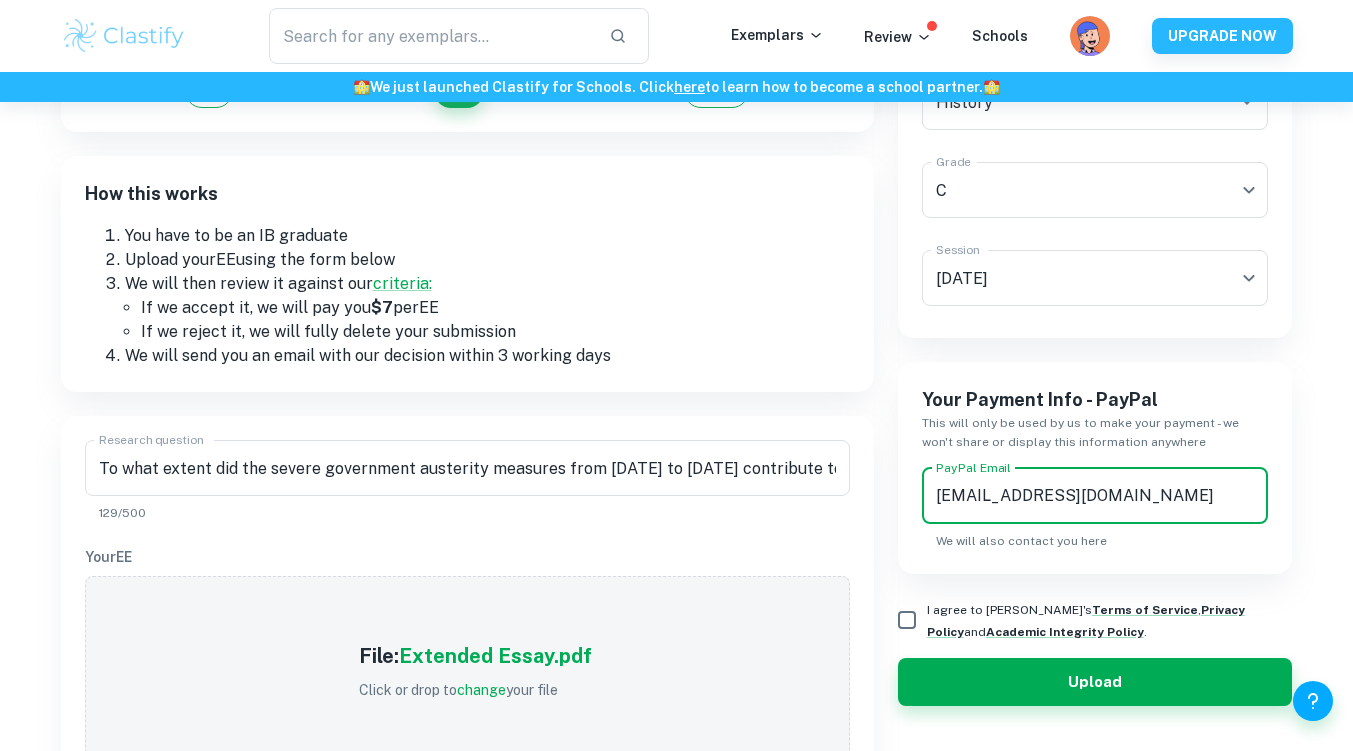 click on "I agree to [PERSON_NAME]'s  Terms of Service ,  Privacy Policy  and  Academic Integrity Policy ." at bounding box center (907, 620) 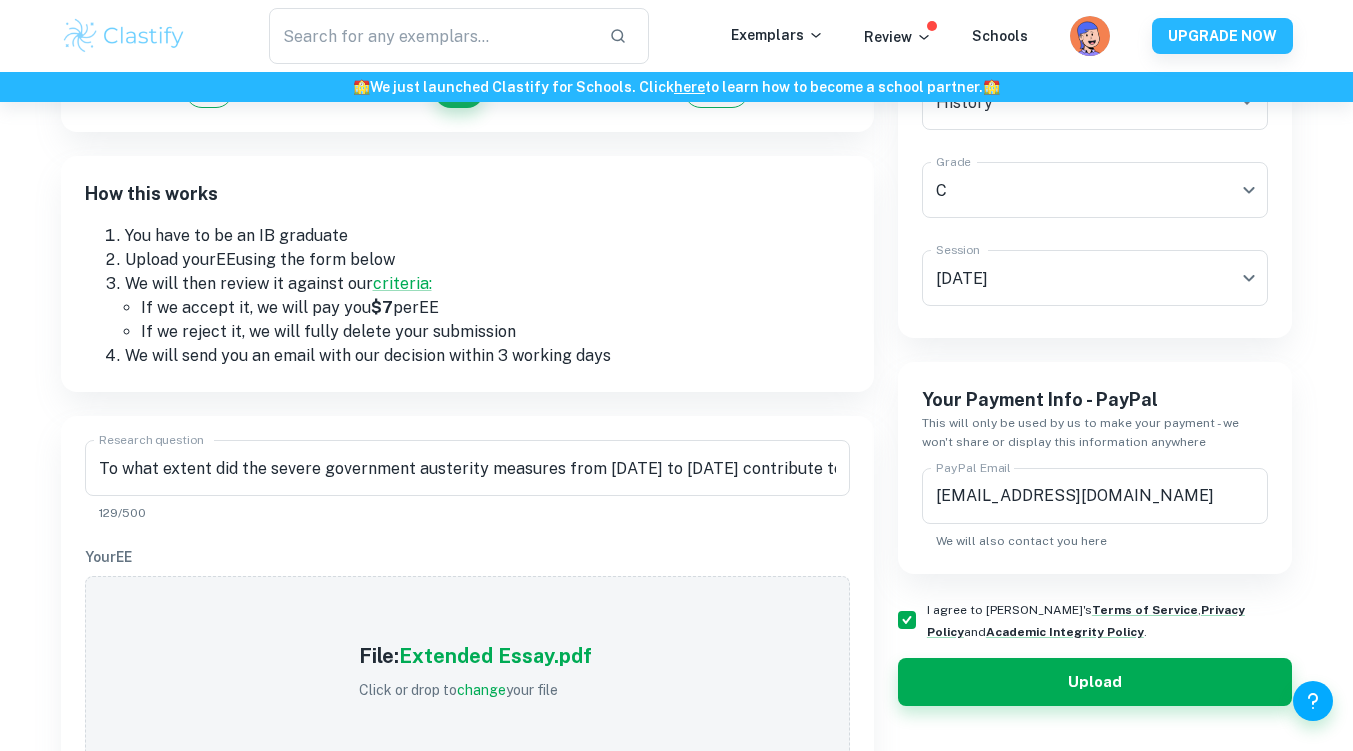 click on "Upload" at bounding box center [1095, 682] 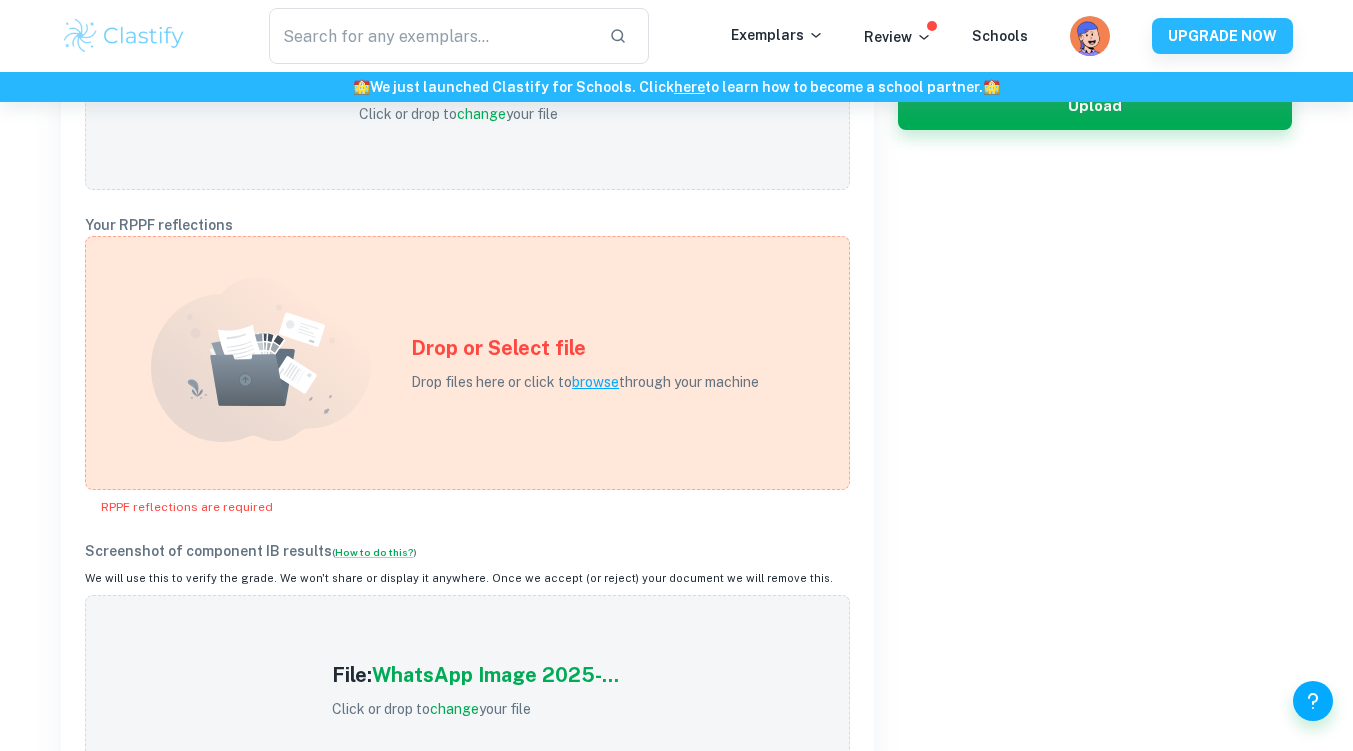 scroll, scrollTop: 800, scrollLeft: 0, axis: vertical 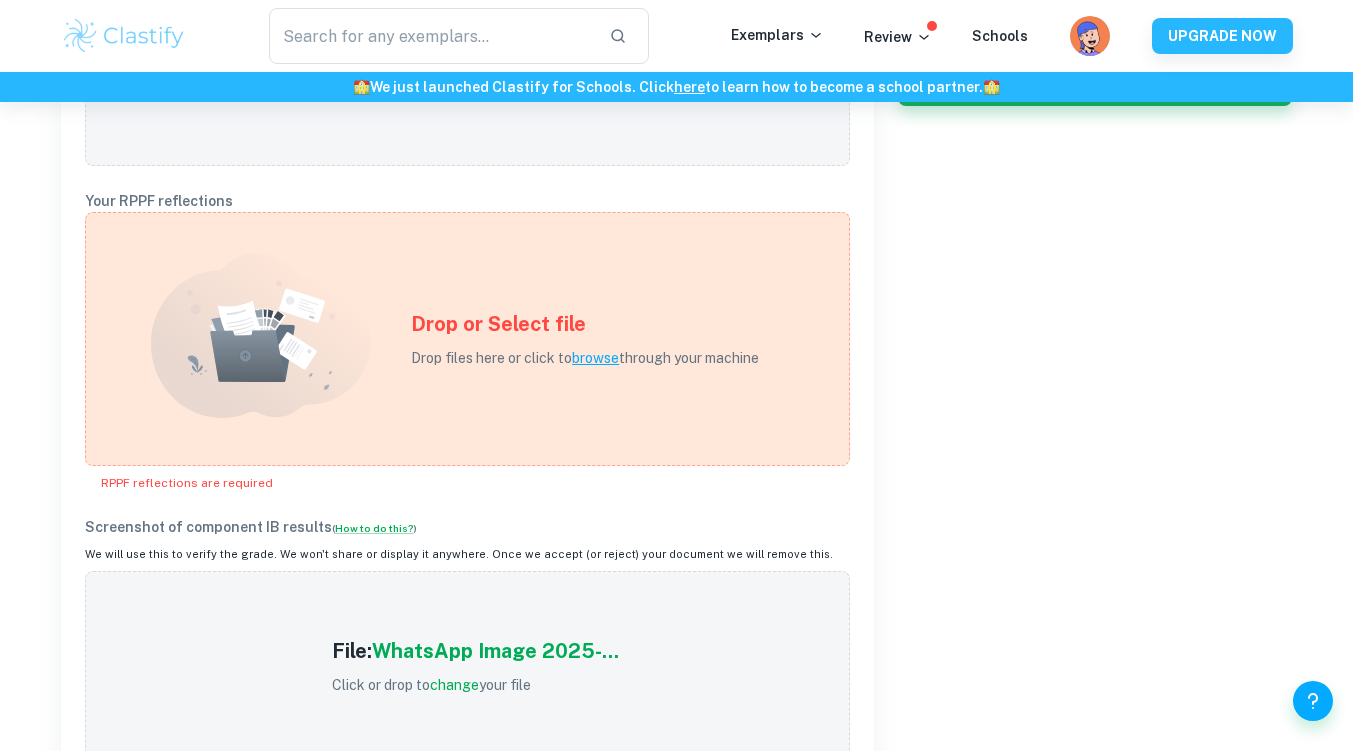 click on "Drop files here or click to  browse  through your machine" at bounding box center [585, 358] 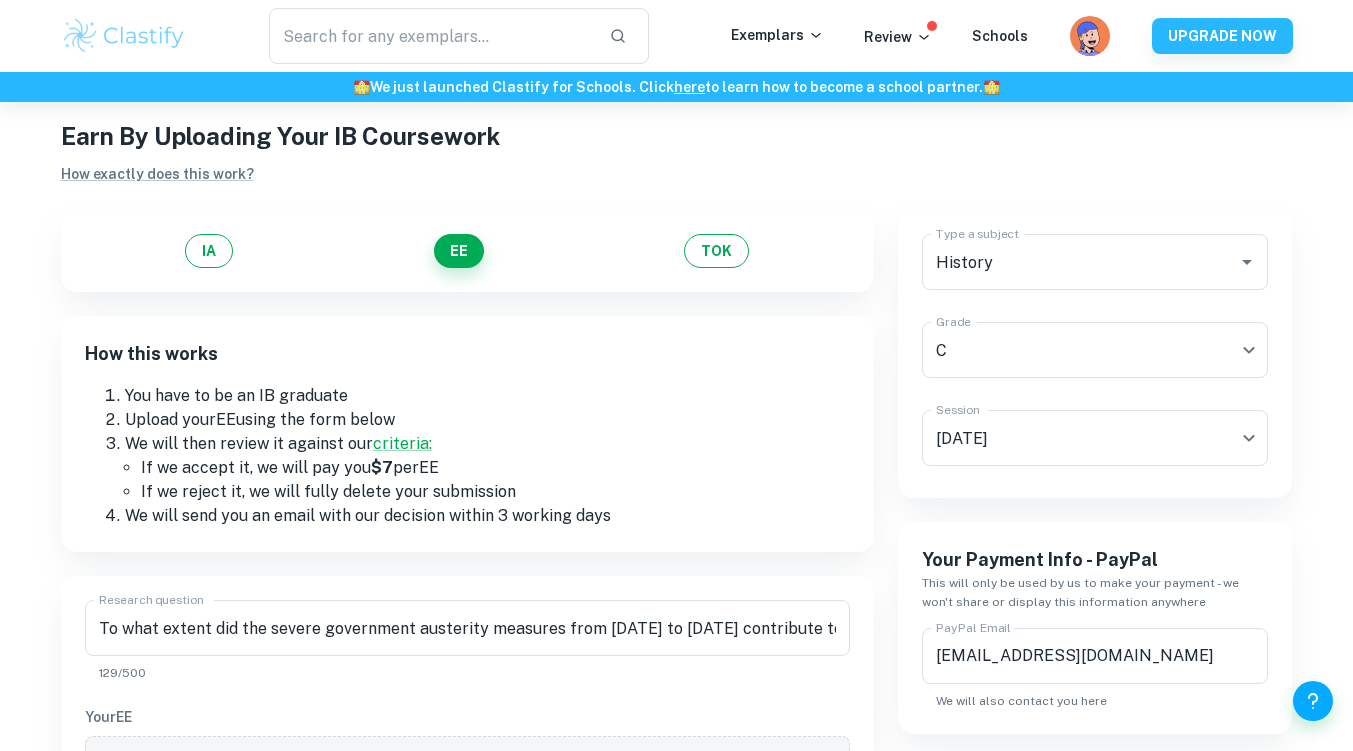 scroll, scrollTop: 0, scrollLeft: 0, axis: both 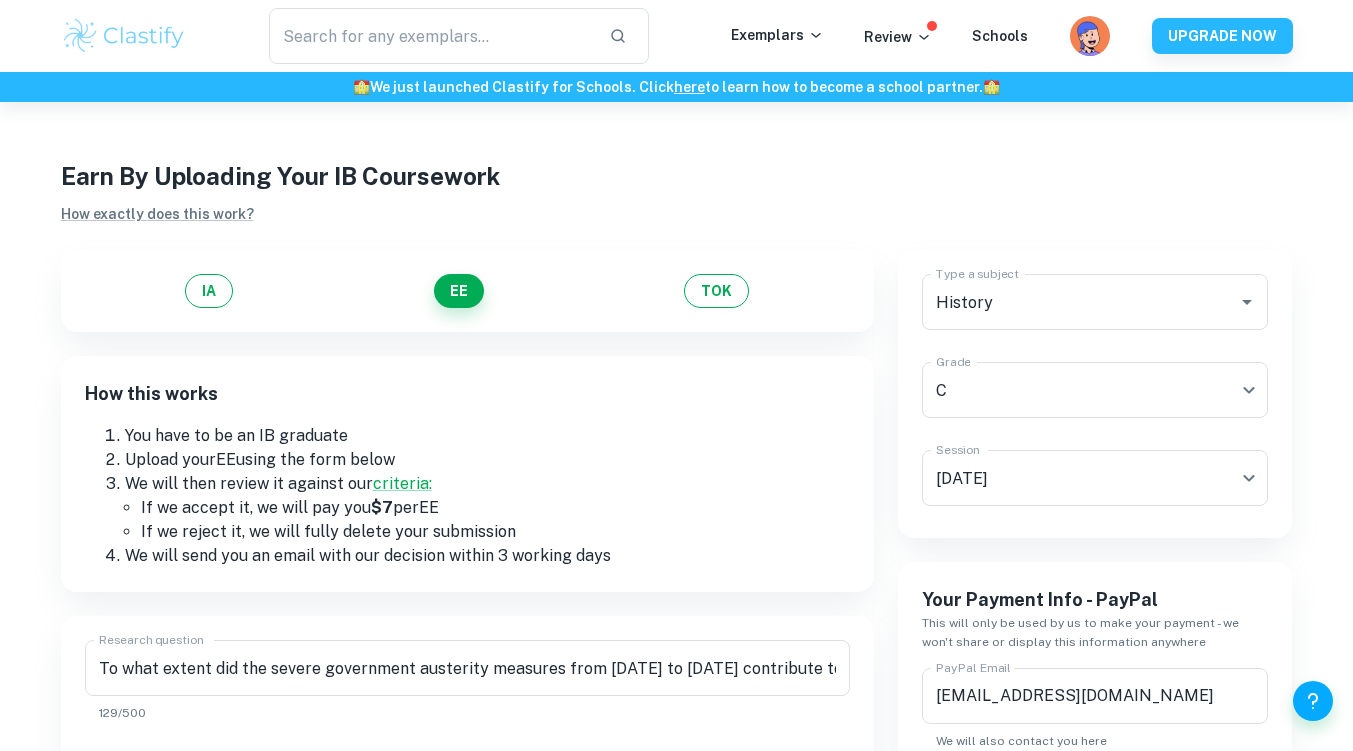 click on "IA" at bounding box center (209, 291) 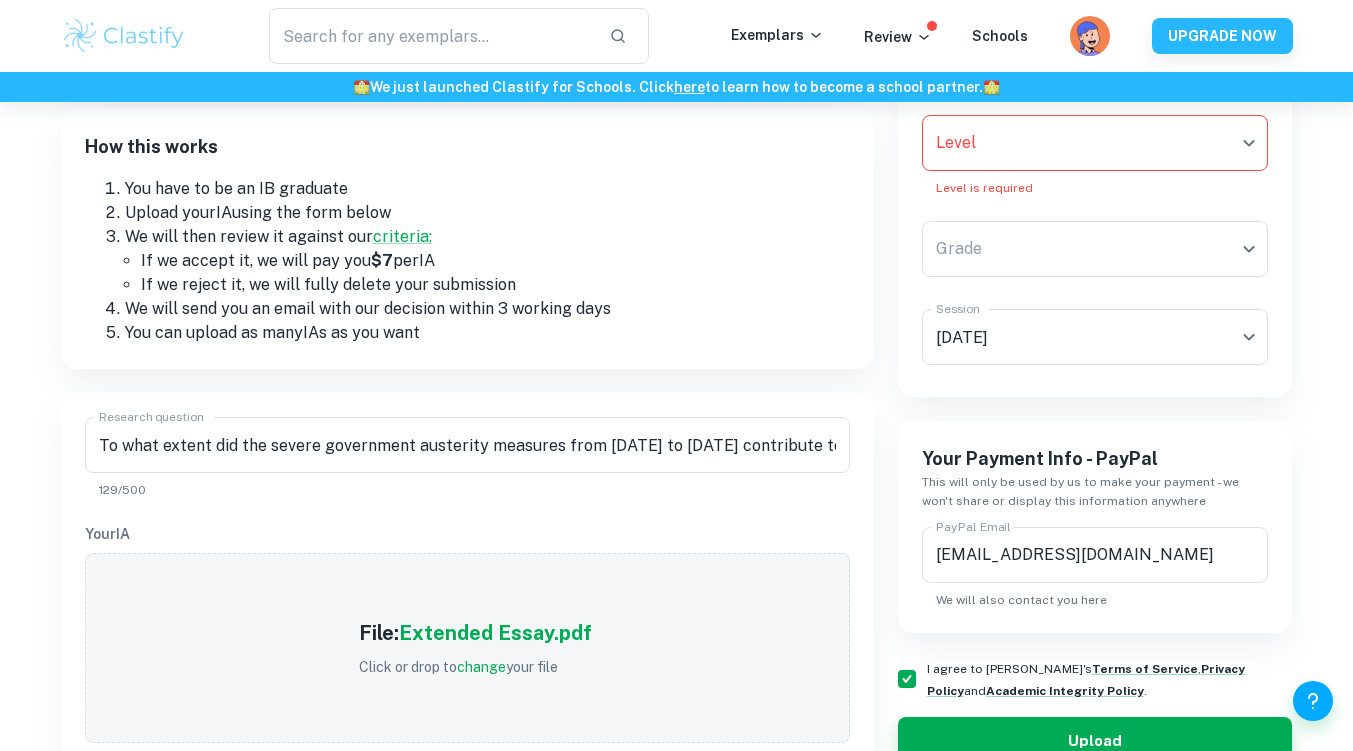 scroll, scrollTop: 400, scrollLeft: 0, axis: vertical 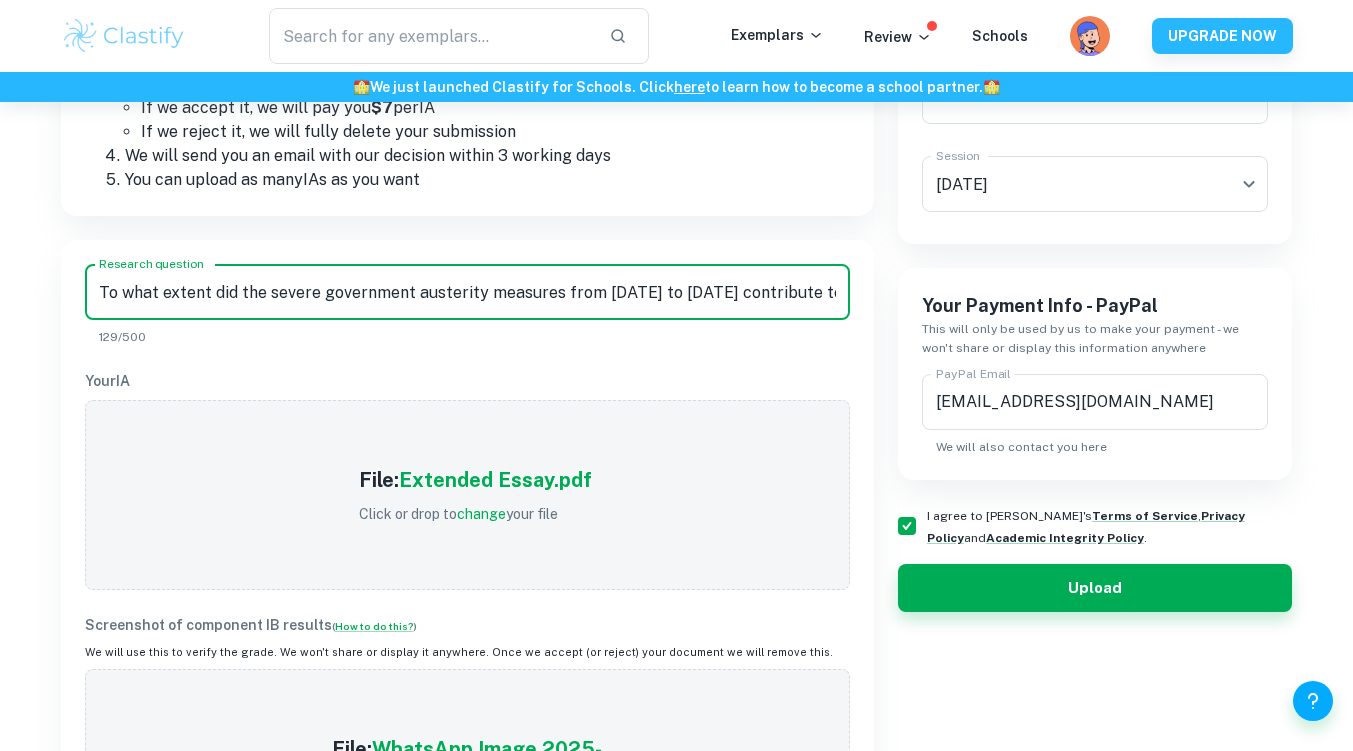 drag, startPoint x: 99, startPoint y: 291, endPoint x: 540, endPoint y: 282, distance: 441.09183 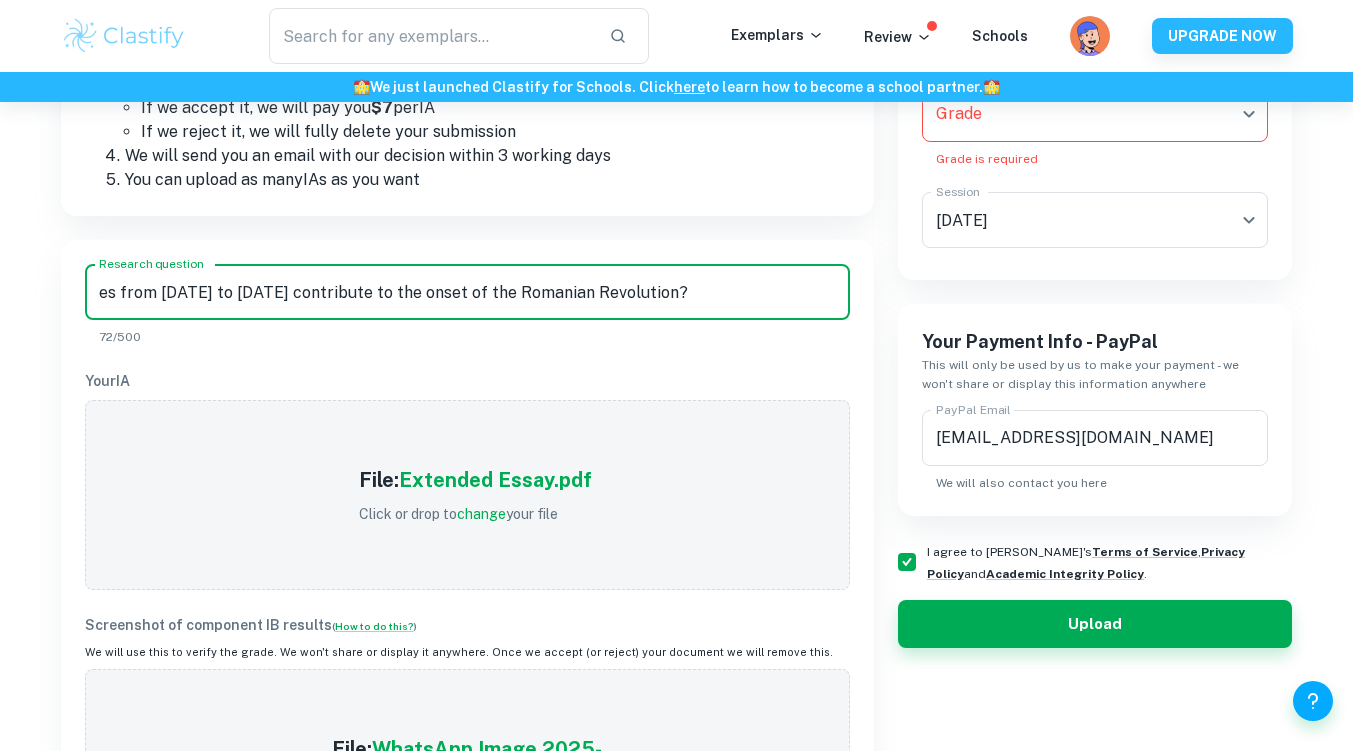drag, startPoint x: 687, startPoint y: 288, endPoint x: 53, endPoint y: 275, distance: 634.13324 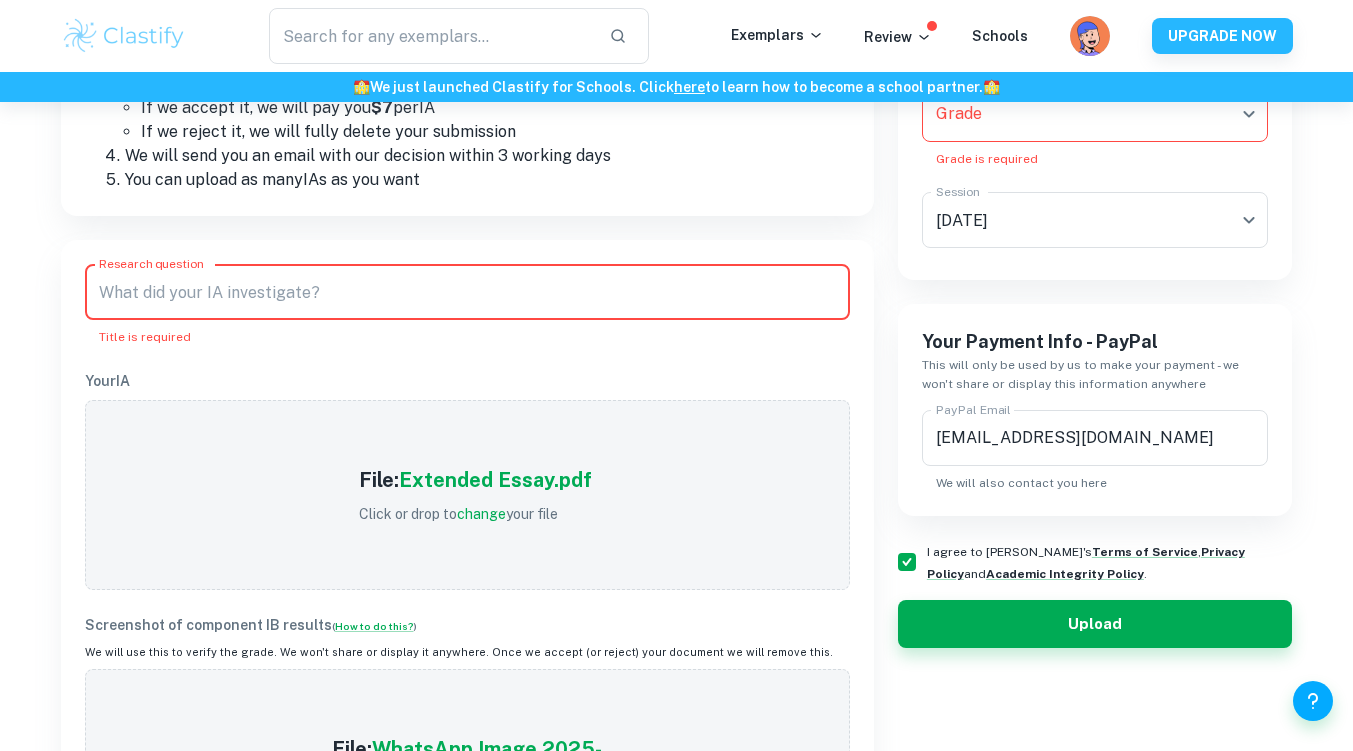 scroll, scrollTop: 100, scrollLeft: 0, axis: vertical 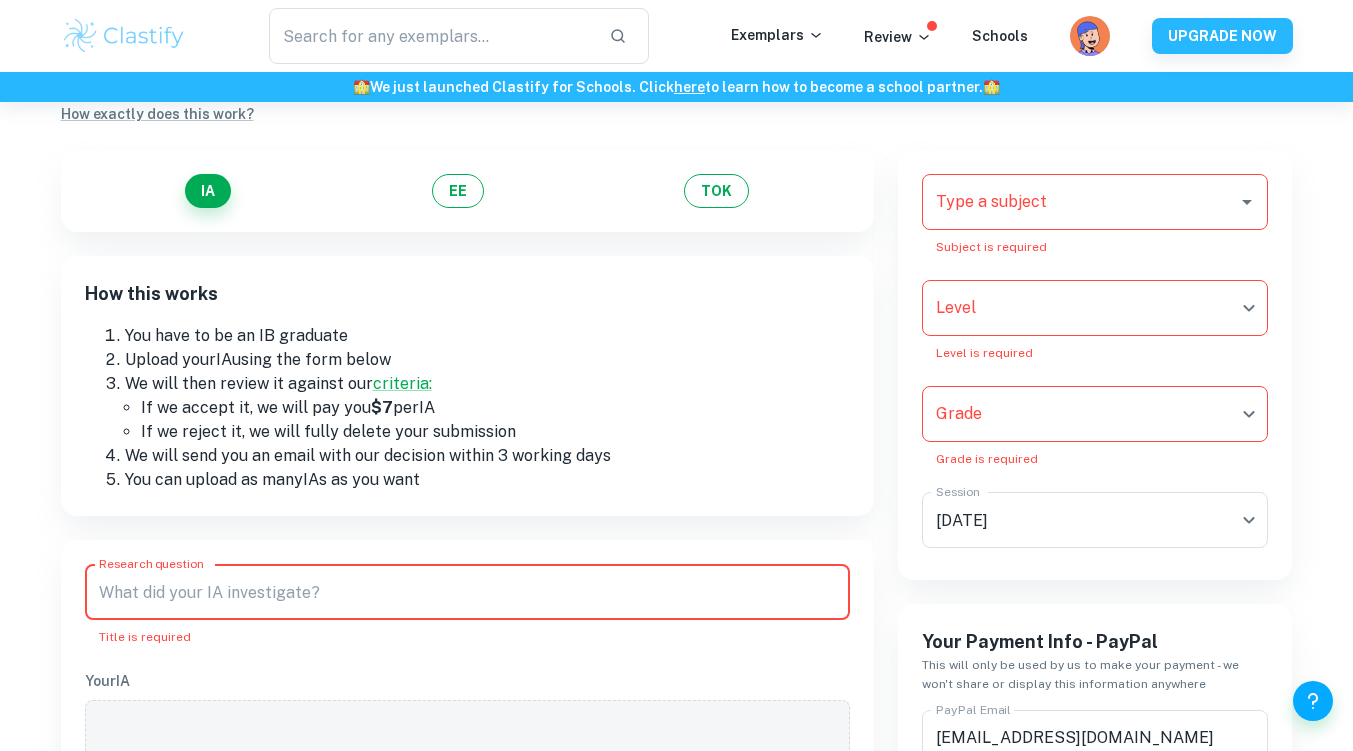 type 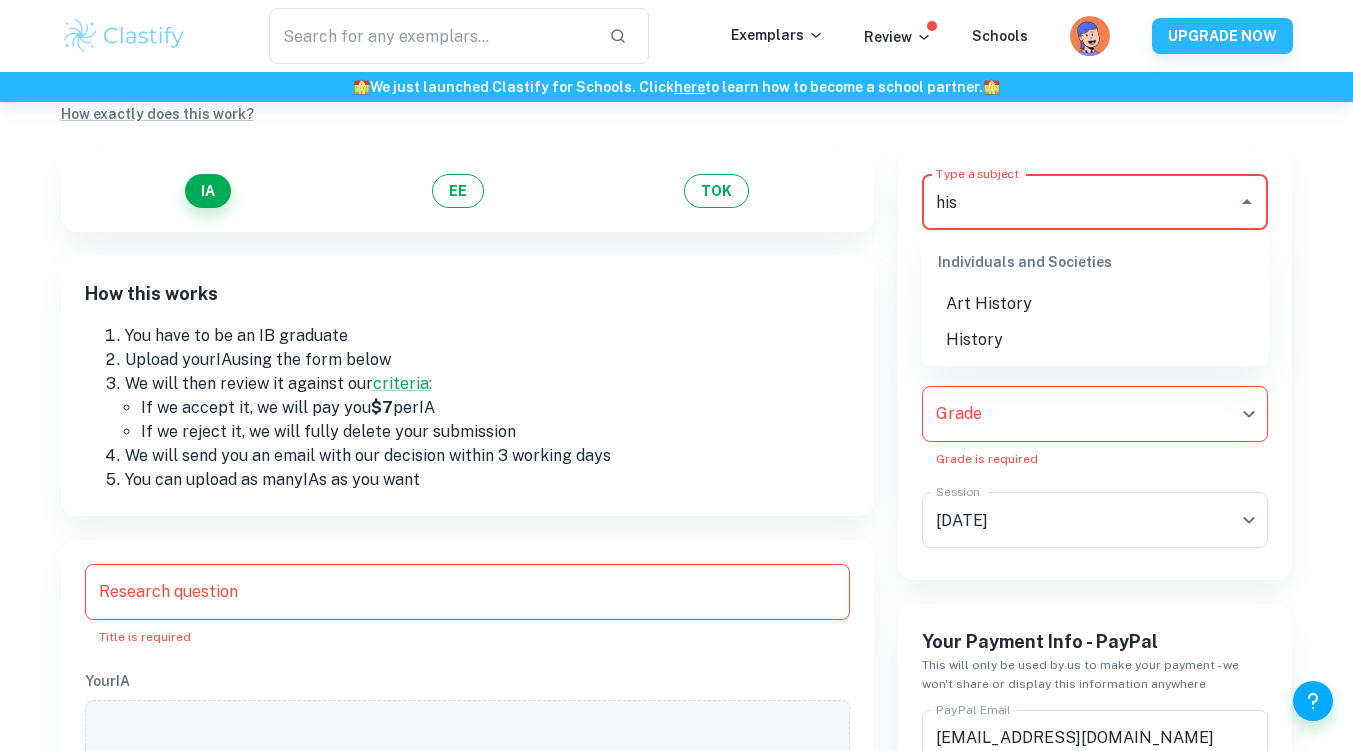 click on "History" at bounding box center (1095, 340) 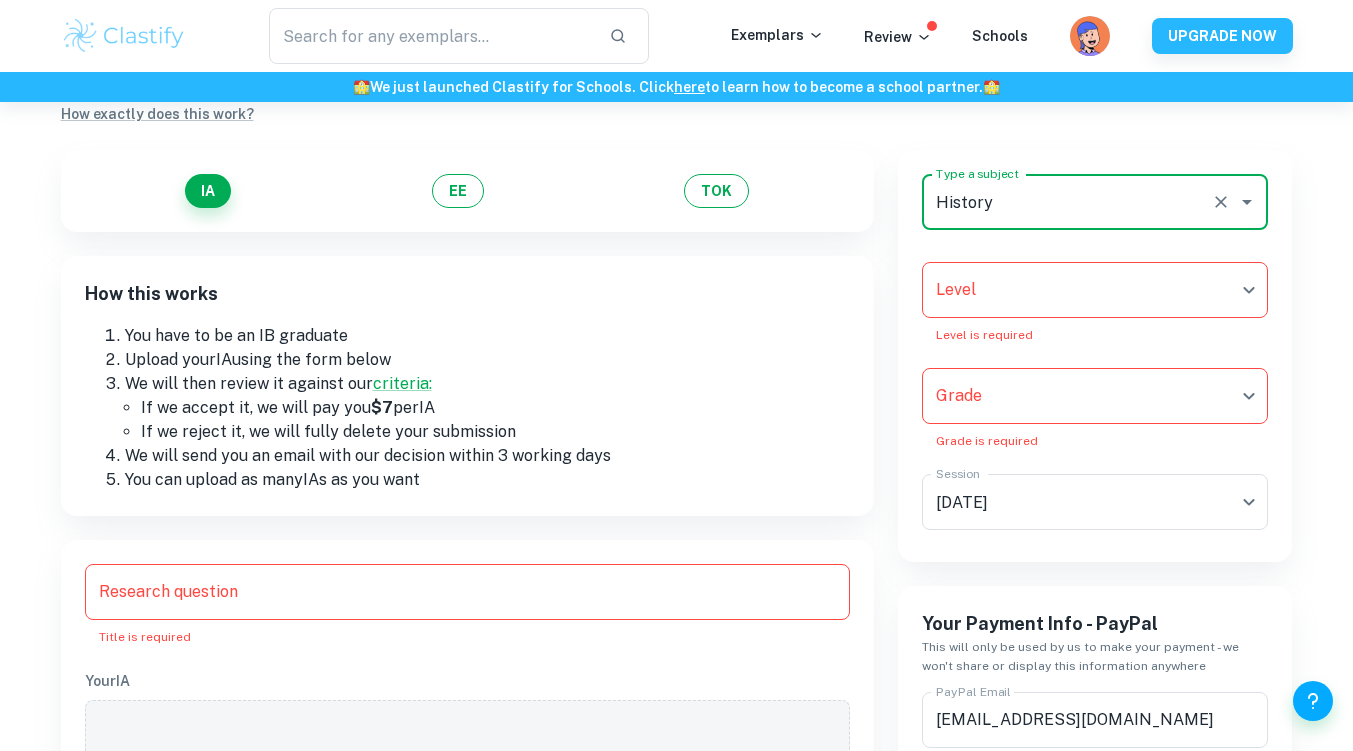 type on "History" 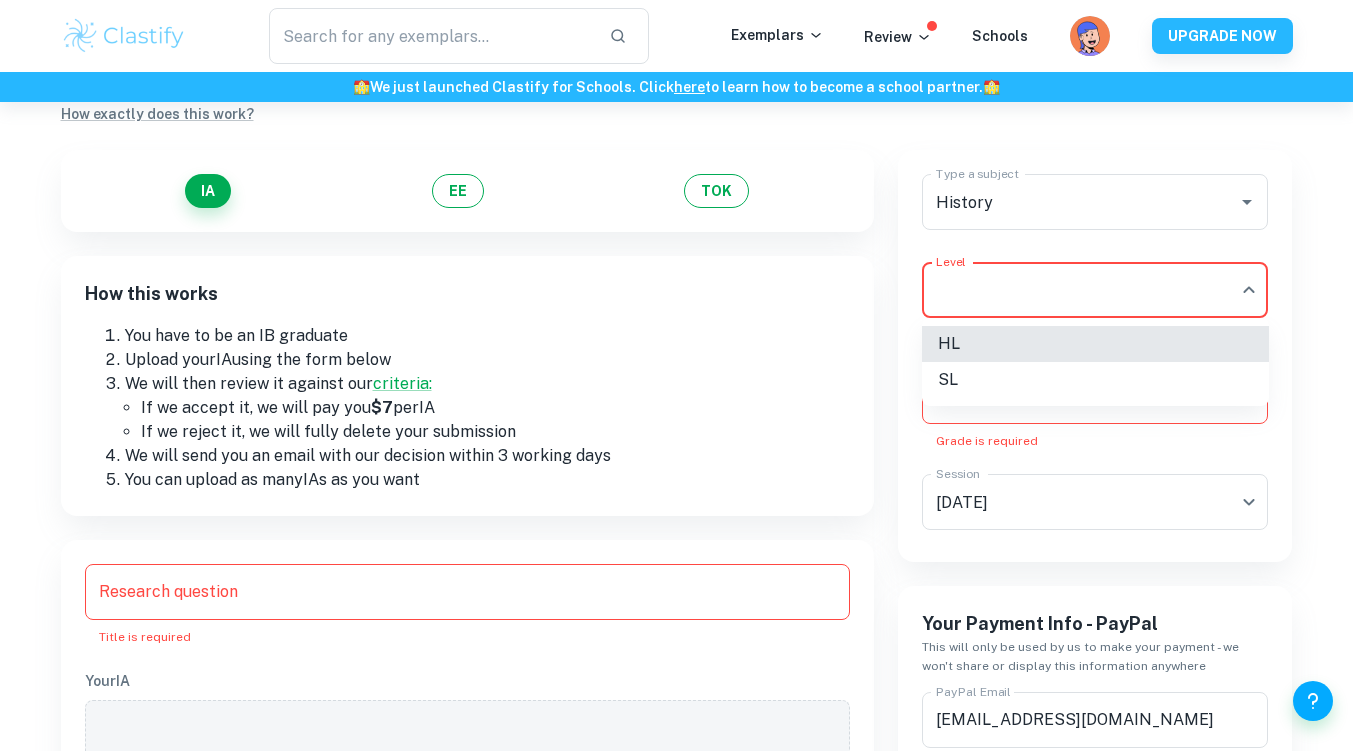 click on "HL" at bounding box center [1095, 344] 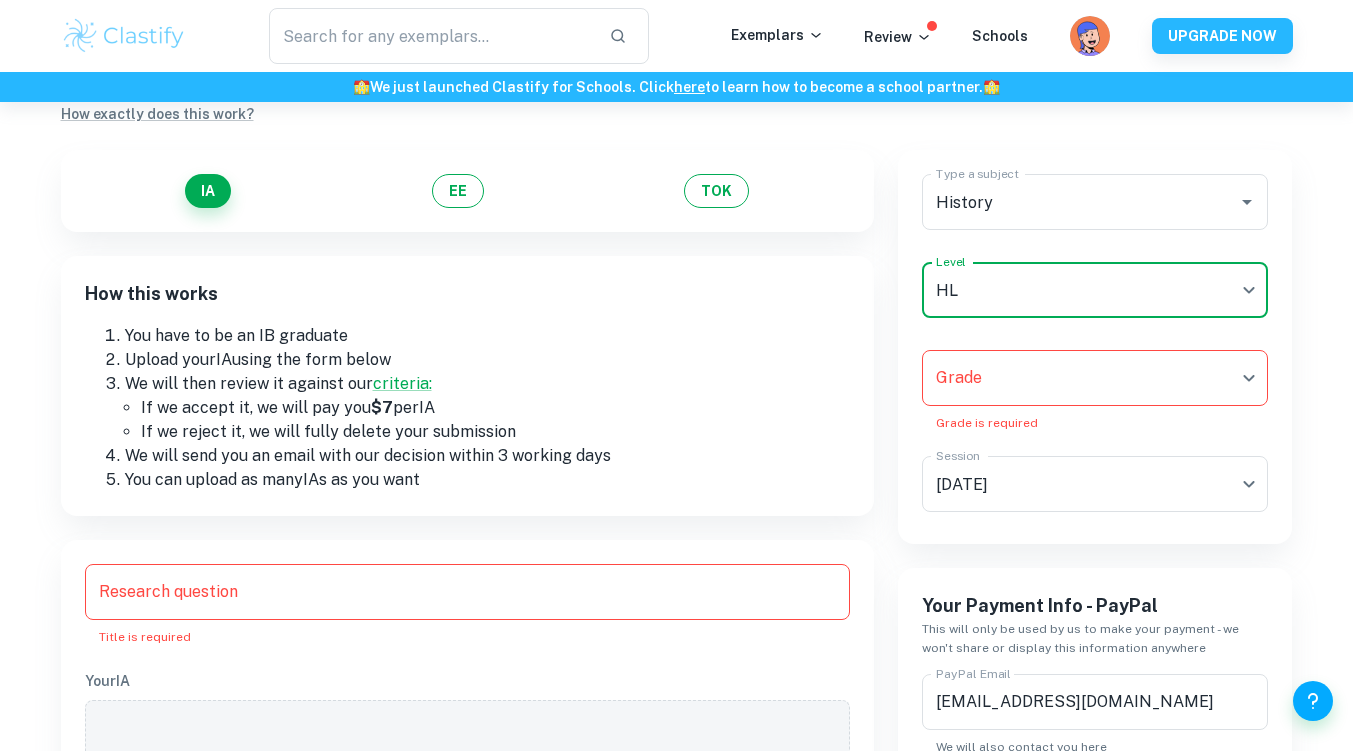 click on "We value your privacy We use cookies to enhance your browsing experience, serve personalised ads or content, and analyse our traffic. By clicking "Accept All", you consent to our use of cookies.   Cookie Policy Customise   Reject All   Accept All   Customise Consent Preferences   We use cookies to help you navigate efficiently and perform certain functions. You will find detailed information about all cookies under each consent category below. The cookies that are categorised as "Necessary" are stored on your browser as they are essential for enabling the basic functionalities of the site. ...  Show more For more information on how Google's third-party cookies operate and handle your data, see:   Google Privacy Policy Necessary Always Active Necessary cookies are required to enable the basic features of this site, such as providing secure log-in or adjusting your consent preferences. These cookies do not store any personally identifiable data. Functional Analytics Performance Advertisement Uncategorised" at bounding box center (676, 377) 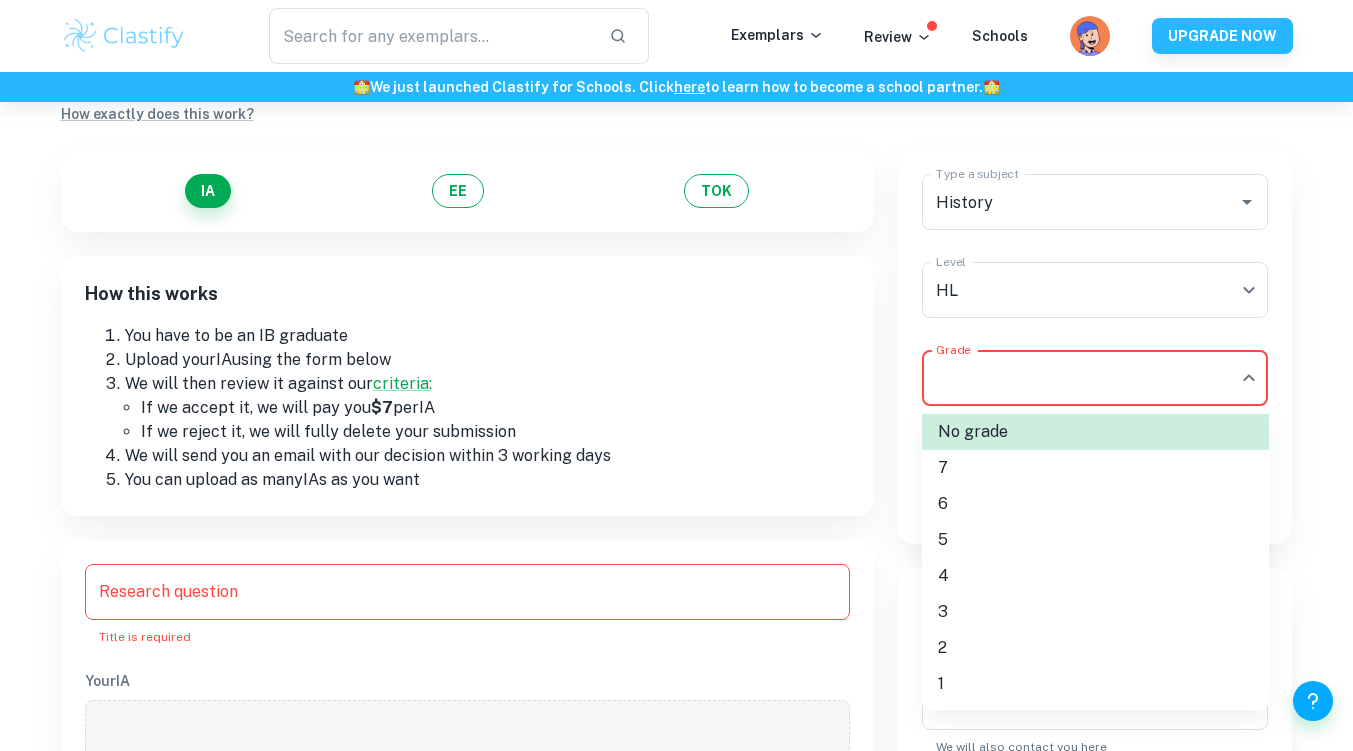 click on "4" at bounding box center [1095, 576] 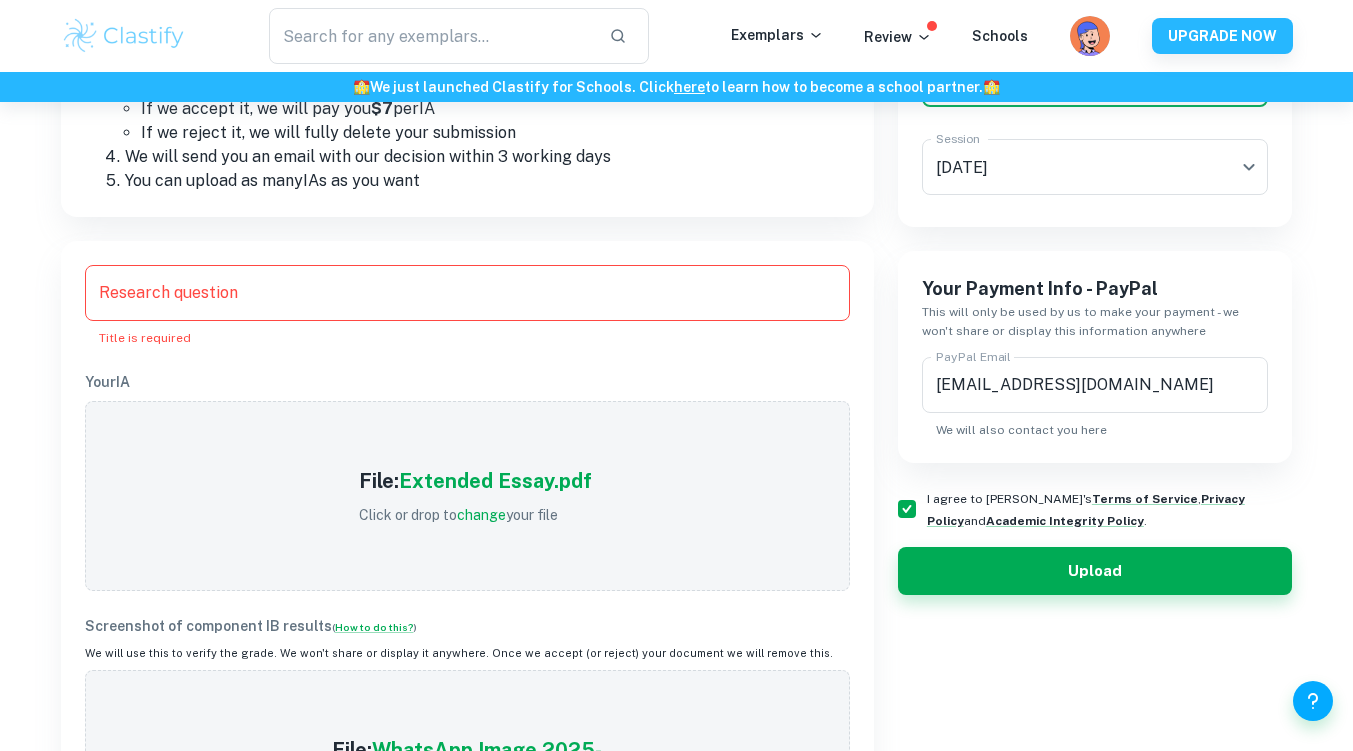 scroll, scrollTop: 400, scrollLeft: 0, axis: vertical 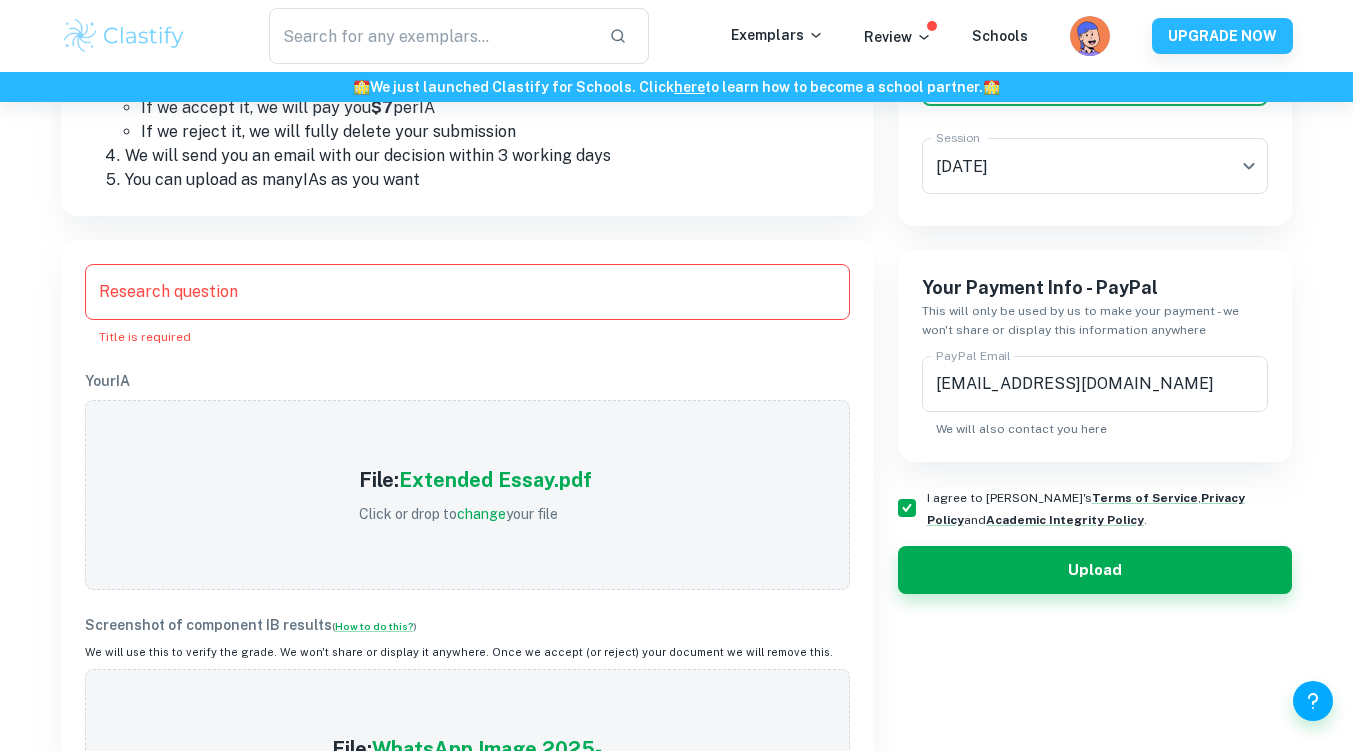 click on "Research question" at bounding box center (467, 292) 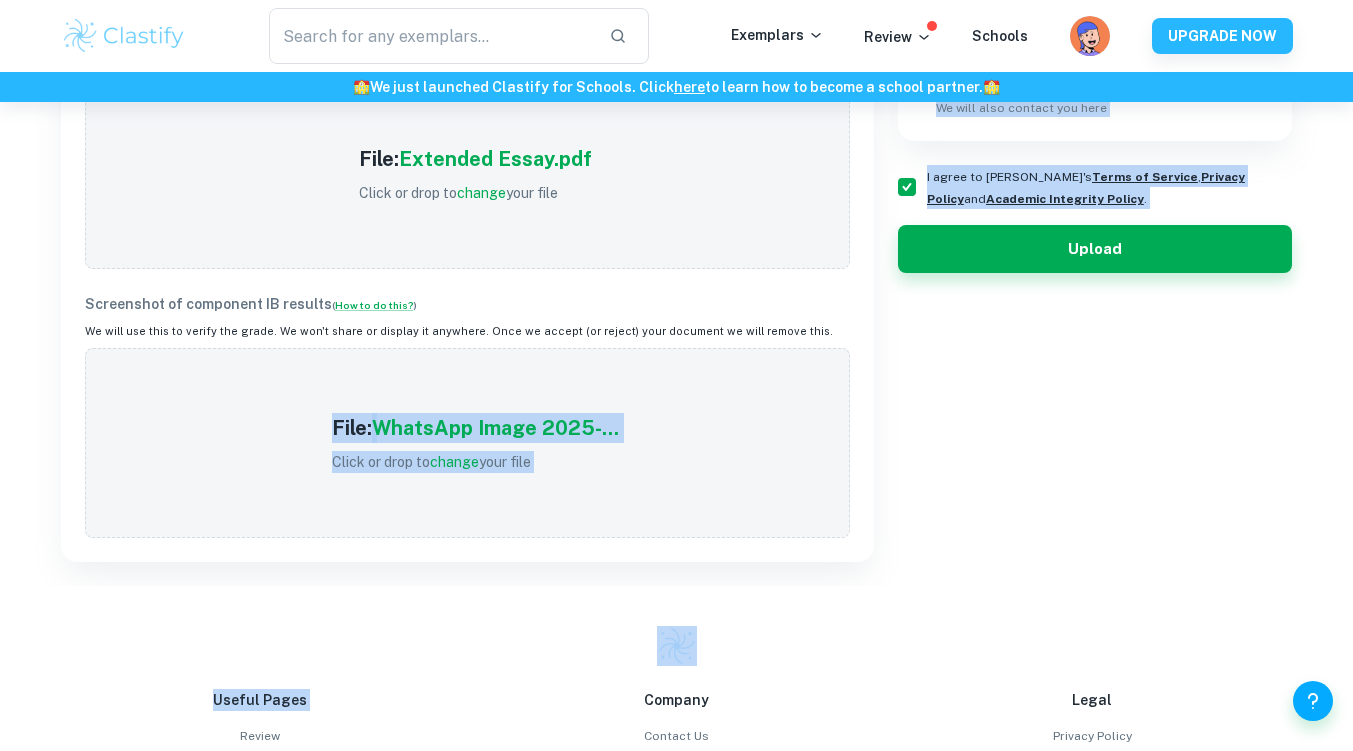 drag, startPoint x: 129, startPoint y: 746, endPoint x: 153, endPoint y: 790, distance: 50.119858 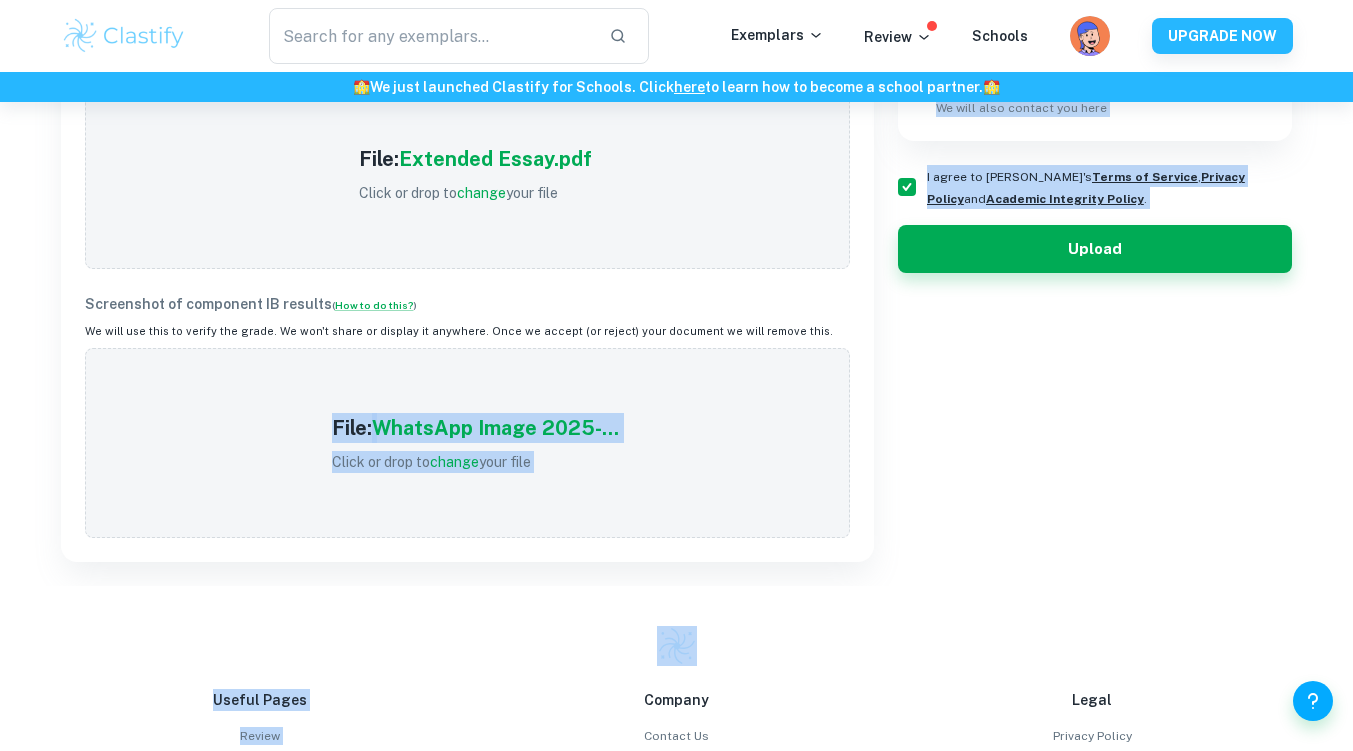 scroll, scrollTop: 821, scrollLeft: 0, axis: vertical 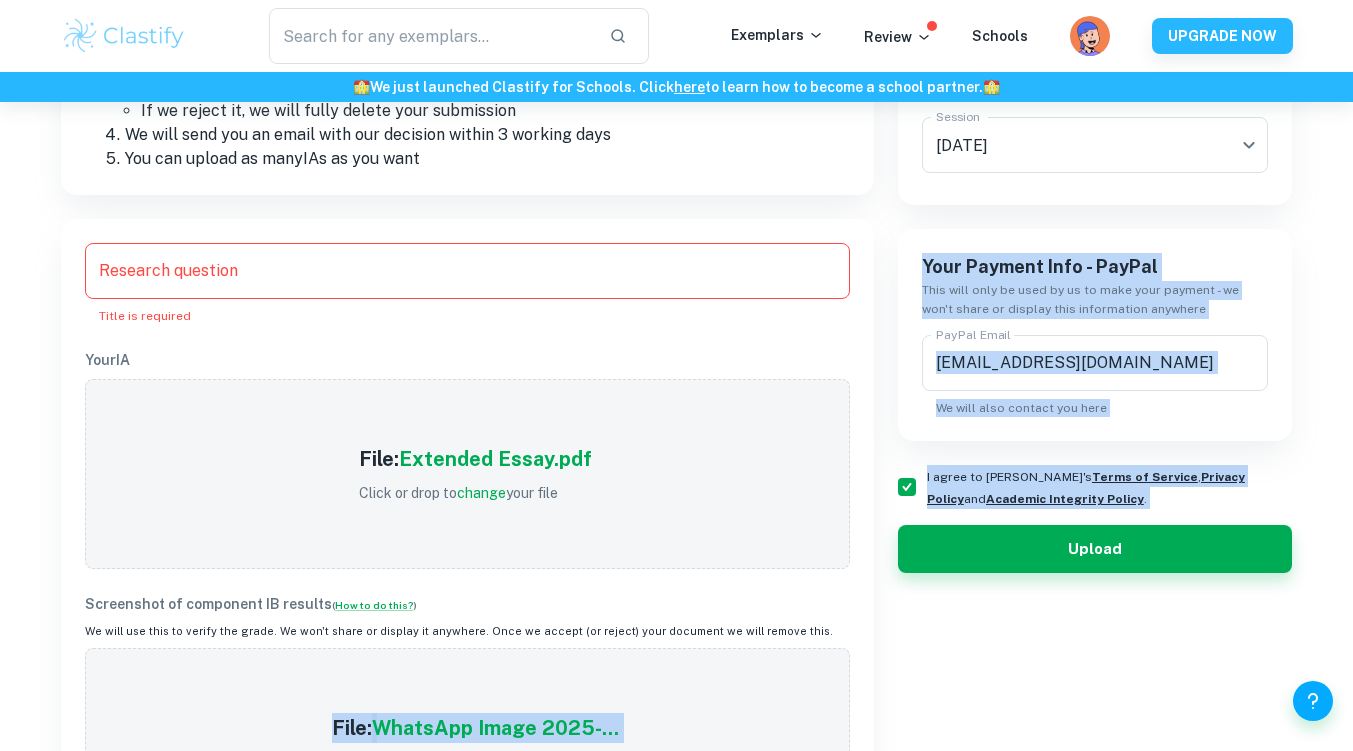 click on "Research question" at bounding box center [467, 271] 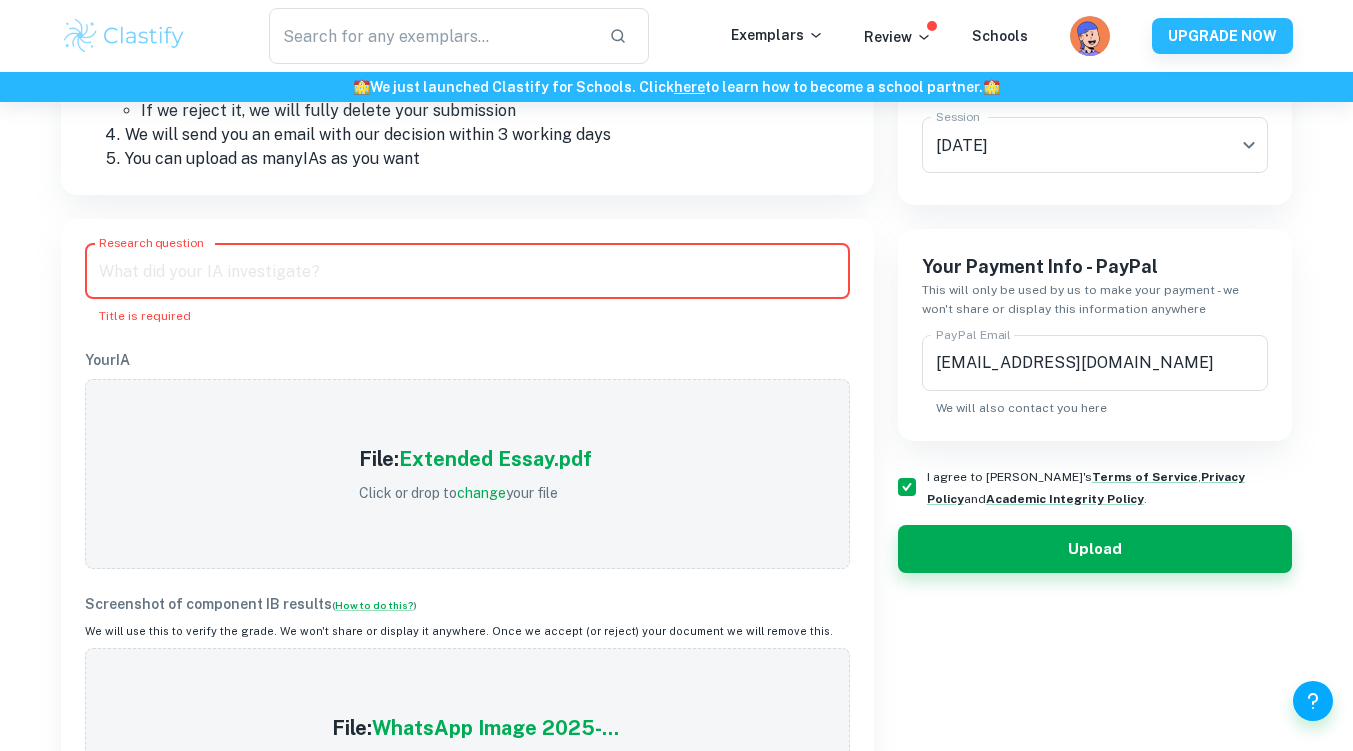 paste on "TO WHAT EXTENT DID NAZI EUGENICS CONTRIBUTE TO PROMOTING THE [DEMOGRAPHIC_DATA] MASTER RACE BETWEEN 1933 AND 1942" 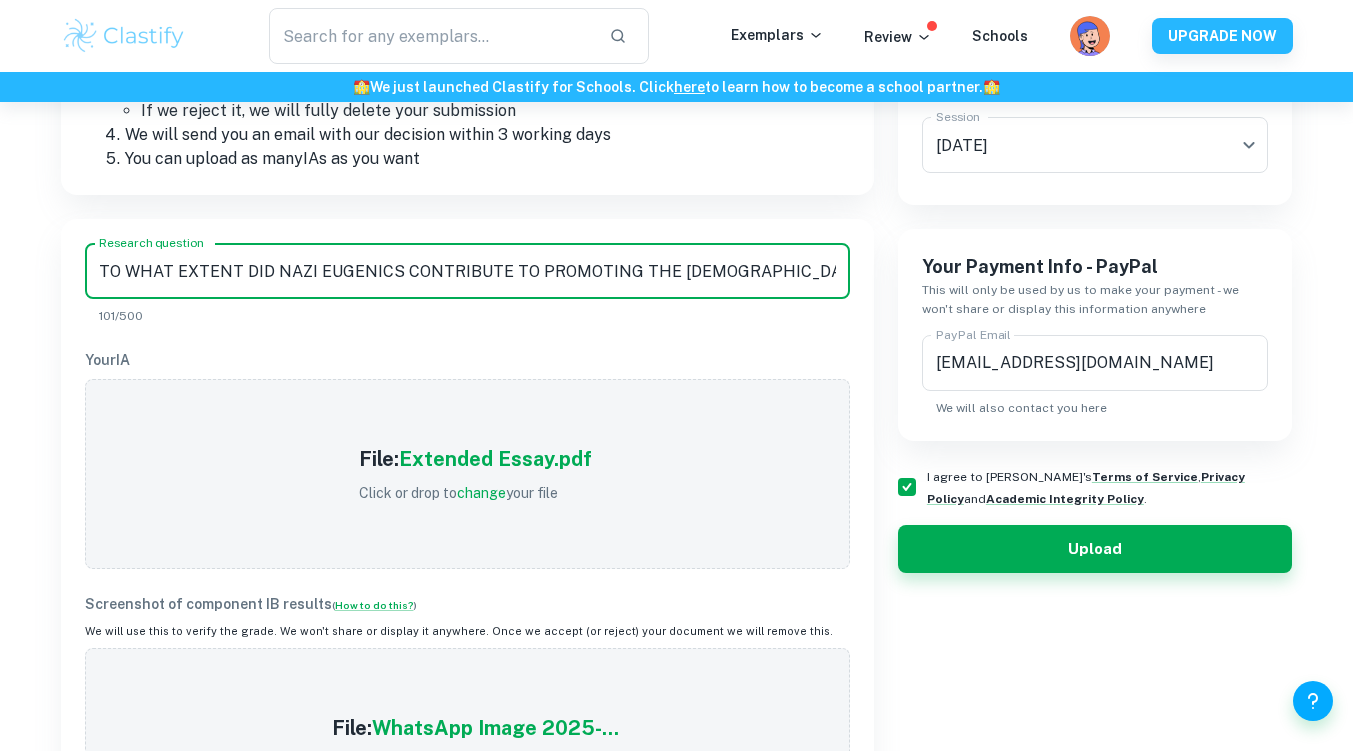 scroll, scrollTop: 0, scrollLeft: 215, axis: horizontal 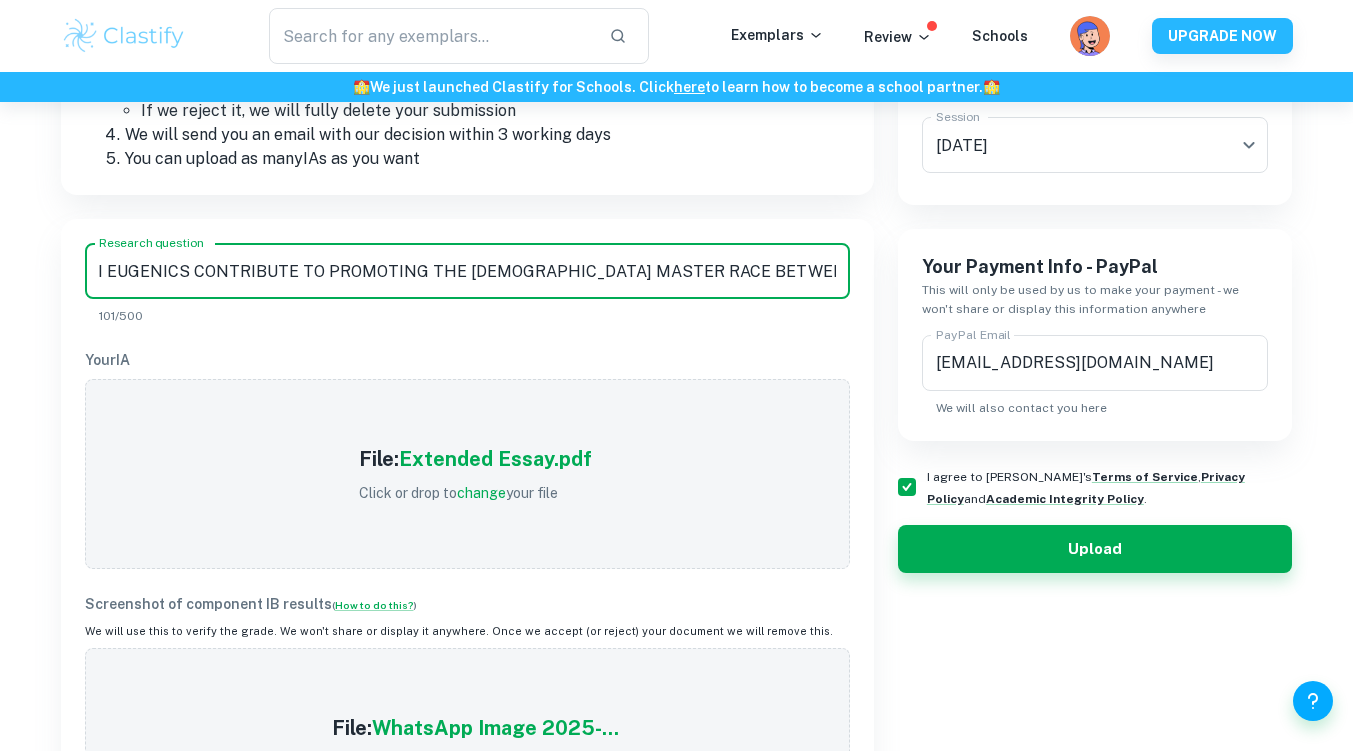 type on "TO WHAT EXTENT DID NAZI EUGENICS CONTRIBUTE TO PROMOTING THE [DEMOGRAPHIC_DATA] MASTER RACE BETWEEN 1933 AND 1942" 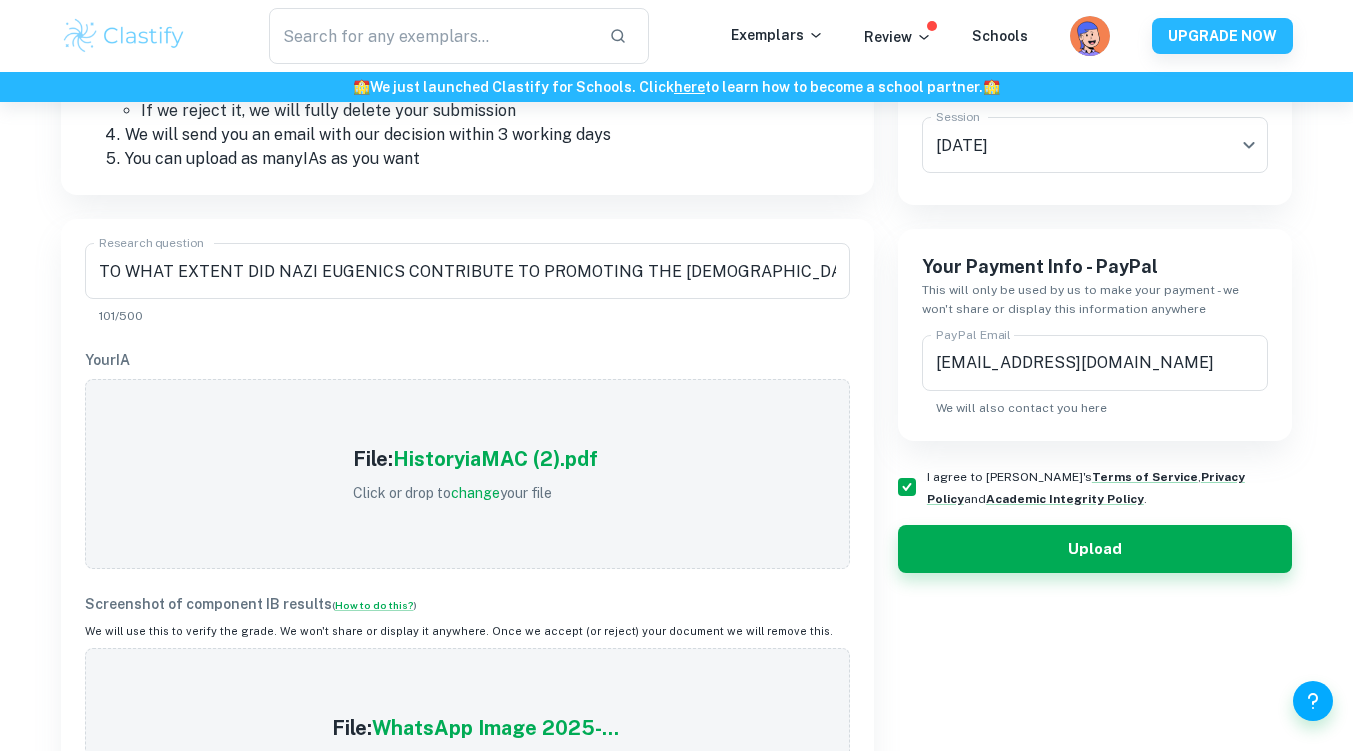 scroll, scrollTop: 721, scrollLeft: 0, axis: vertical 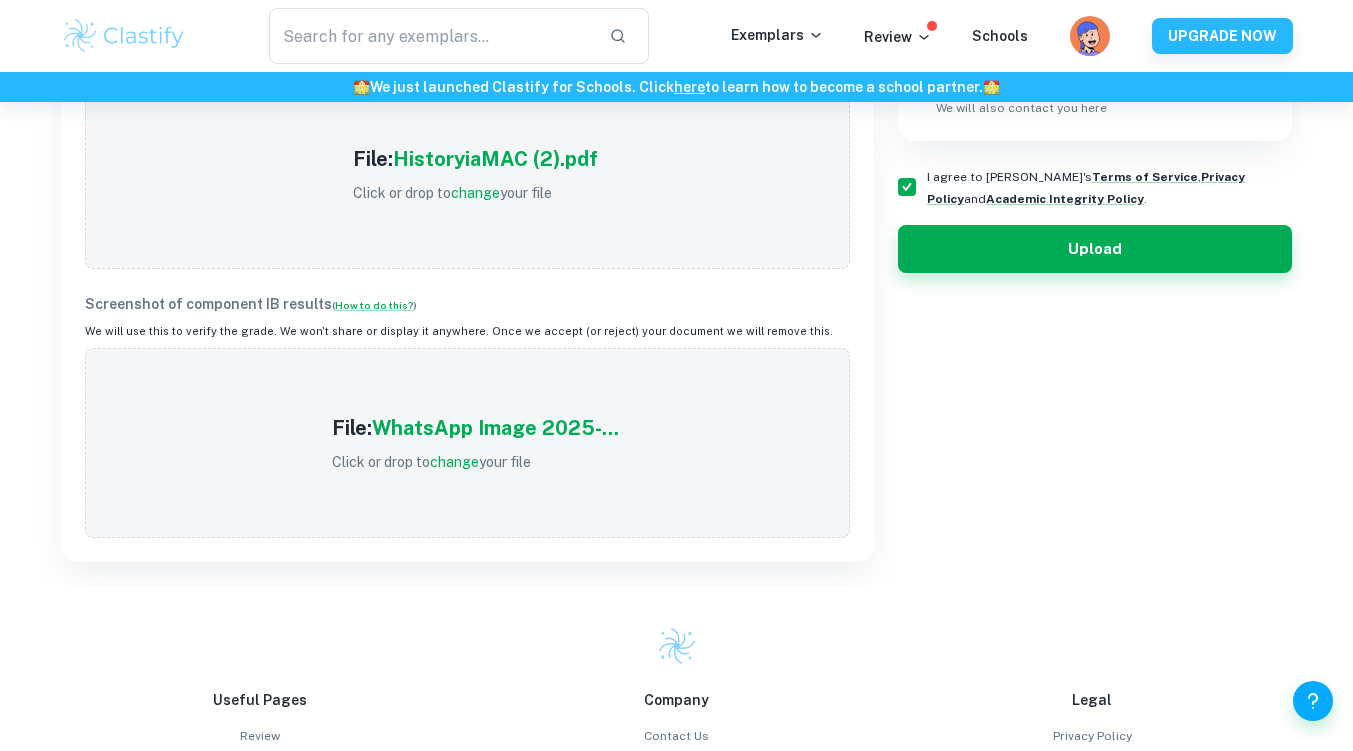 click on "change" at bounding box center [454, 462] 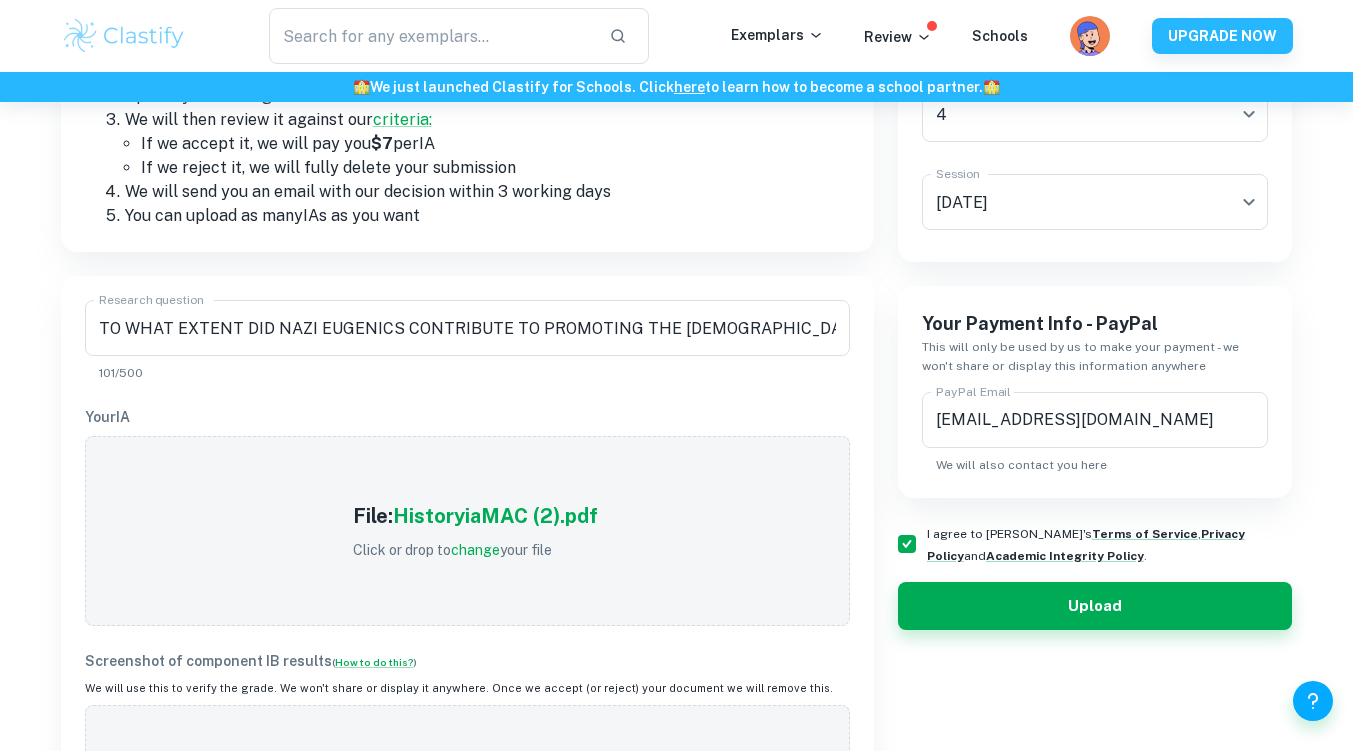 scroll, scrollTop: 321, scrollLeft: 0, axis: vertical 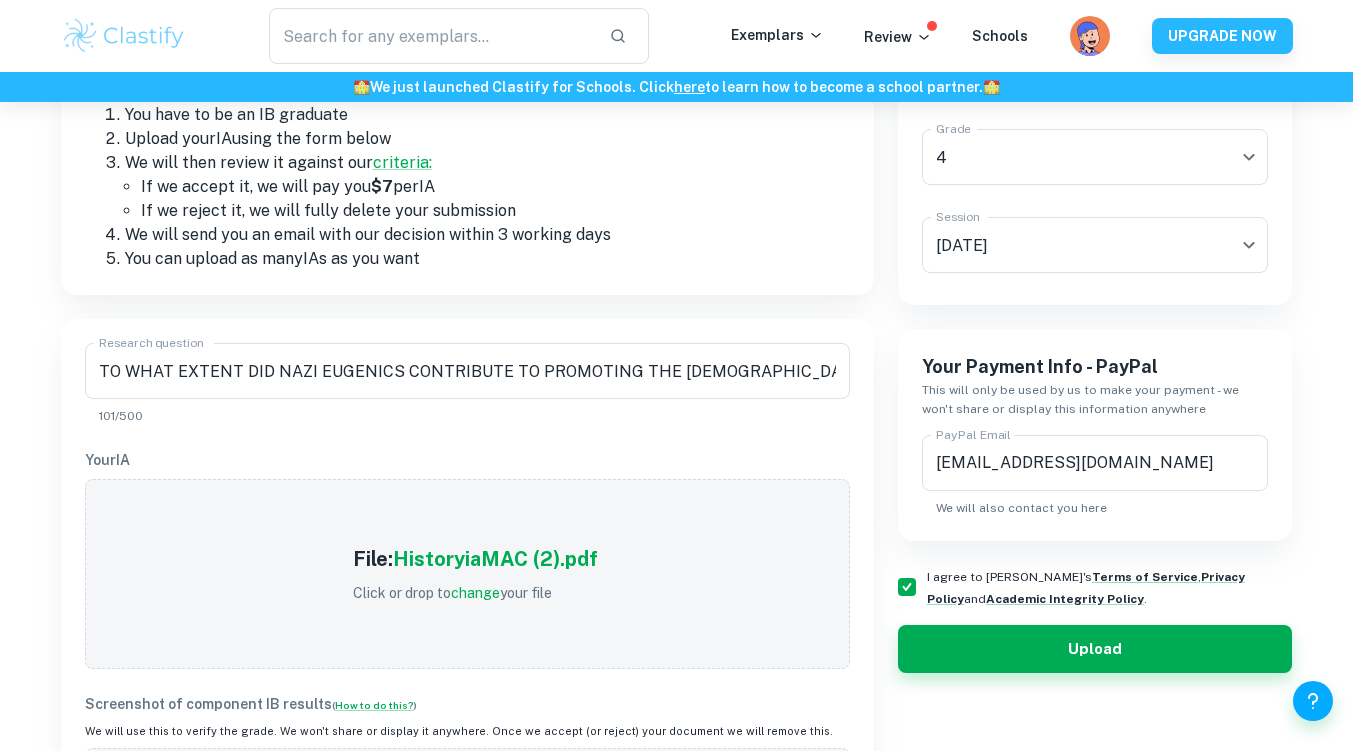 click on "Upload" at bounding box center (1095, 649) 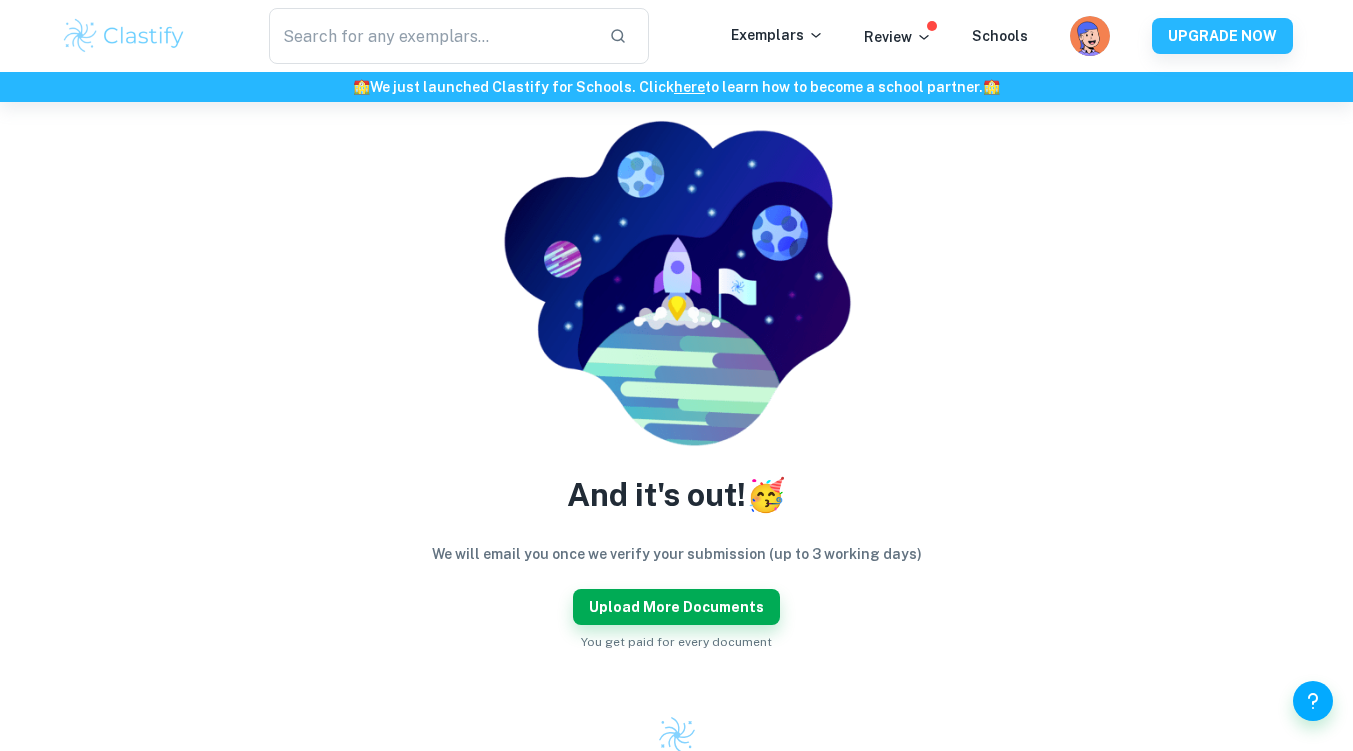 scroll, scrollTop: 121, scrollLeft: 0, axis: vertical 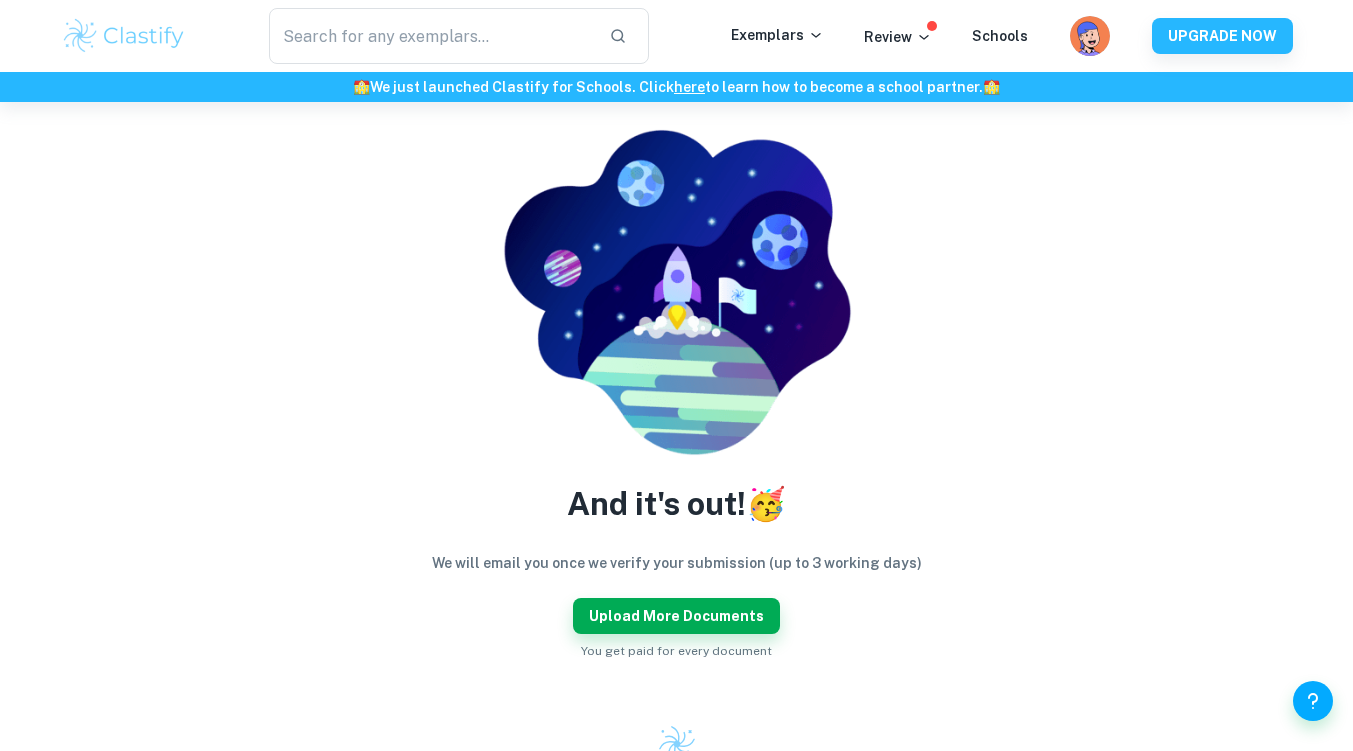 click on "Upload more documents" at bounding box center (676, 616) 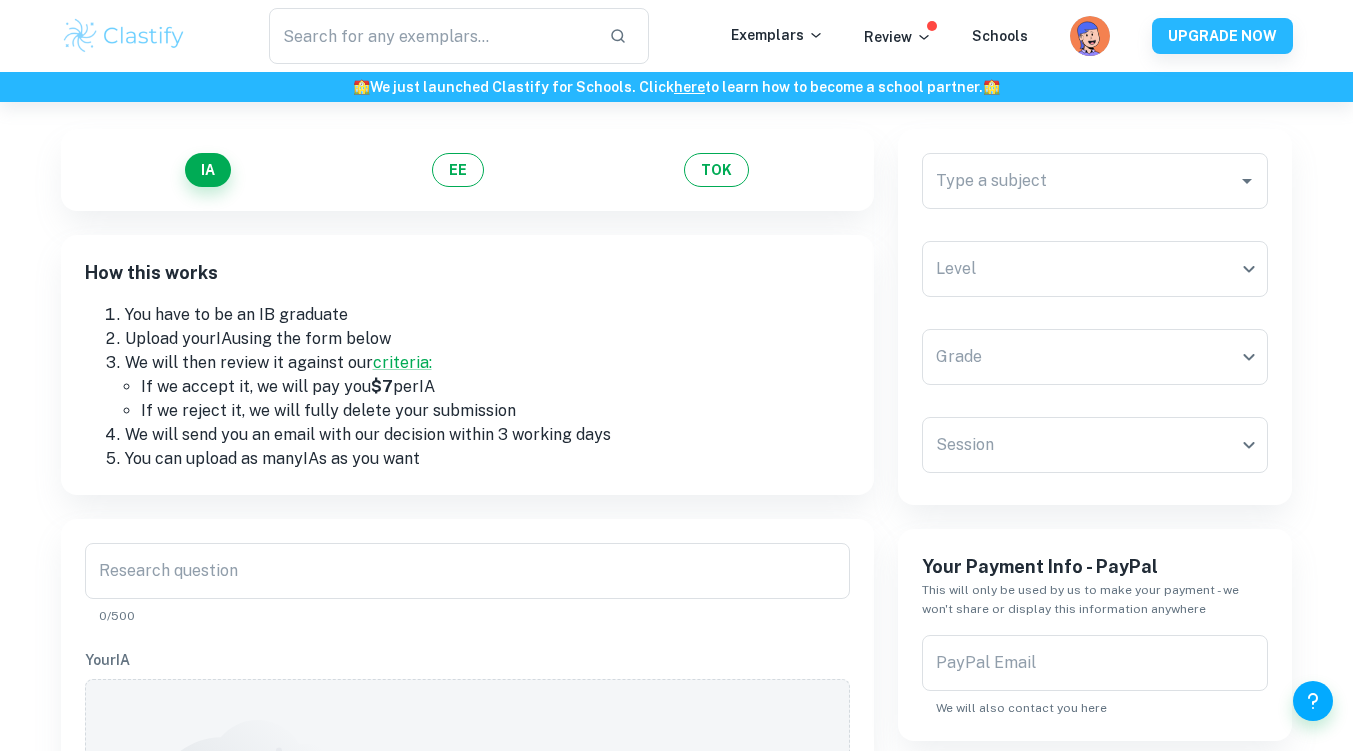 click on "Type a subject" at bounding box center [1080, 181] 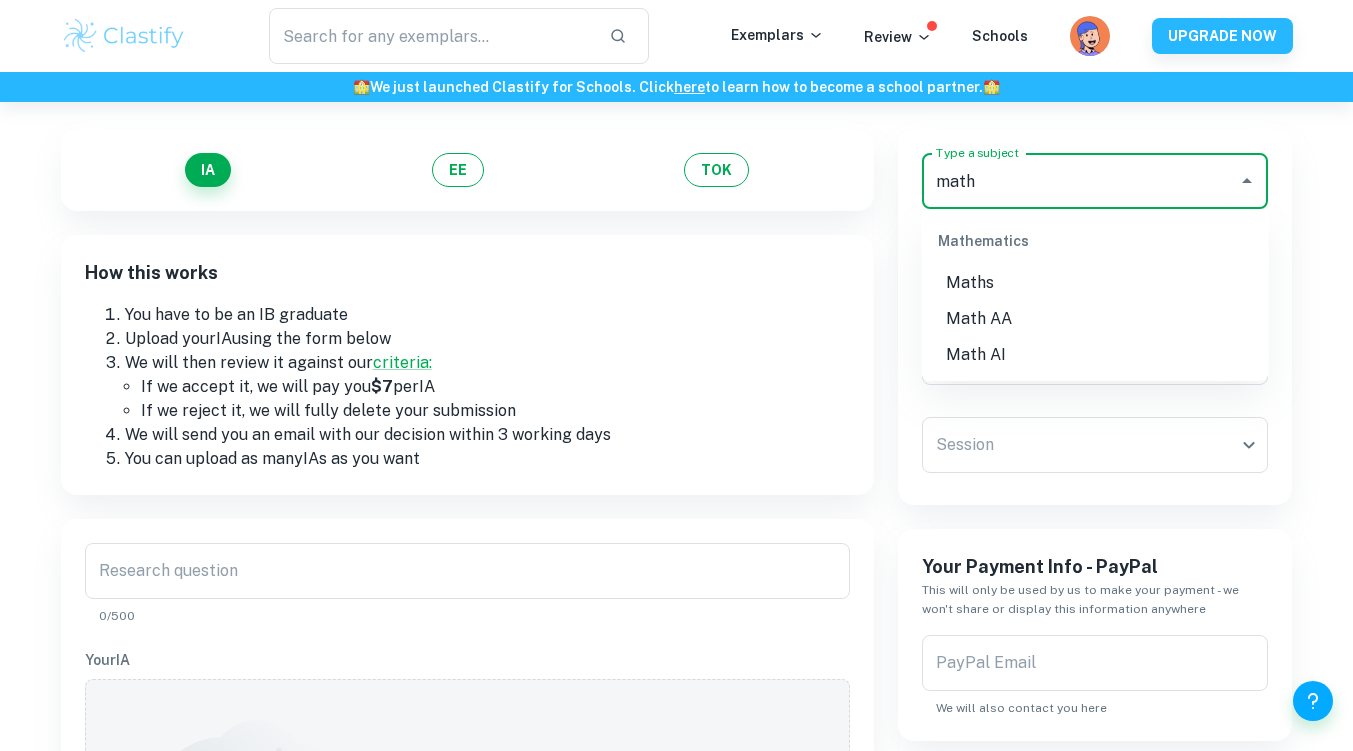 click on "Math AA" at bounding box center [1095, 319] 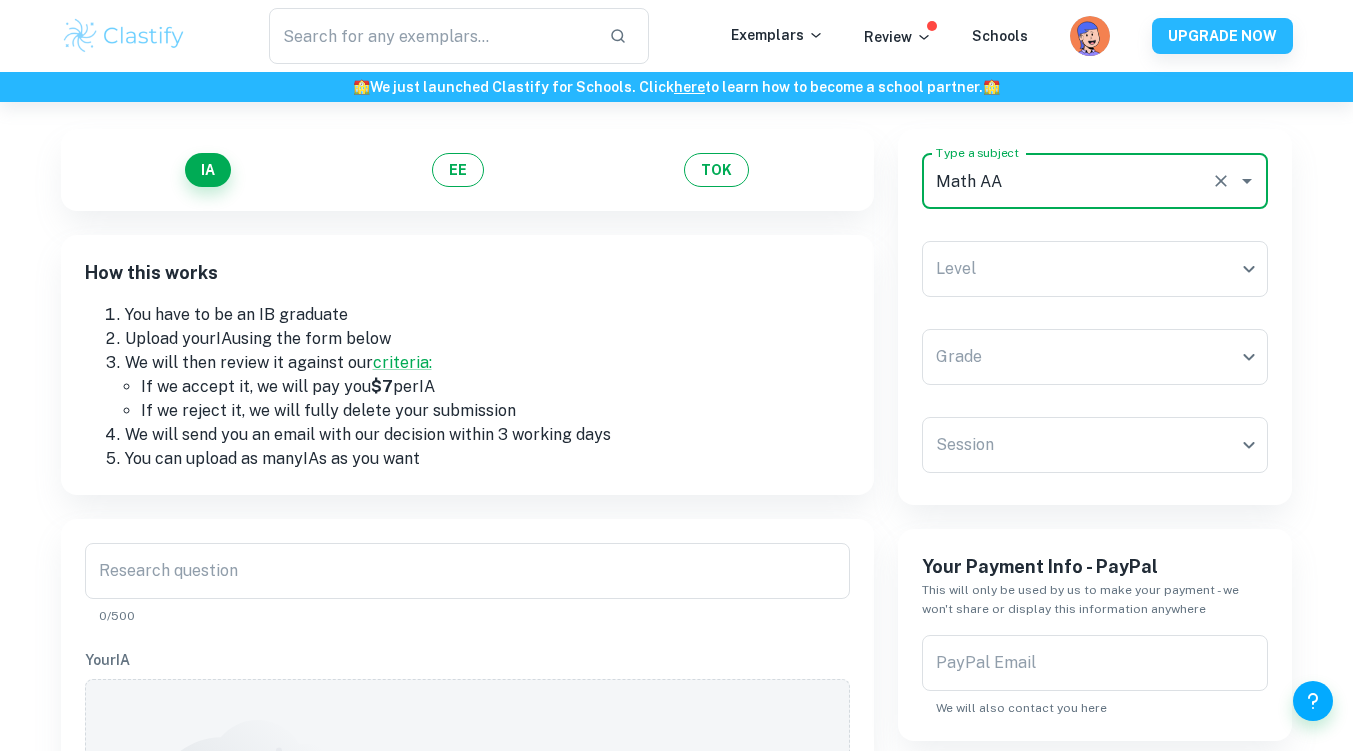 type on "Math AA" 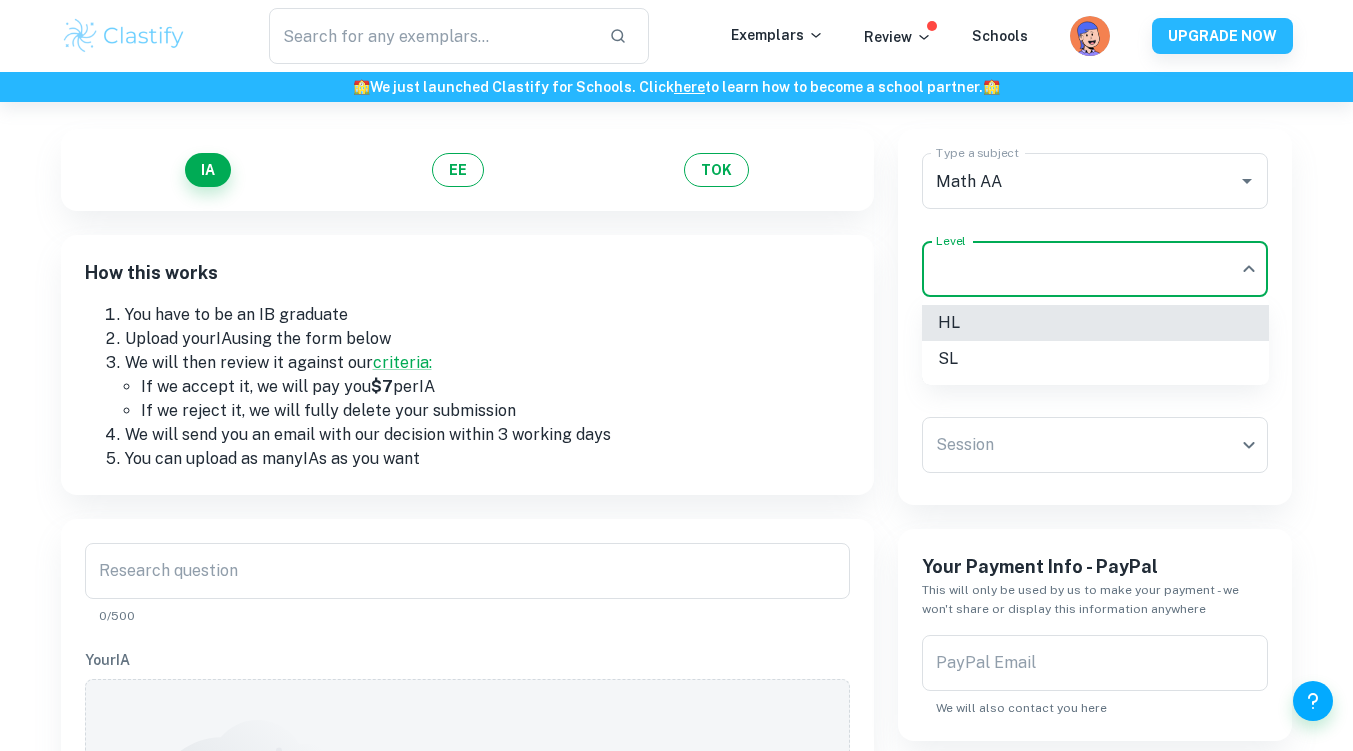 click on "SL" at bounding box center (1095, 359) 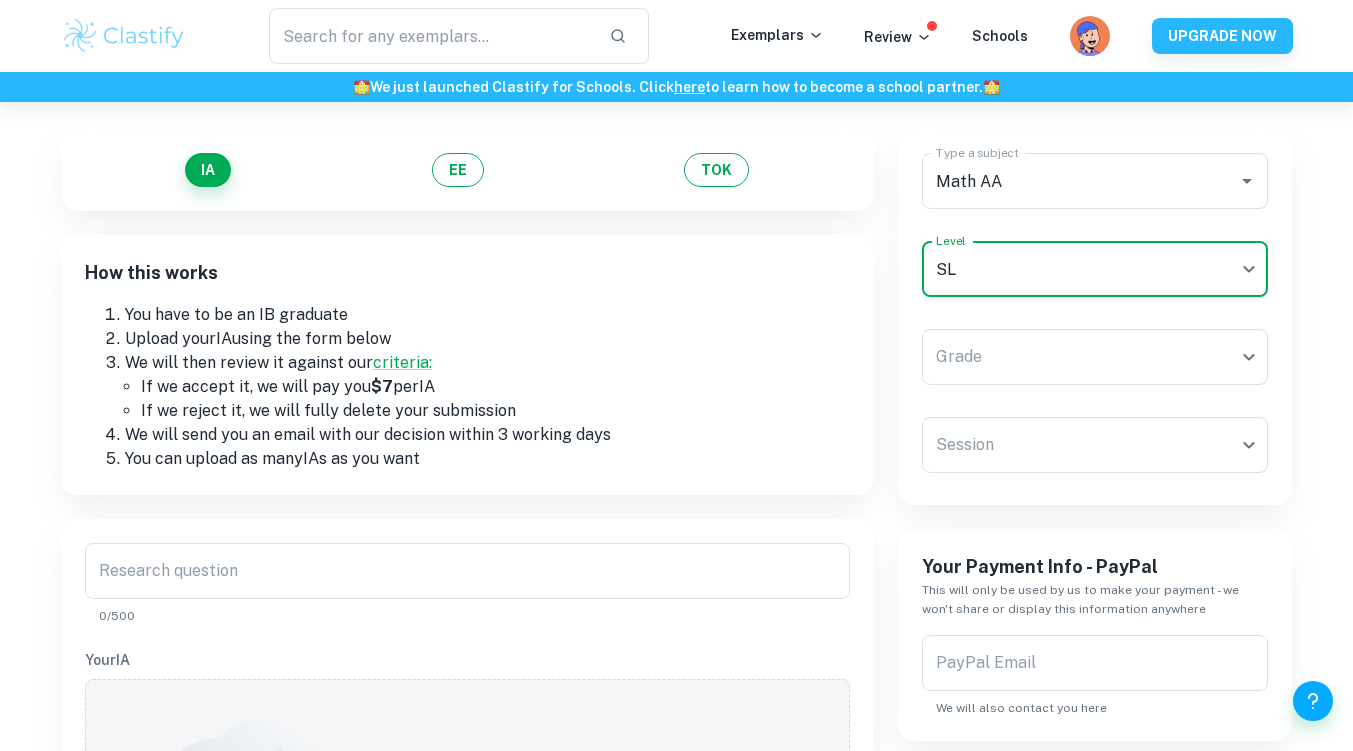 click on "We value your privacy We use cookies to enhance your browsing experience, serve personalised ads or content, and analyse our traffic. By clicking "Accept All", you consent to our use of cookies.   Cookie Policy Customise   Reject All   Accept All   Customise Consent Preferences   We use cookies to help you navigate efficiently and perform certain functions. You will find detailed information about all cookies under each consent category below. The cookies that are categorised as "Necessary" are stored on your browser as they are essential for enabling the basic functionalities of the site. ...  Show more For more information on how Google's third-party cookies operate and handle your data, see:   Google Privacy Policy Necessary Always Active Necessary cookies are required to enable the basic features of this site, such as providing secure log-in or adjusting your consent preferences. These cookies do not store any personally identifiable data. Functional Analytics Performance Advertisement Uncategorised" at bounding box center (676, 356) 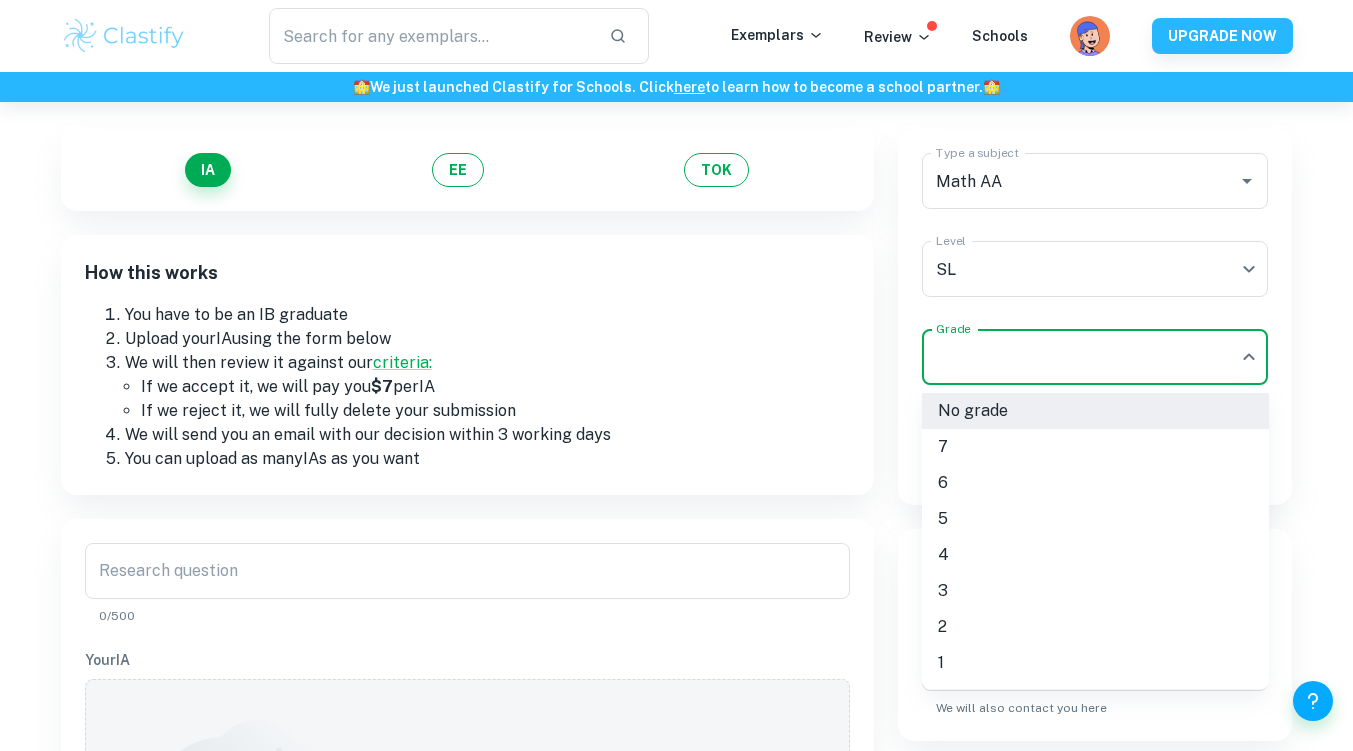 click on "5" at bounding box center (1095, 519) 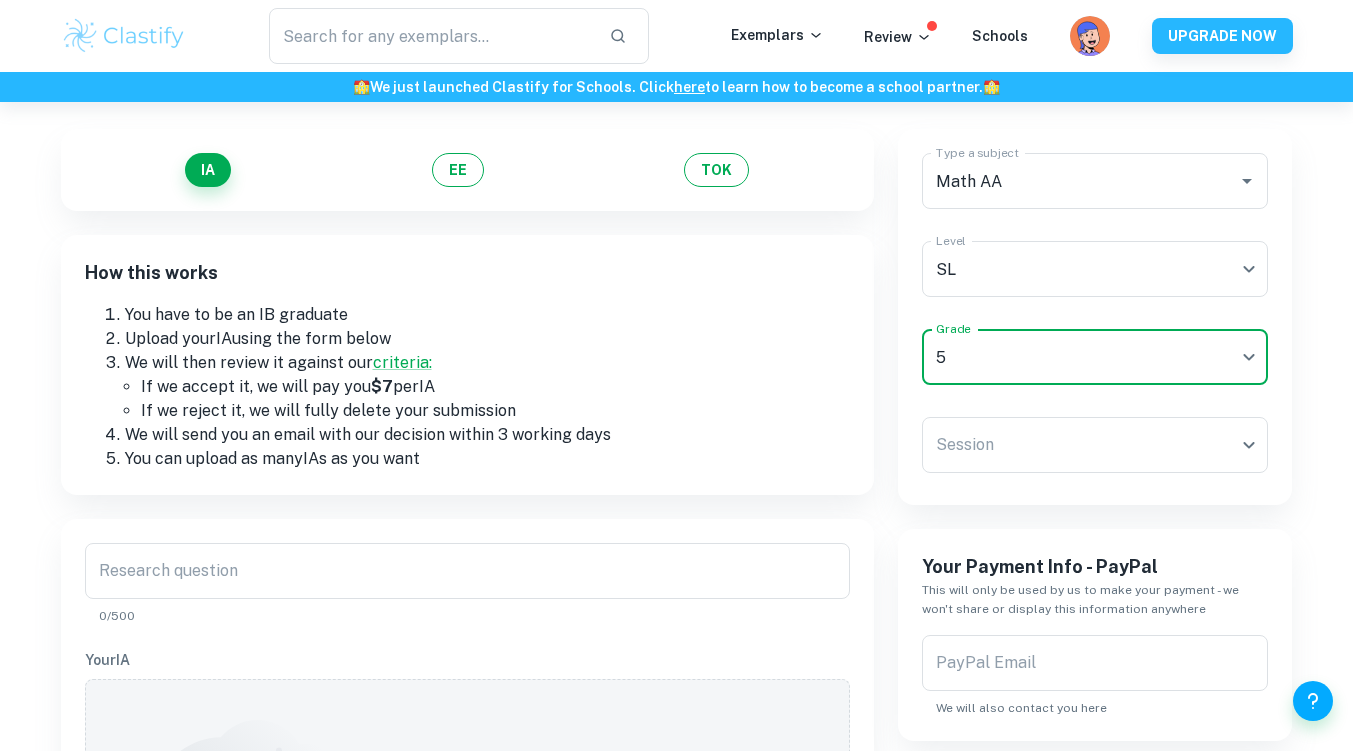 click on "We value your privacy We use cookies to enhance your browsing experience, serve personalised ads or content, and analyse our traffic. By clicking "Accept All", you consent to our use of cookies.   Cookie Policy Customise   Reject All   Accept All   Customise Consent Preferences   We use cookies to help you navigate efficiently and perform certain functions. You will find detailed information about all cookies under each consent category below. The cookies that are categorised as "Necessary" are stored on your browser as they are essential for enabling the basic functionalities of the site. ...  Show more For more information on how Google's third-party cookies operate and handle your data, see:   Google Privacy Policy Necessary Always Active Necessary cookies are required to enable the basic features of this site, such as providing secure log-in or adjusting your consent preferences. These cookies do not store any personally identifiable data. Functional Analytics Performance Advertisement Uncategorised" at bounding box center [676, 356] 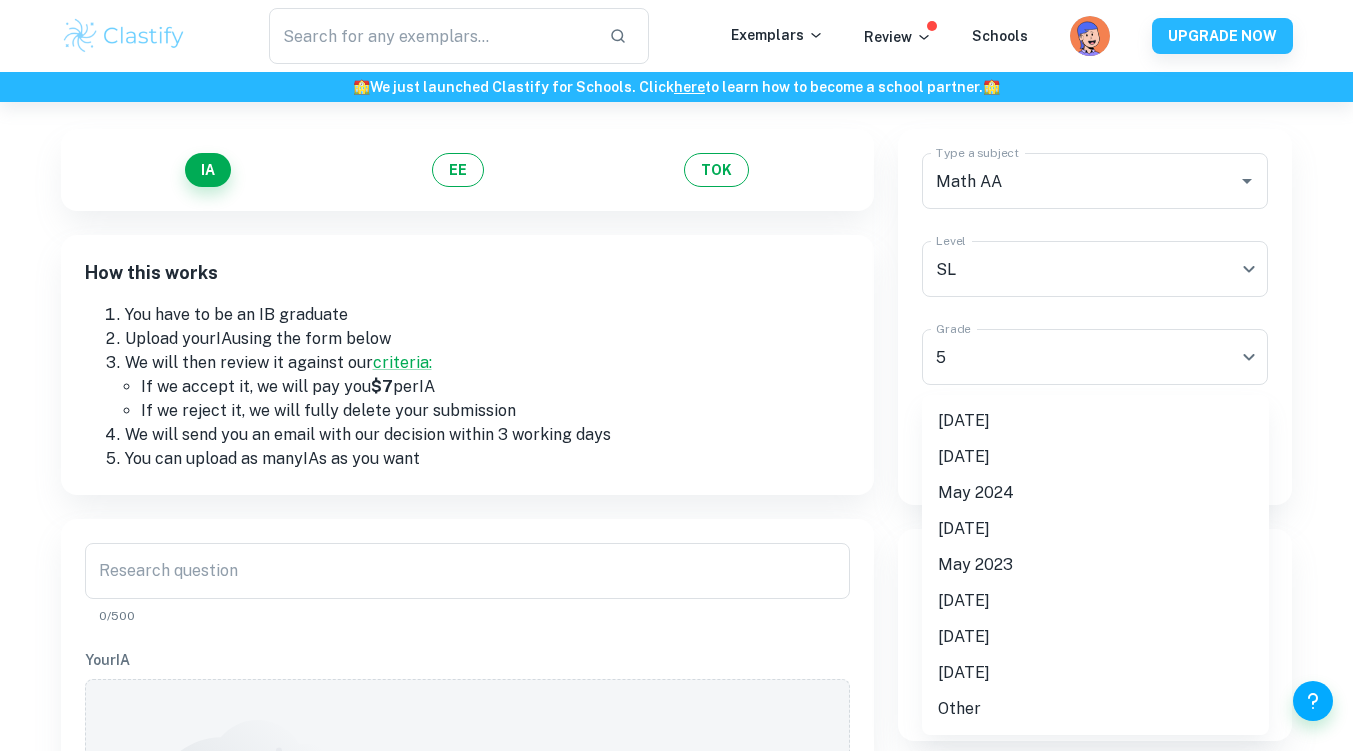 click on "[DATE]" at bounding box center [1095, 421] 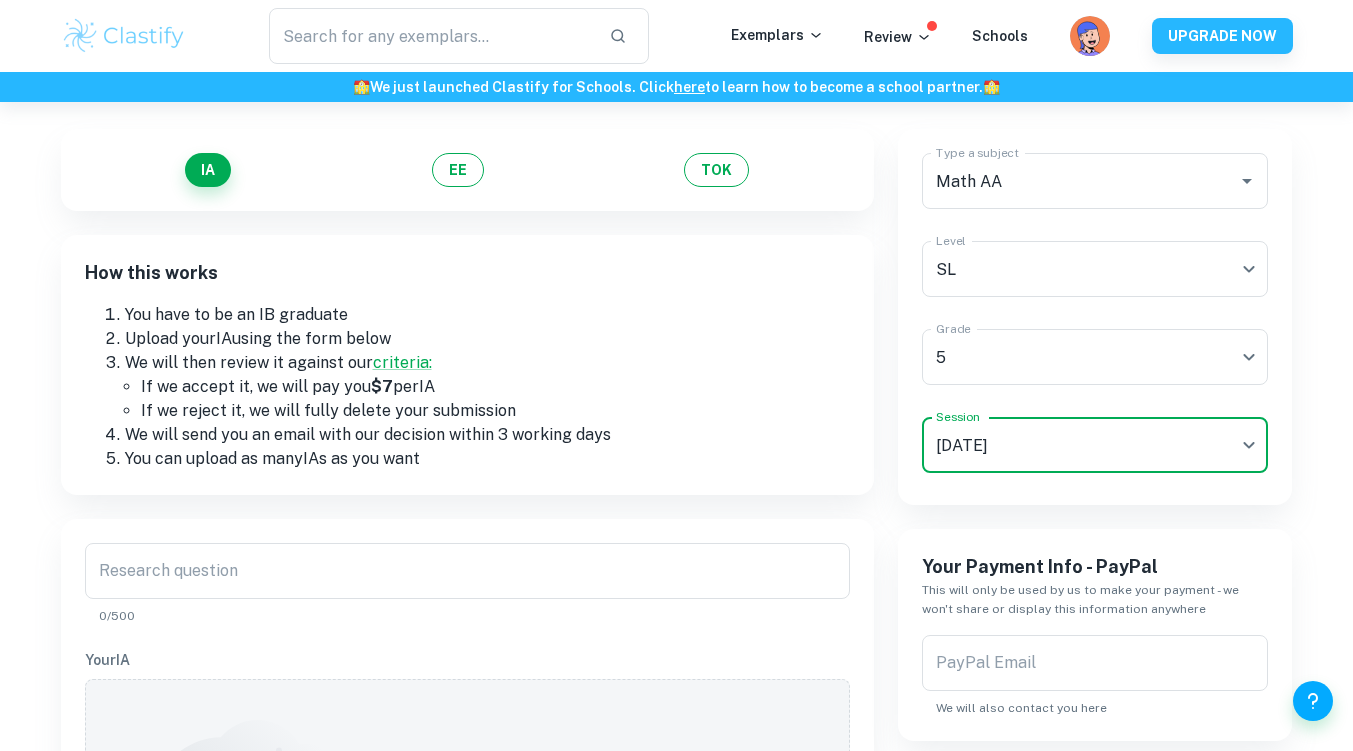 scroll, scrollTop: 321, scrollLeft: 0, axis: vertical 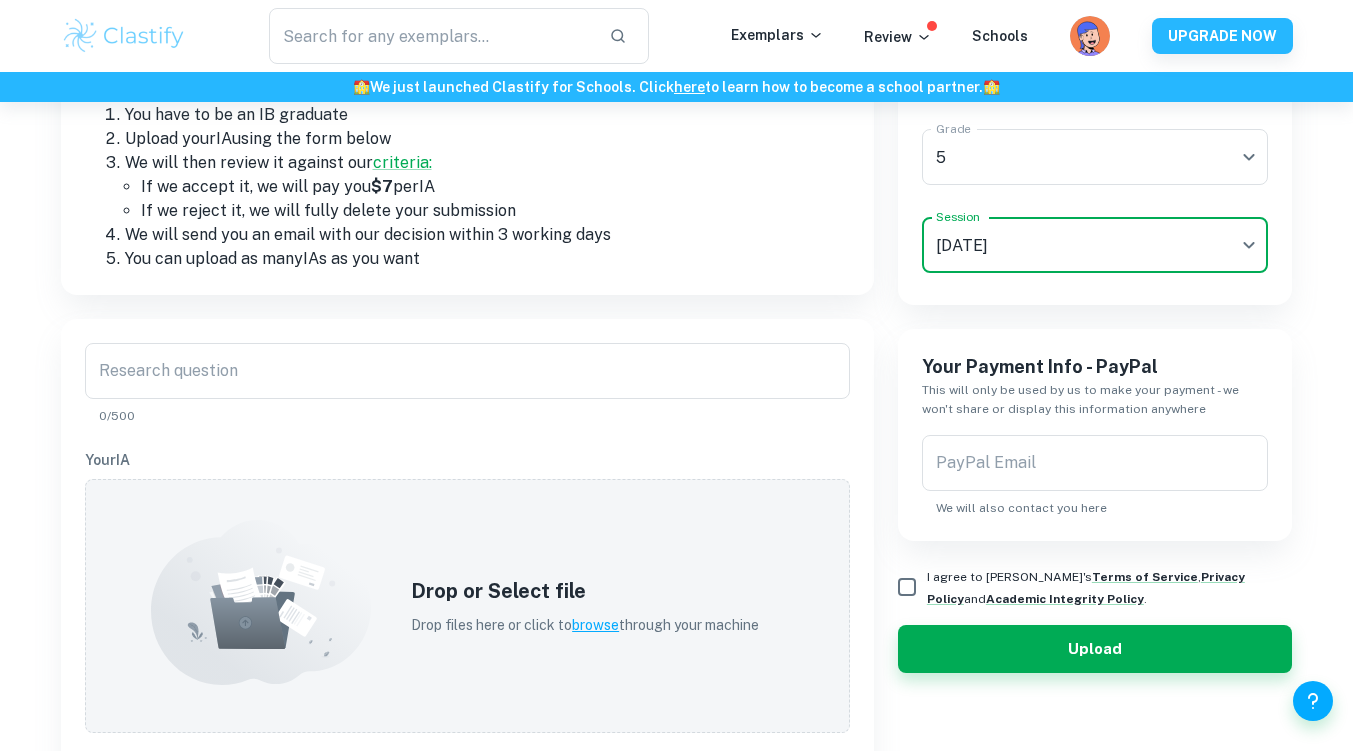 click on "PayPal Email" at bounding box center (1095, 463) 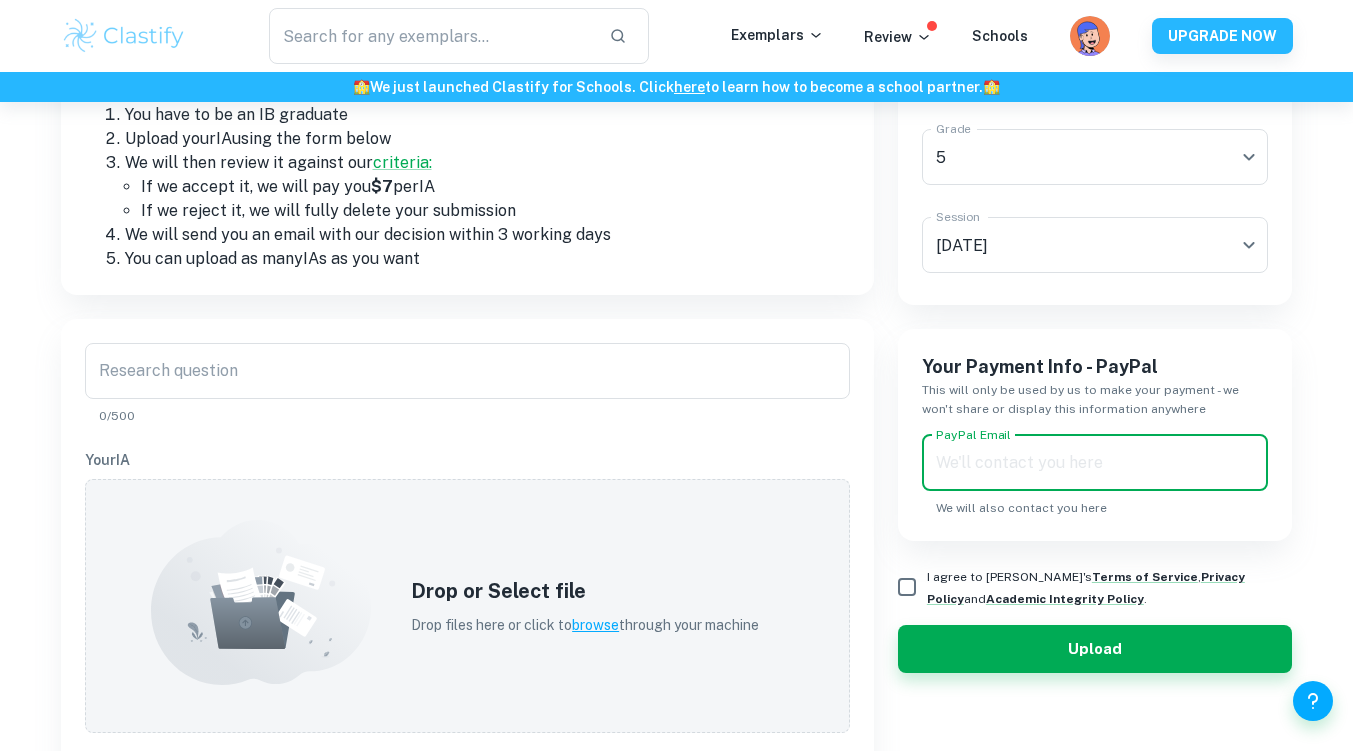 type on "[EMAIL_ADDRESS][DOMAIN_NAME]" 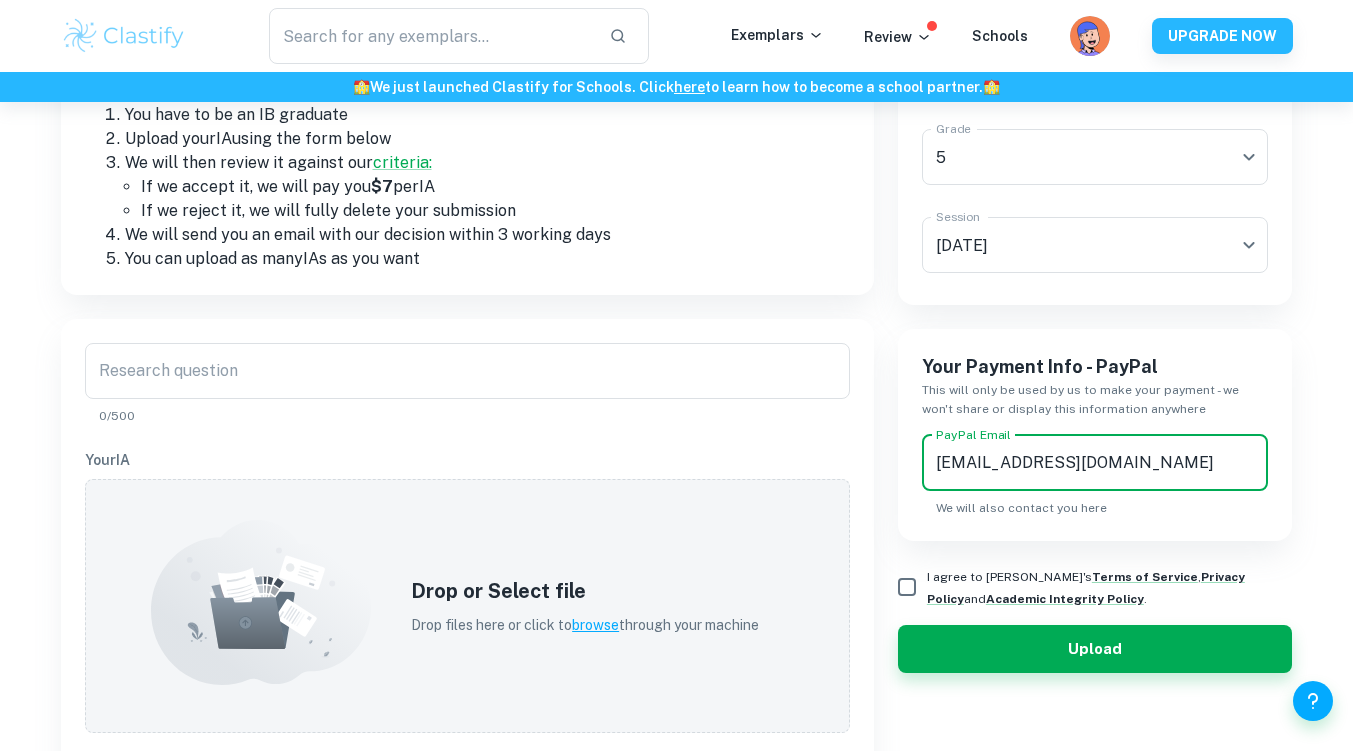 click on "Research question" at bounding box center (467, 371) 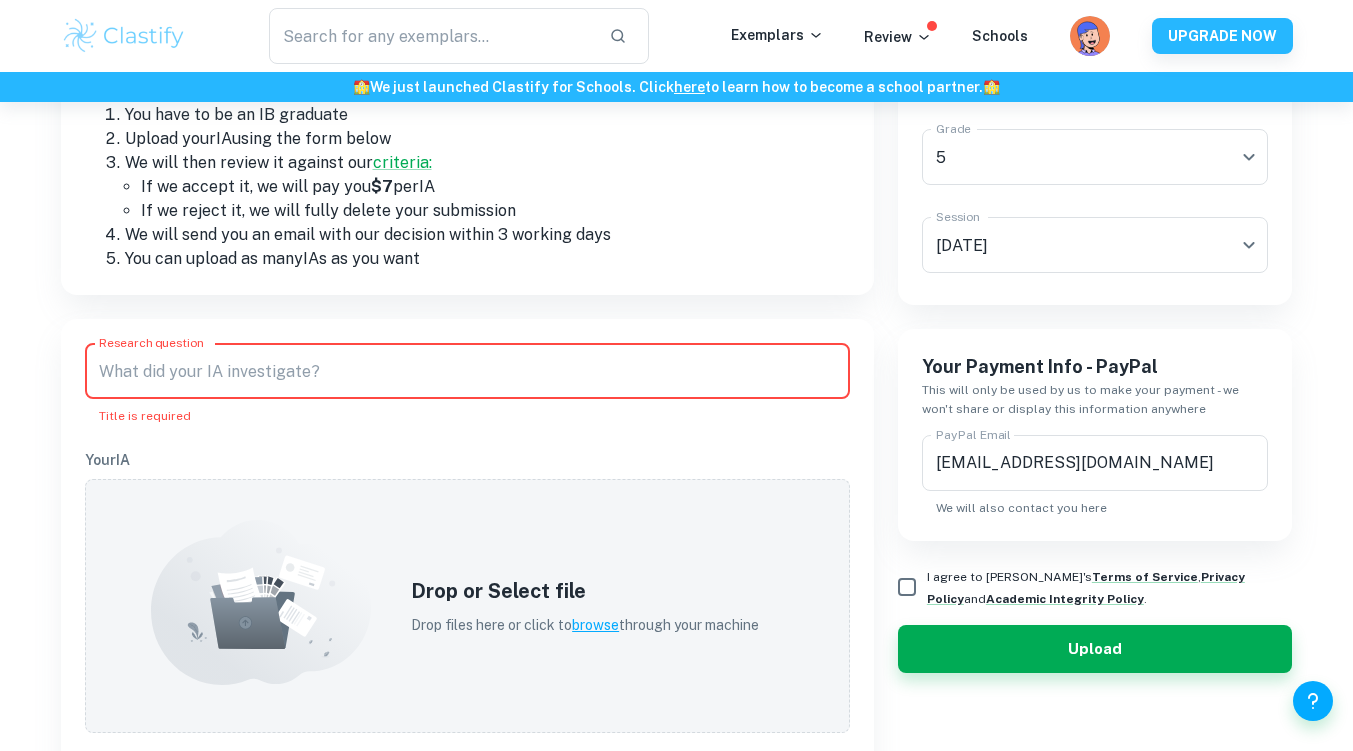 click on "Research question" at bounding box center (467, 371) 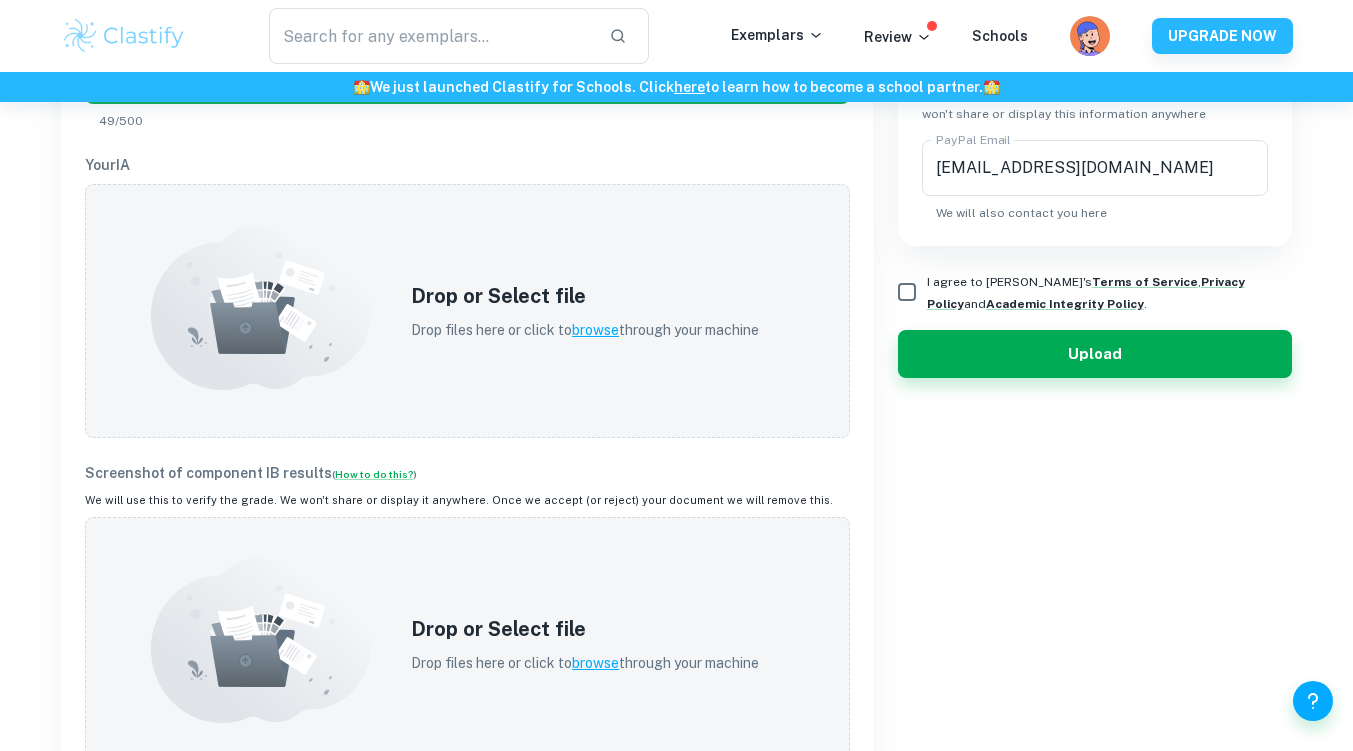 scroll, scrollTop: 621, scrollLeft: 0, axis: vertical 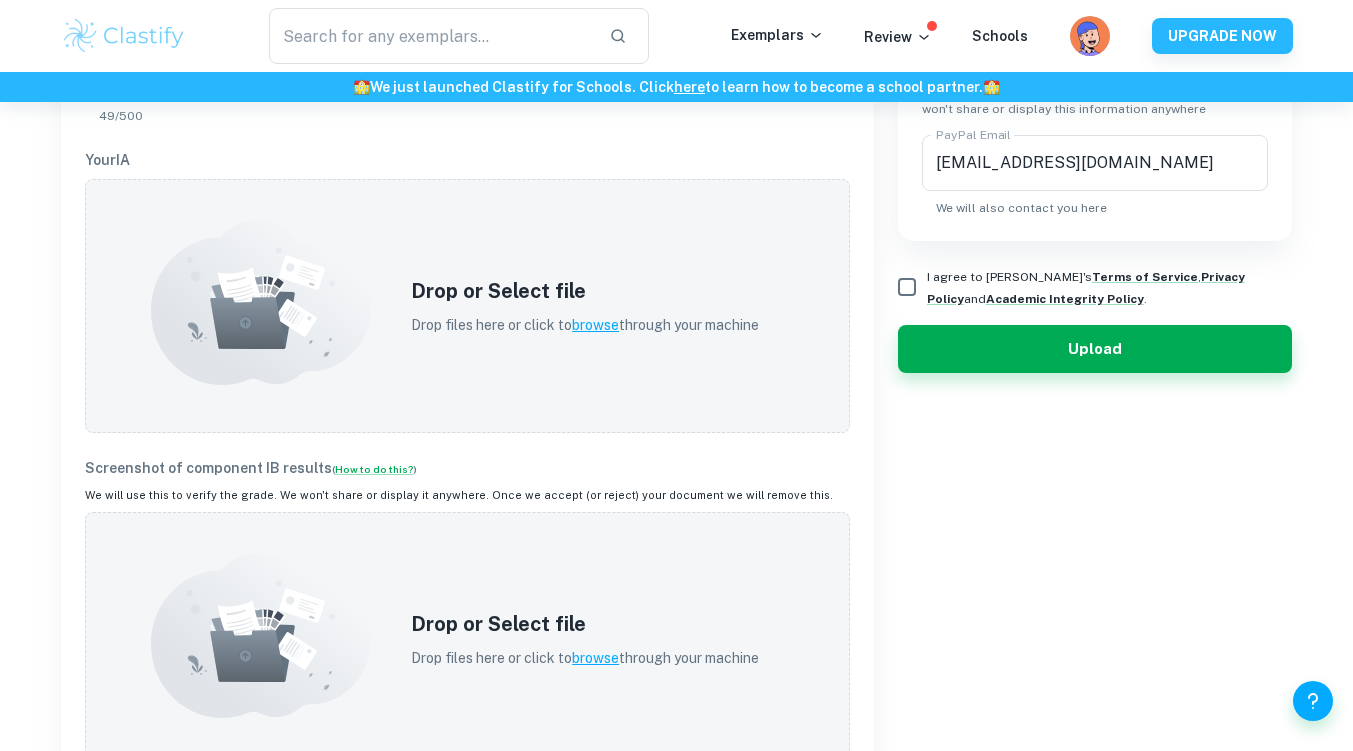 type on "Modelling a beauty blender and finding its volume" 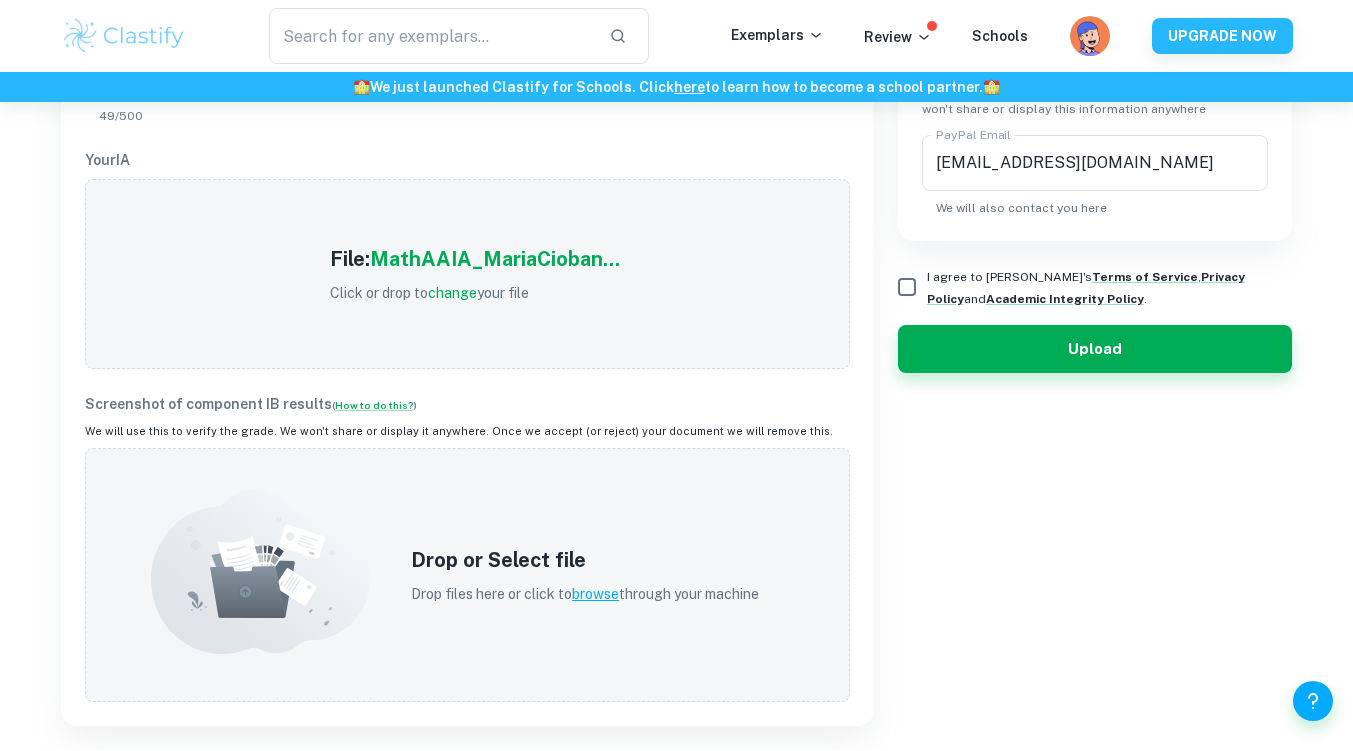 click on "File:  MathAAIA_MariaCioban... Click or drop to  change  your file" at bounding box center (475, 274) 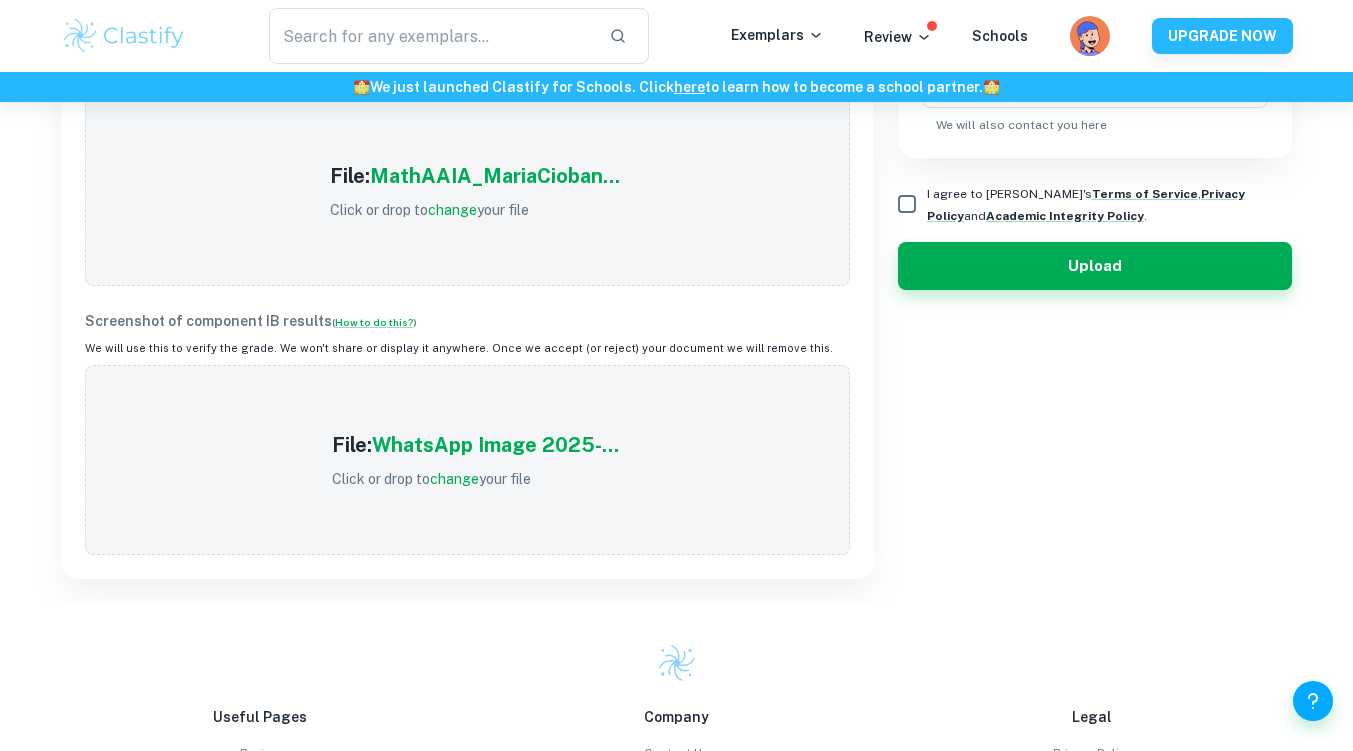 scroll, scrollTop: 721, scrollLeft: 0, axis: vertical 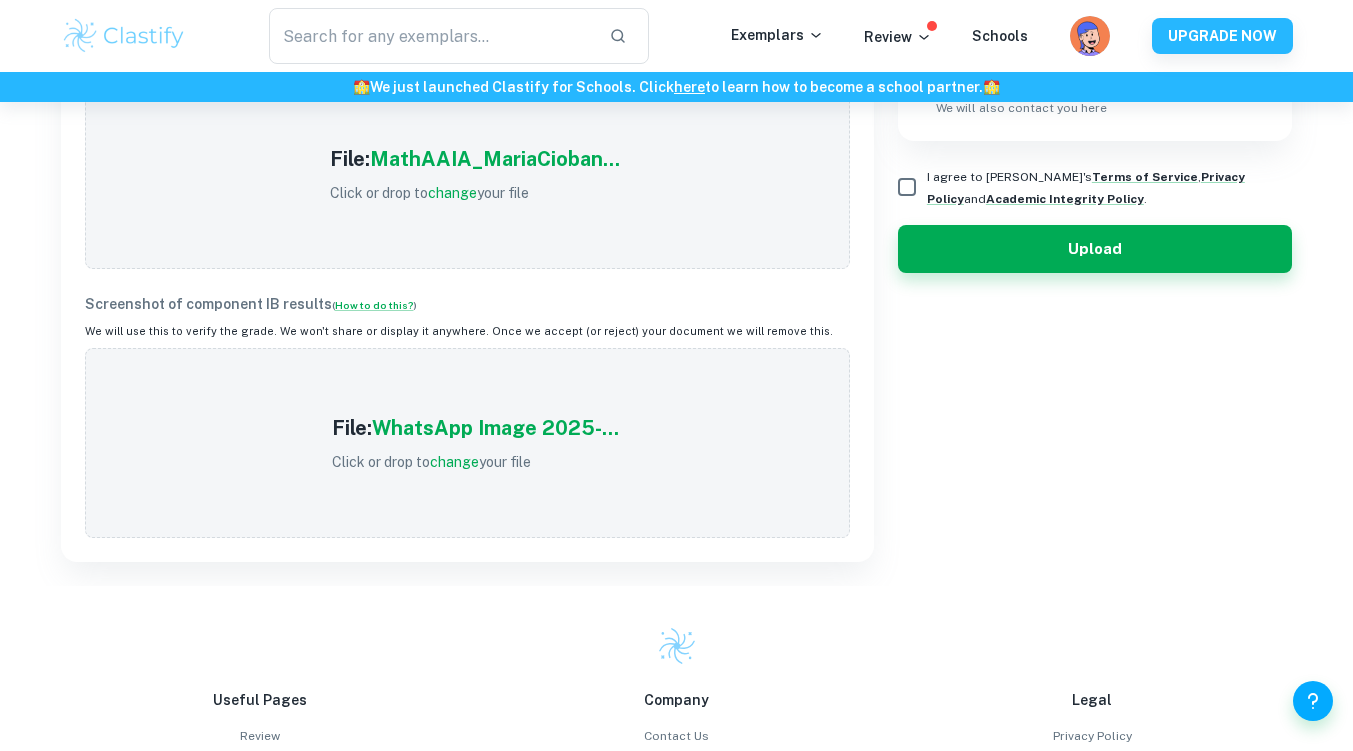 click on "I agree to [PERSON_NAME]'s  Terms of Service ,  Privacy Policy  and  Academic Integrity Policy ." at bounding box center [907, 187] 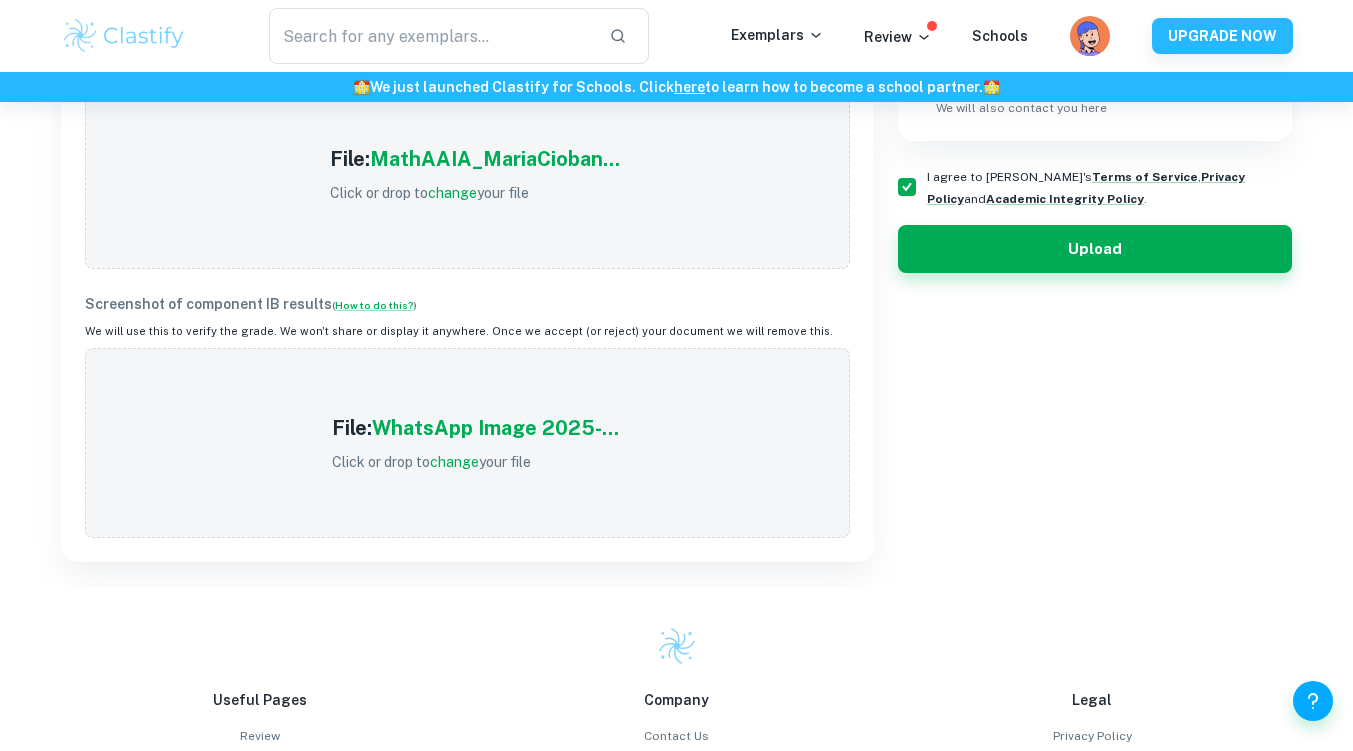 click on "Upload" at bounding box center (1095, 249) 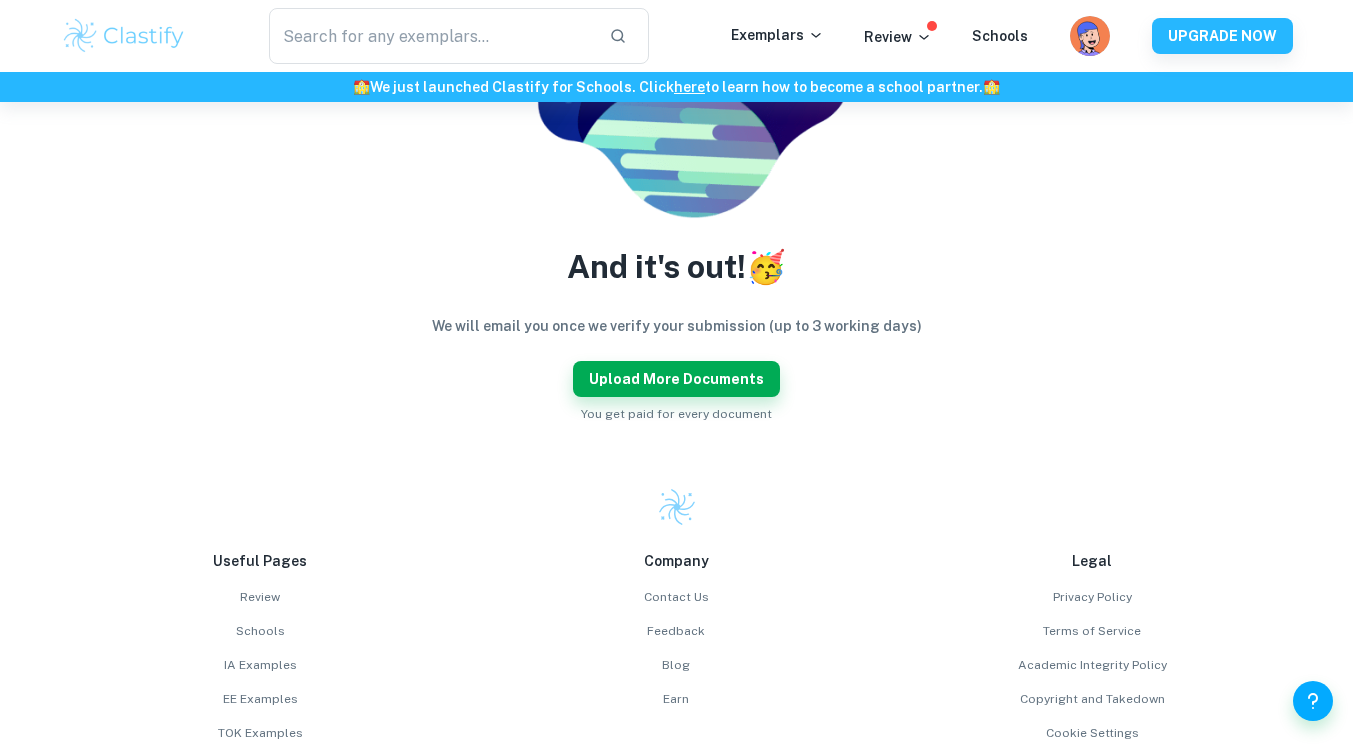 scroll, scrollTop: 321, scrollLeft: 0, axis: vertical 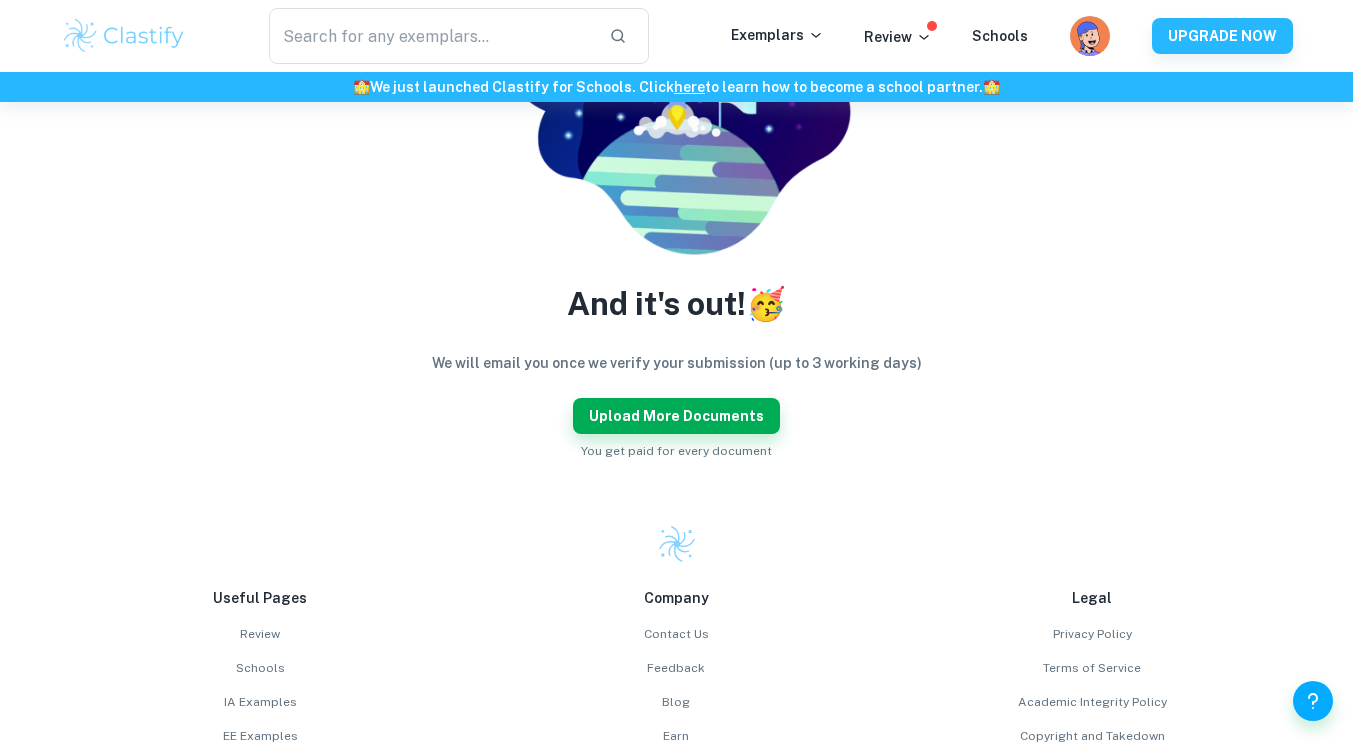 click on "Upload more documents" at bounding box center (676, 416) 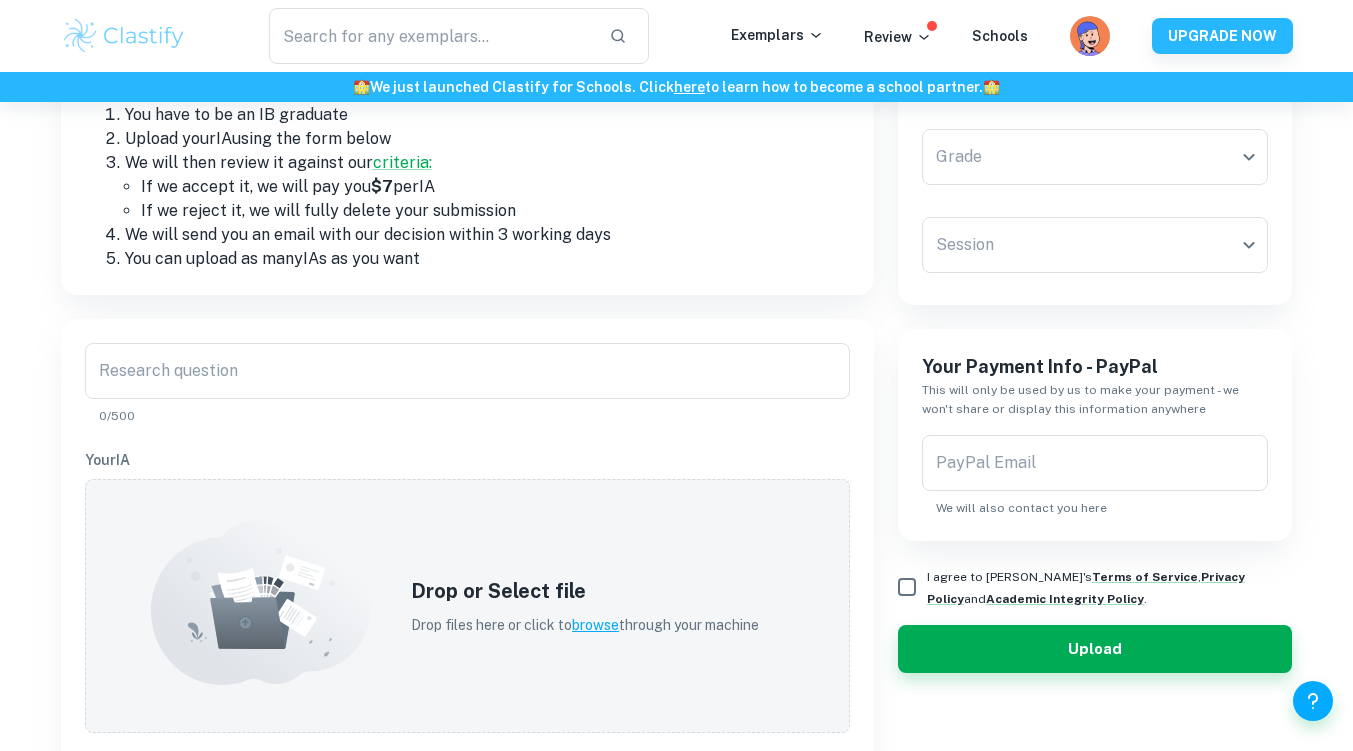 click on "Research question" at bounding box center (467, 371) 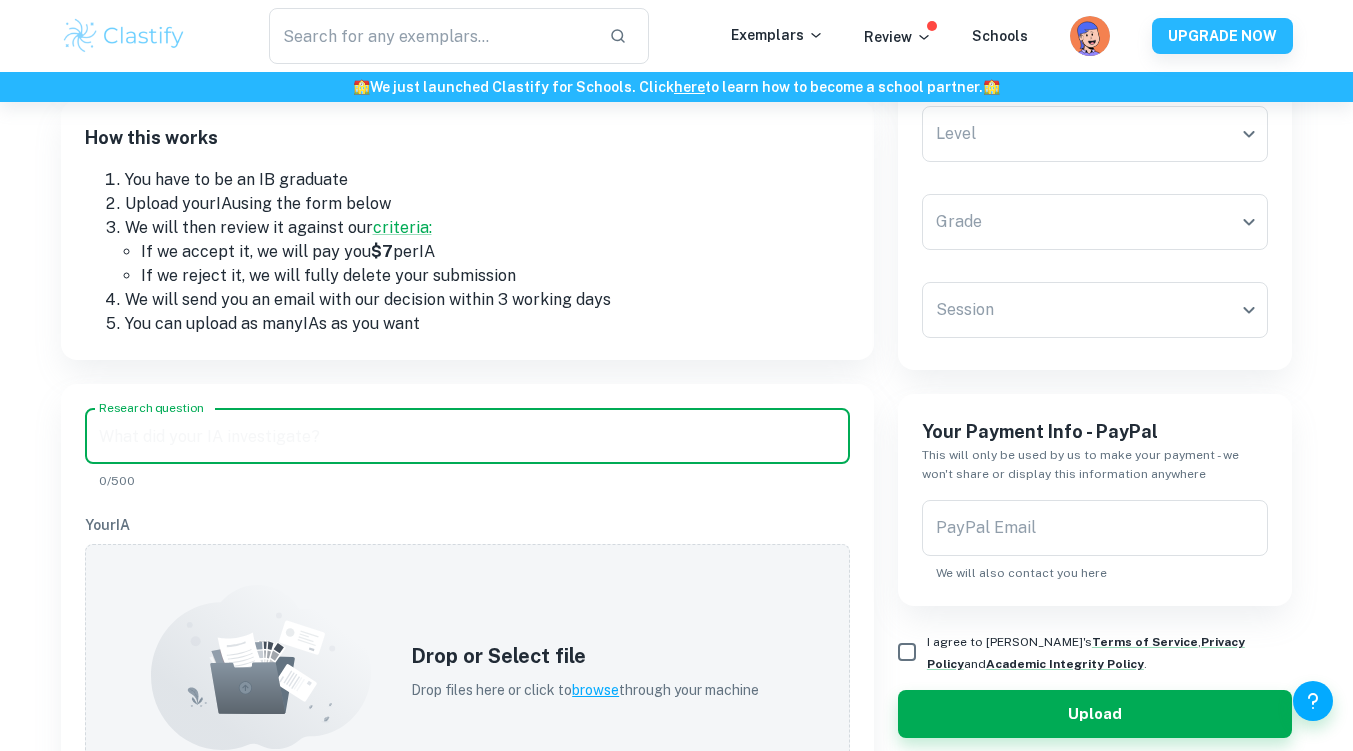scroll, scrollTop: 221, scrollLeft: 0, axis: vertical 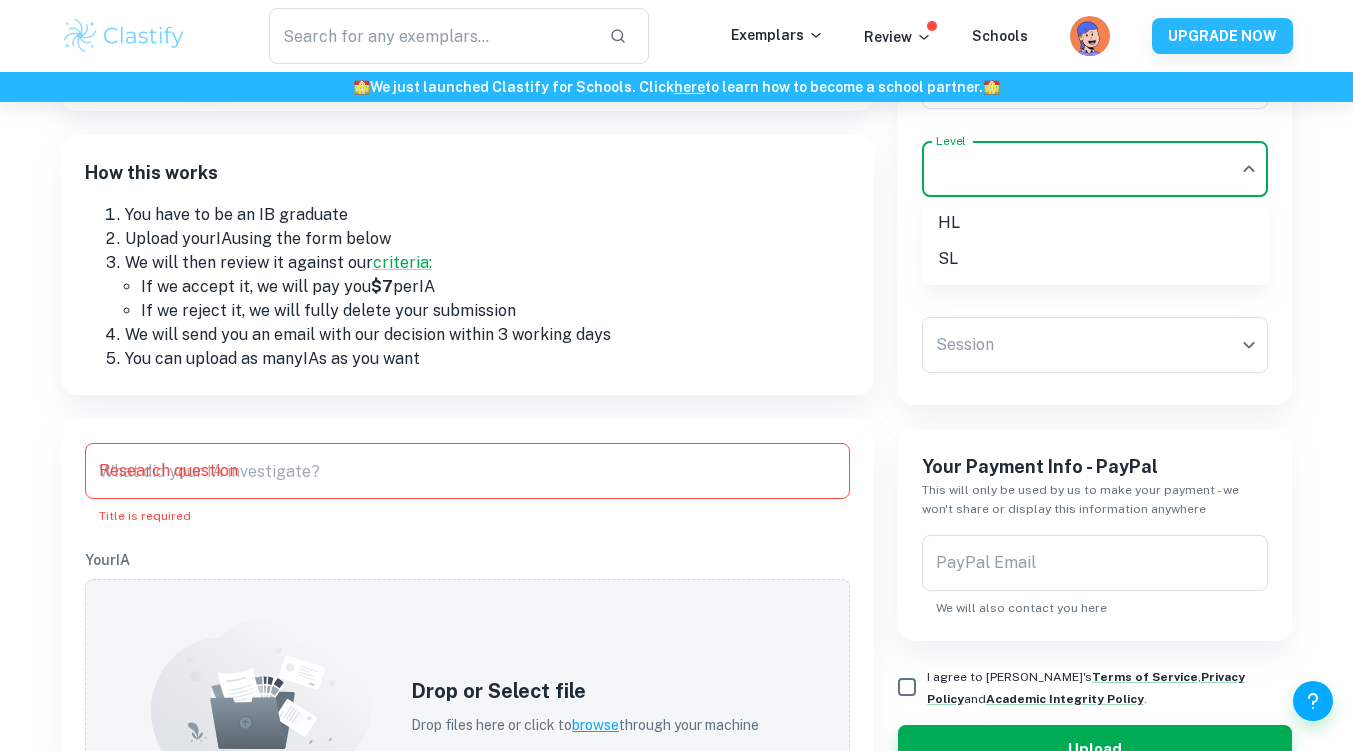 drag, startPoint x: 1049, startPoint y: 193, endPoint x: 1025, endPoint y: 328, distance: 137.11674 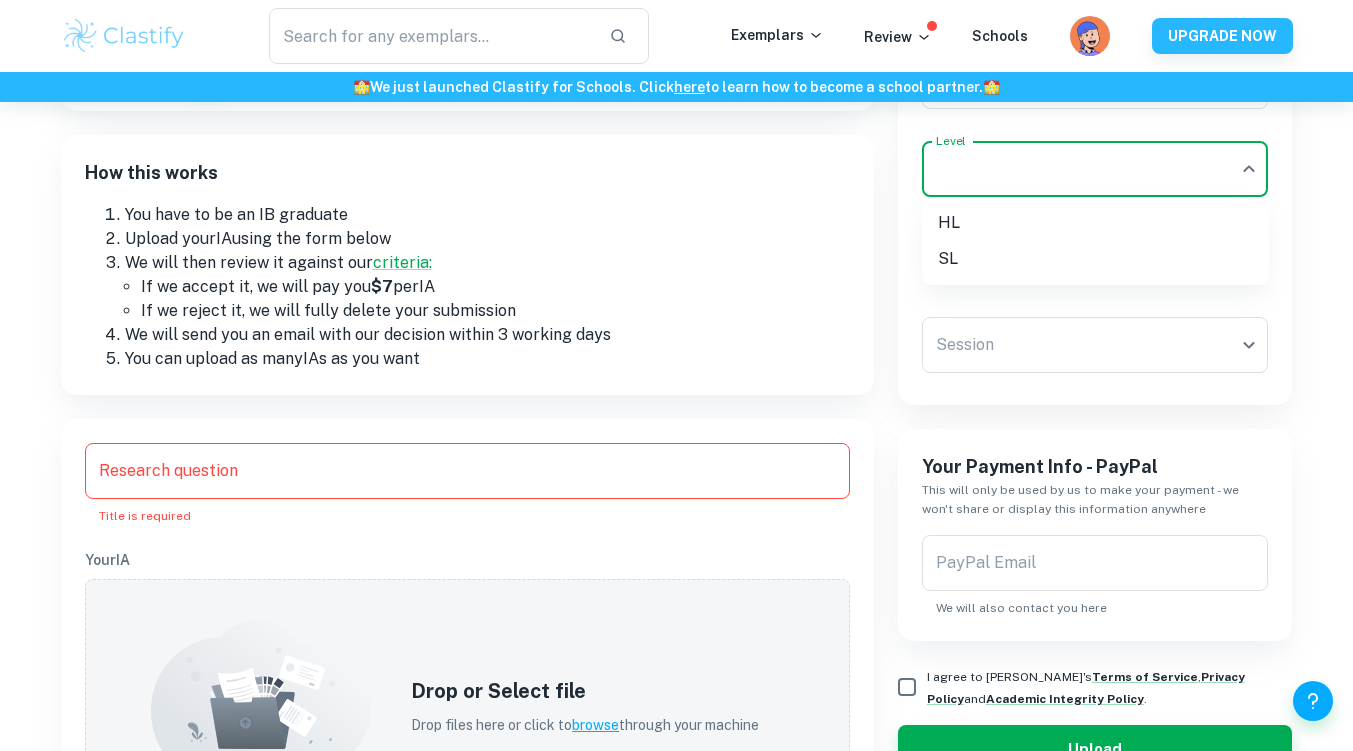 click on "We value your privacy We use cookies to enhance your browsing experience, serve personalised ads or content, and analyse our traffic. By clicking "Accept All", you consent to our use of cookies.   Cookie Policy Customise   Reject All   Accept All   Customise Consent Preferences   We use cookies to help you navigate efficiently and perform certain functions. You will find detailed information about all cookies under each consent category below. The cookies that are categorised as "Necessary" are stored on your browser as they are essential for enabling the basic functionalities of the site. ...  Show more For more information on how Google's third-party cookies operate and handle your data, see:   Google Privacy Policy Necessary Always Active Necessary cookies are required to enable the basic features of this site, such as providing secure log-in or adjusting your consent preferences. These cookies do not store any personally identifiable data. Functional Analytics Performance Advertisement Uncategorised" at bounding box center [676, 256] 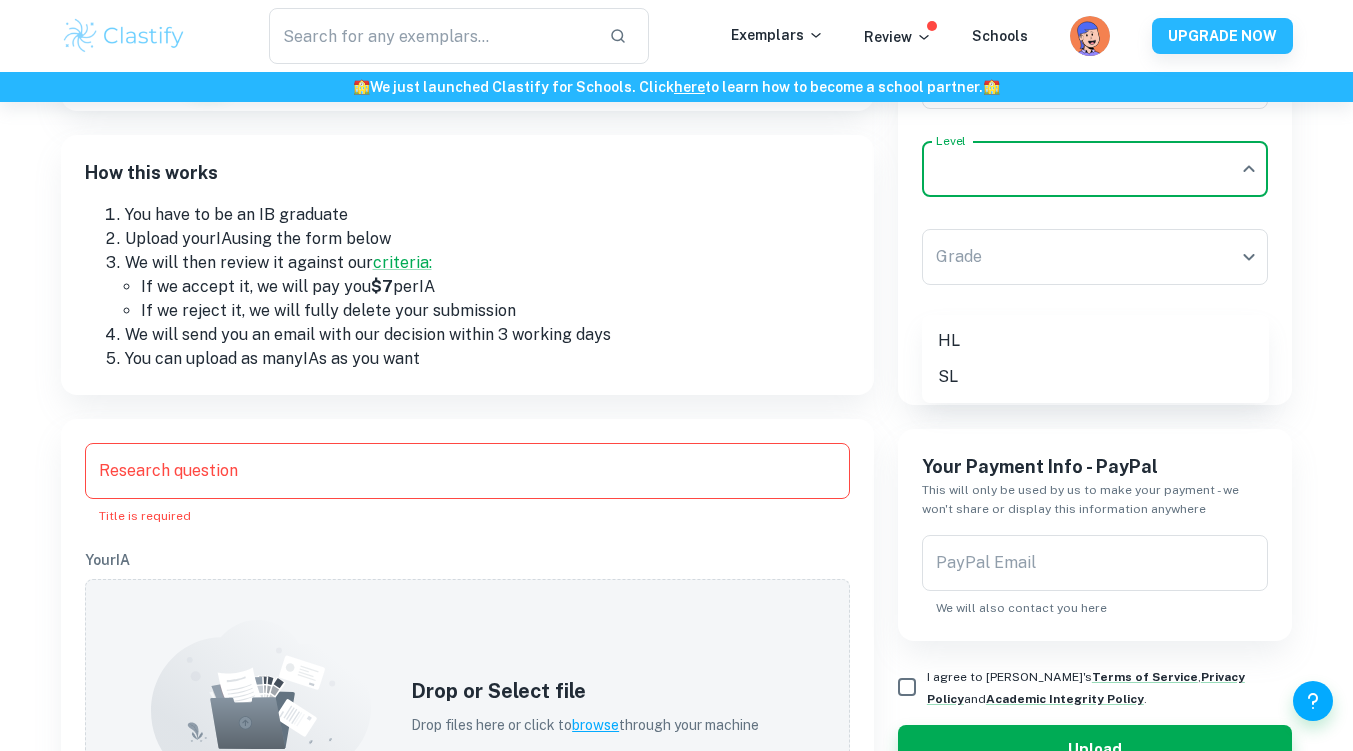 scroll, scrollTop: 21, scrollLeft: 0, axis: vertical 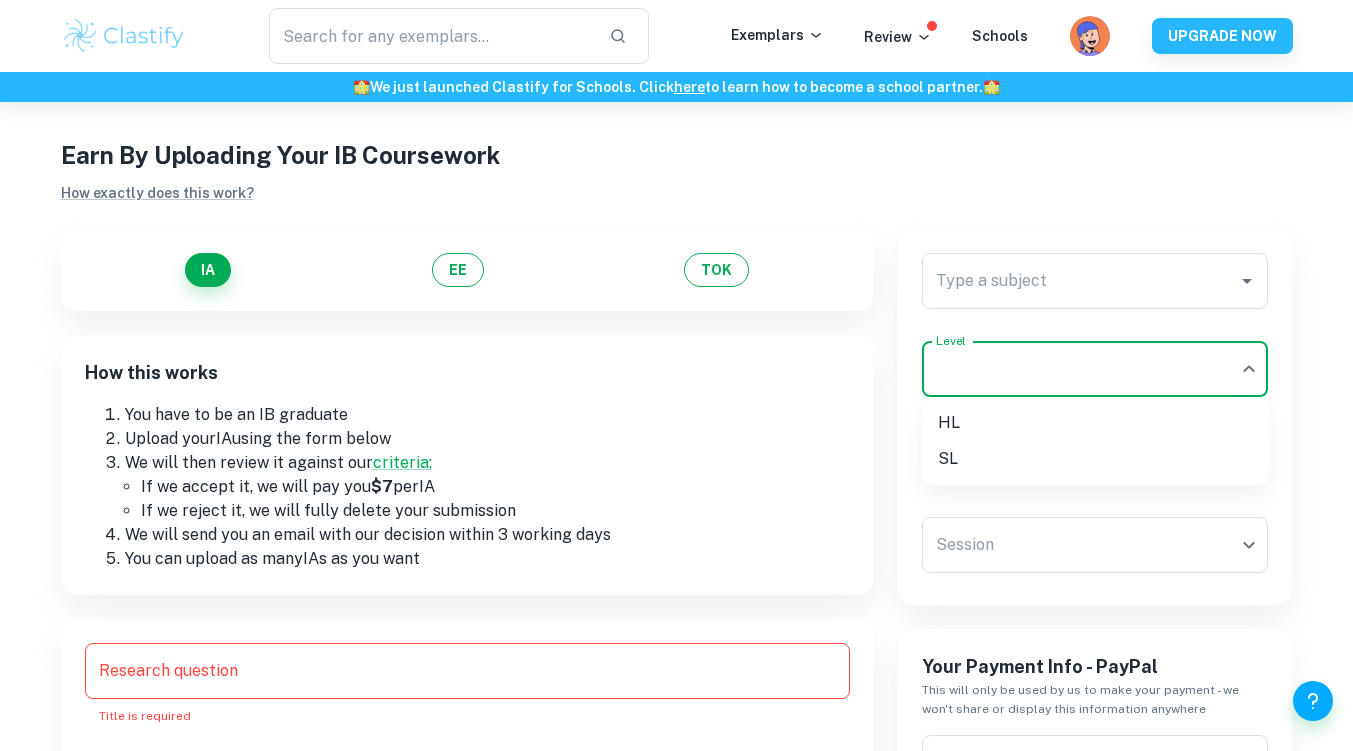 click at bounding box center [676, 375] 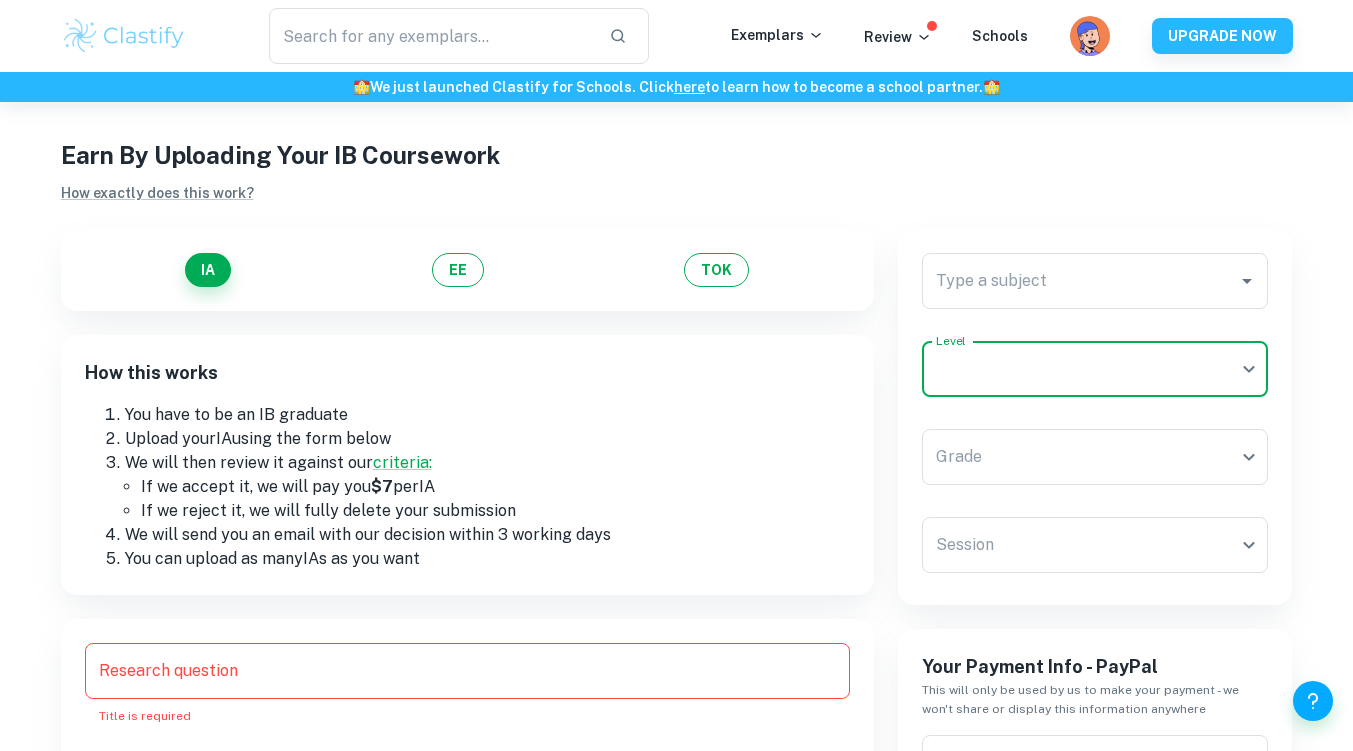 click on "Type a subject" at bounding box center [1080, 281] 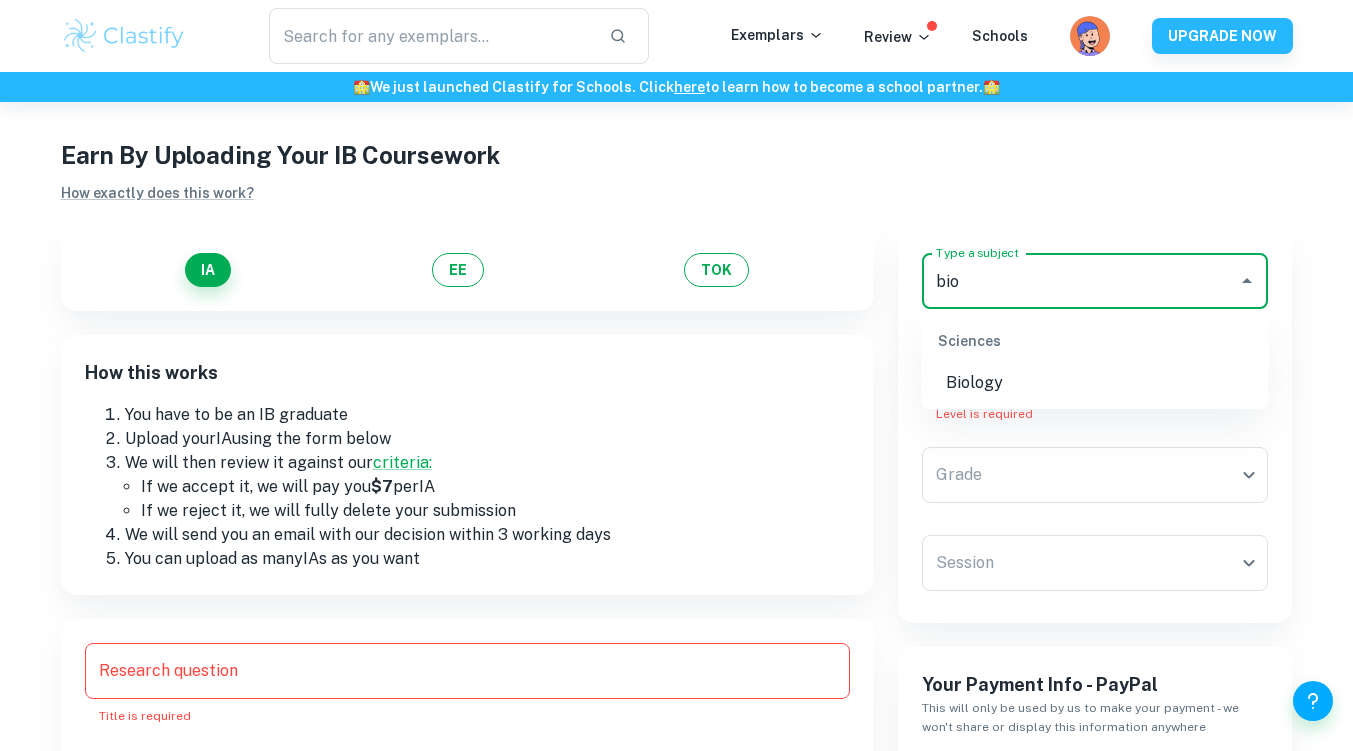 click on "Biology" at bounding box center [1095, 383] 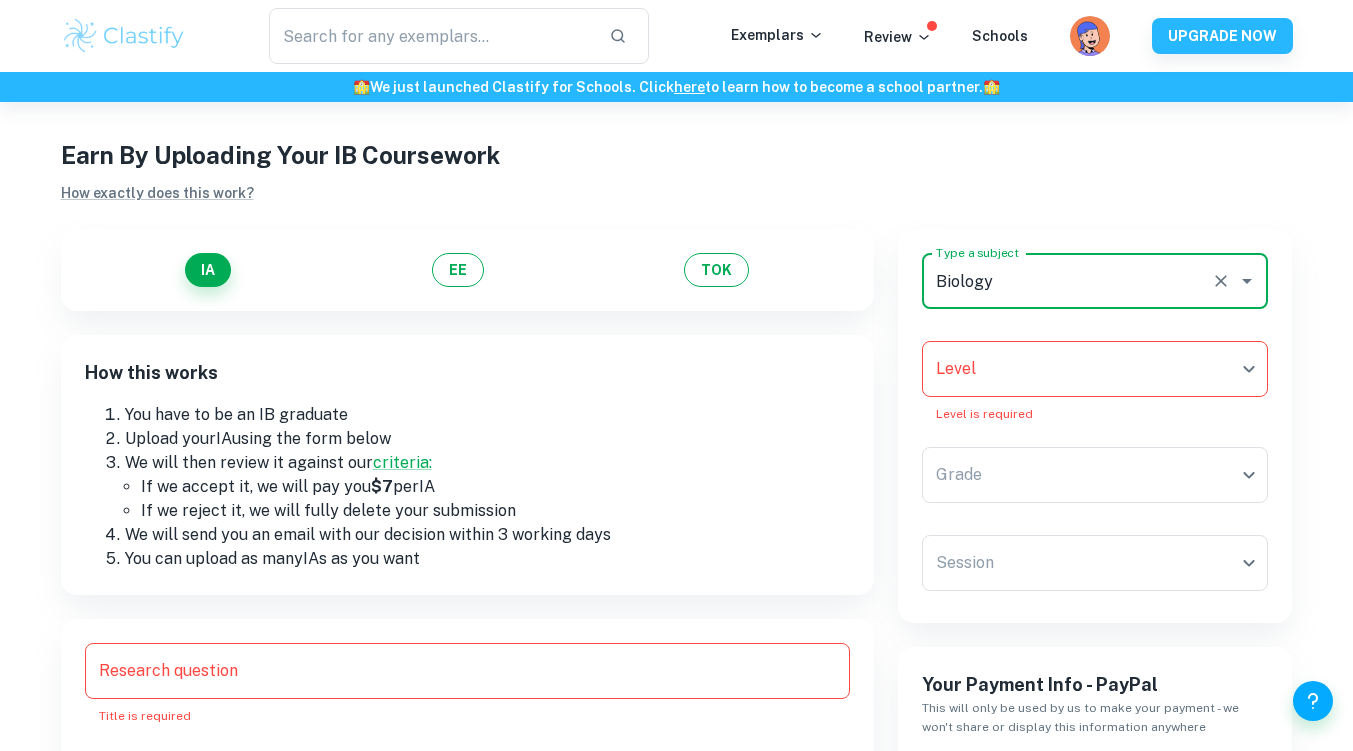 type on "Biology" 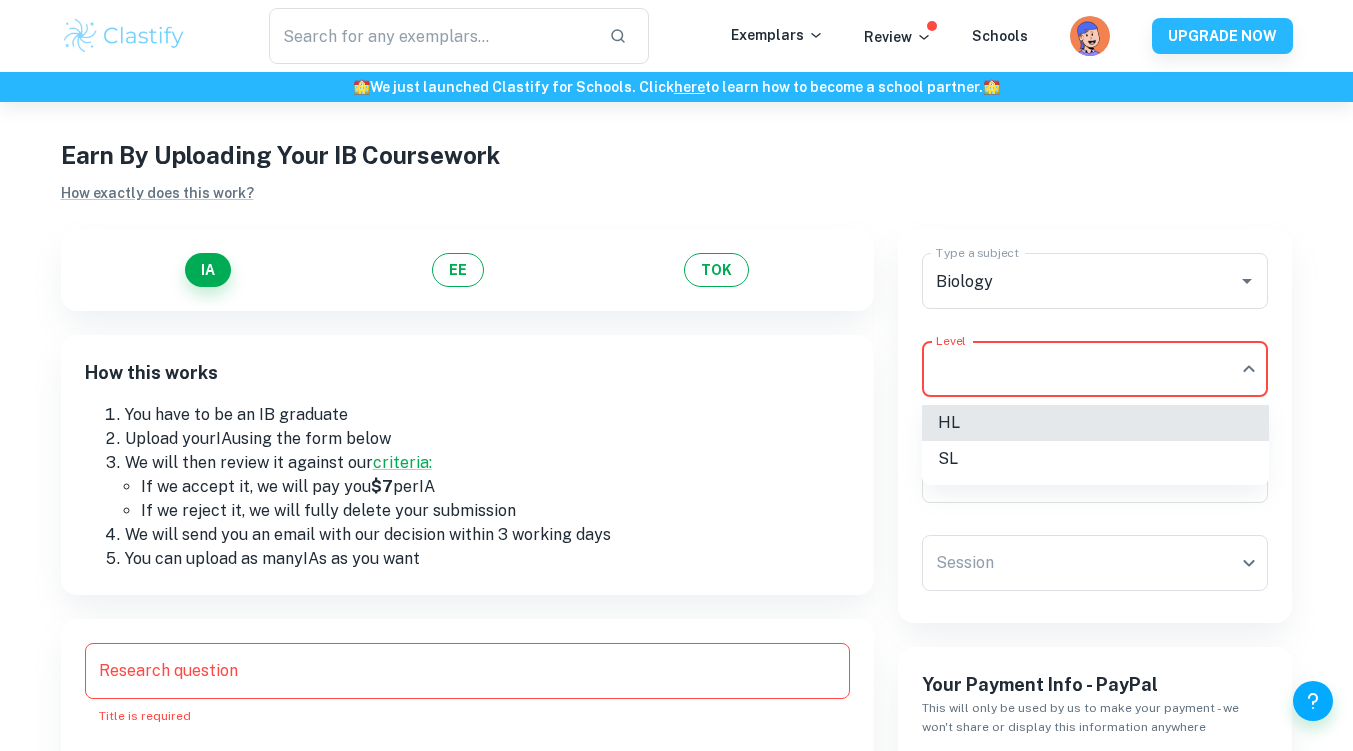 click on "SL" at bounding box center [1095, 459] 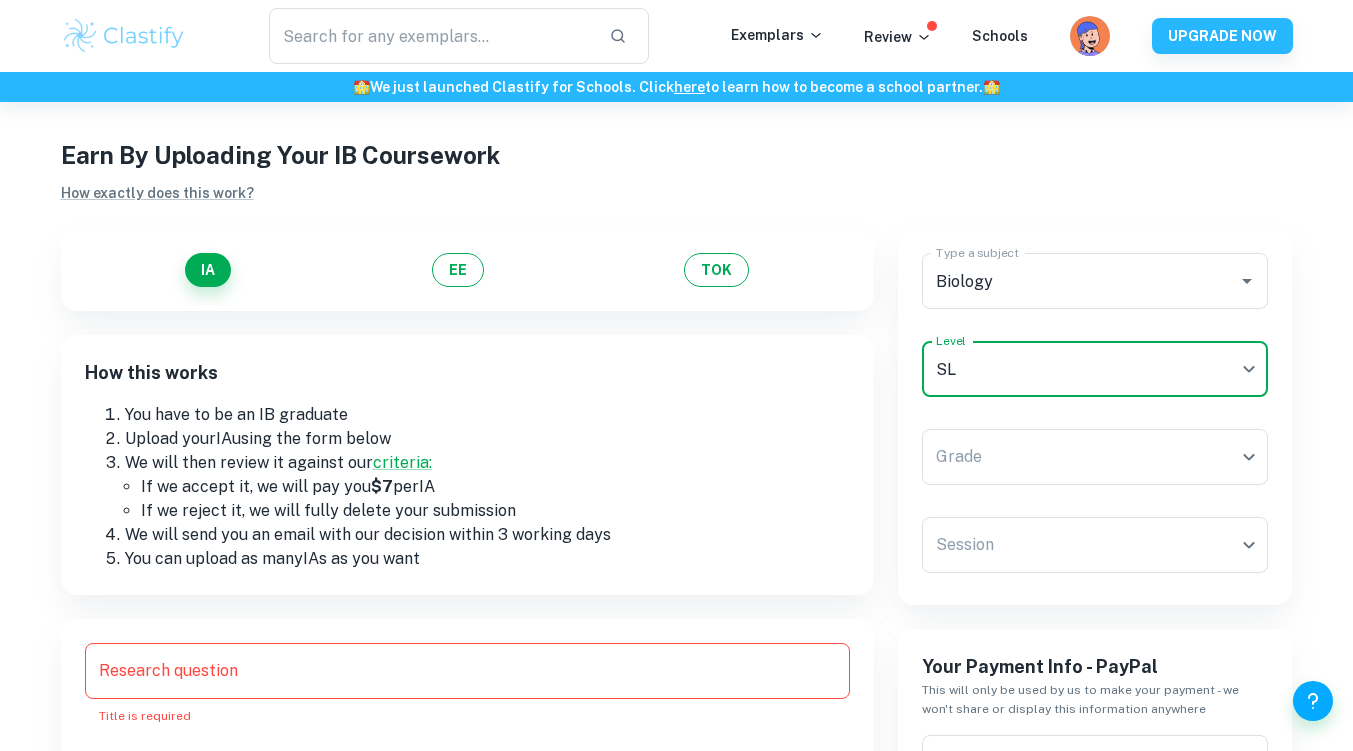 click on "We value your privacy We use cookies to enhance your browsing experience, serve personalised ads or content, and analyse our traffic. By clicking "Accept All", you consent to our use of cookies.   Cookie Policy Customise   Reject All   Accept All   Customise Consent Preferences   We use cookies to help you navigate efficiently and perform certain functions. You will find detailed information about all cookies under each consent category below. The cookies that are categorised as "Necessary" are stored on your browser as they are essential for enabling the basic functionalities of the site. ...  Show more For more information on how Google's third-party cookies operate and handle your data, see:   Google Privacy Policy Necessary Always Active Necessary cookies are required to enable the basic features of this site, such as providing secure log-in or adjusting your consent preferences. These cookies do not store any personally identifiable data. Functional Analytics Performance Advertisement Uncategorised" at bounding box center (676, 456) 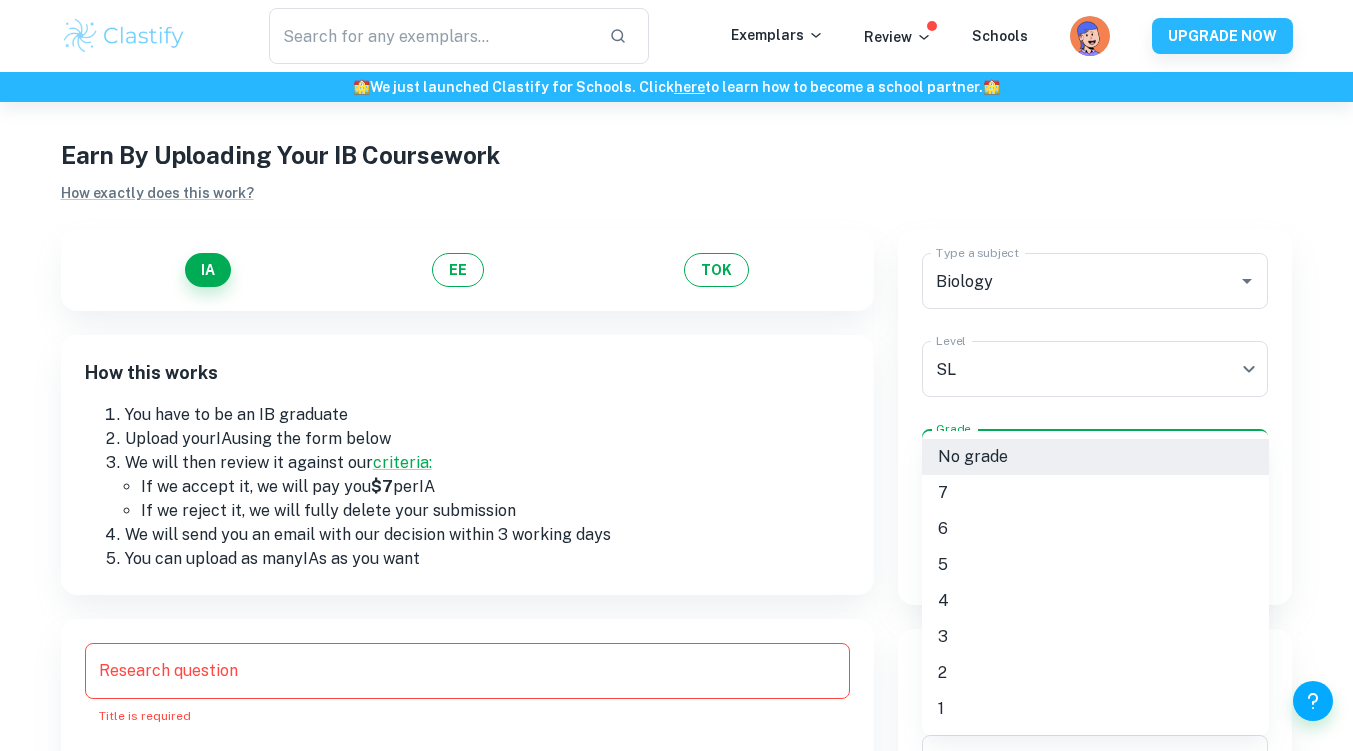 click on "3" at bounding box center [1095, 637] 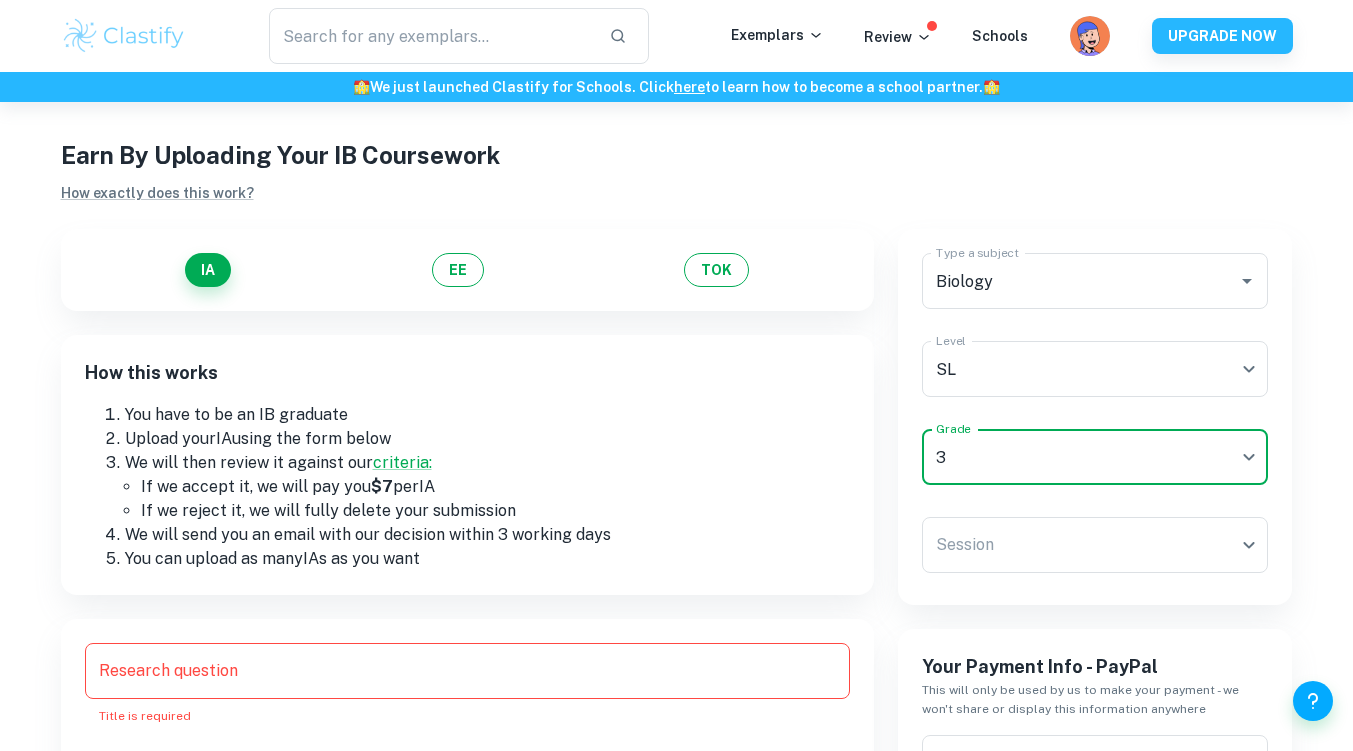 click on "We value your privacy We use cookies to enhance your browsing experience, serve personalised ads or content, and analyse our traffic. By clicking "Accept All", you consent to our use of cookies.   Cookie Policy Customise   Reject All   Accept All   Customise Consent Preferences   We use cookies to help you navigate efficiently and perform certain functions. You will find detailed information about all cookies under each consent category below. The cookies that are categorised as "Necessary" are stored on your browser as they are essential for enabling the basic functionalities of the site. ...  Show more For more information on how Google's third-party cookies operate and handle your data, see:   Google Privacy Policy Necessary Always Active Necessary cookies are required to enable the basic features of this site, such as providing secure log-in or adjusting your consent preferences. These cookies do not store any personally identifiable data. Functional Analytics Performance Advertisement Uncategorised" at bounding box center (676, 456) 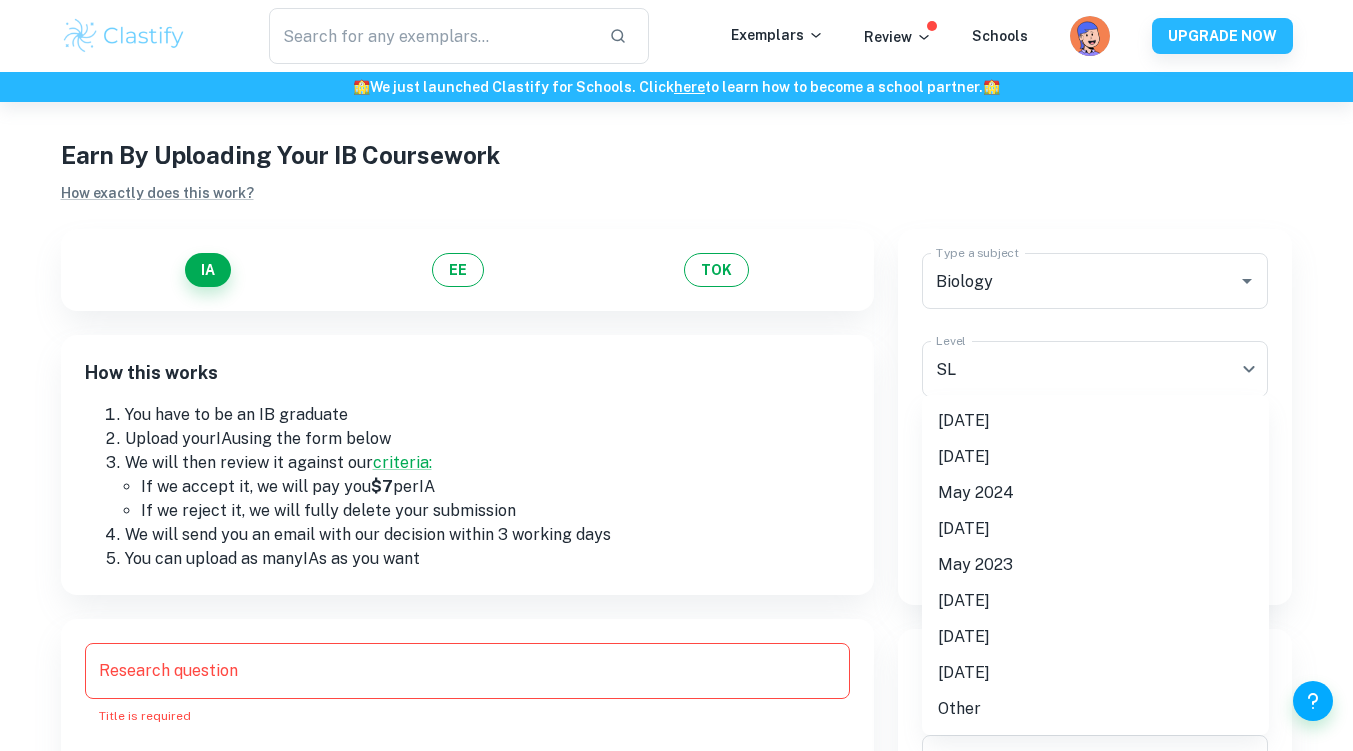 click on "[DATE]" at bounding box center (1095, 421) 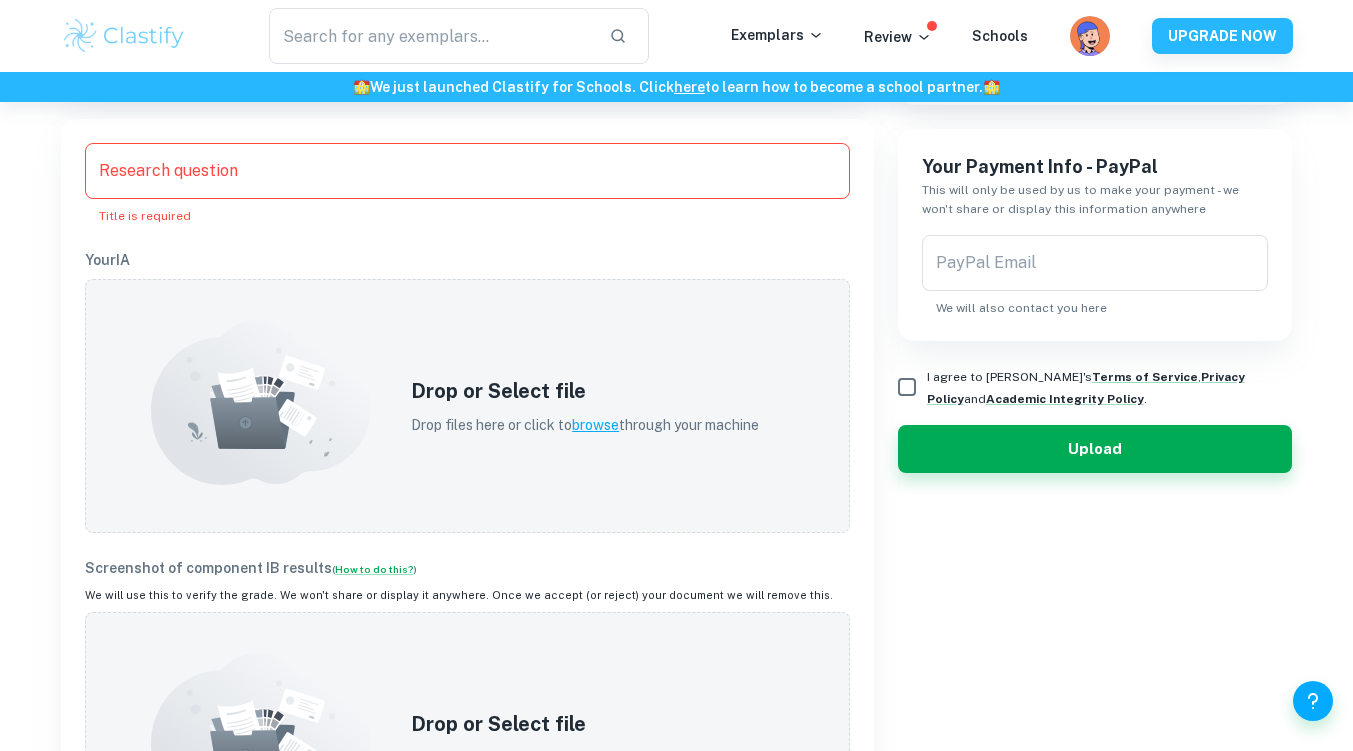 scroll, scrollTop: 521, scrollLeft: 0, axis: vertical 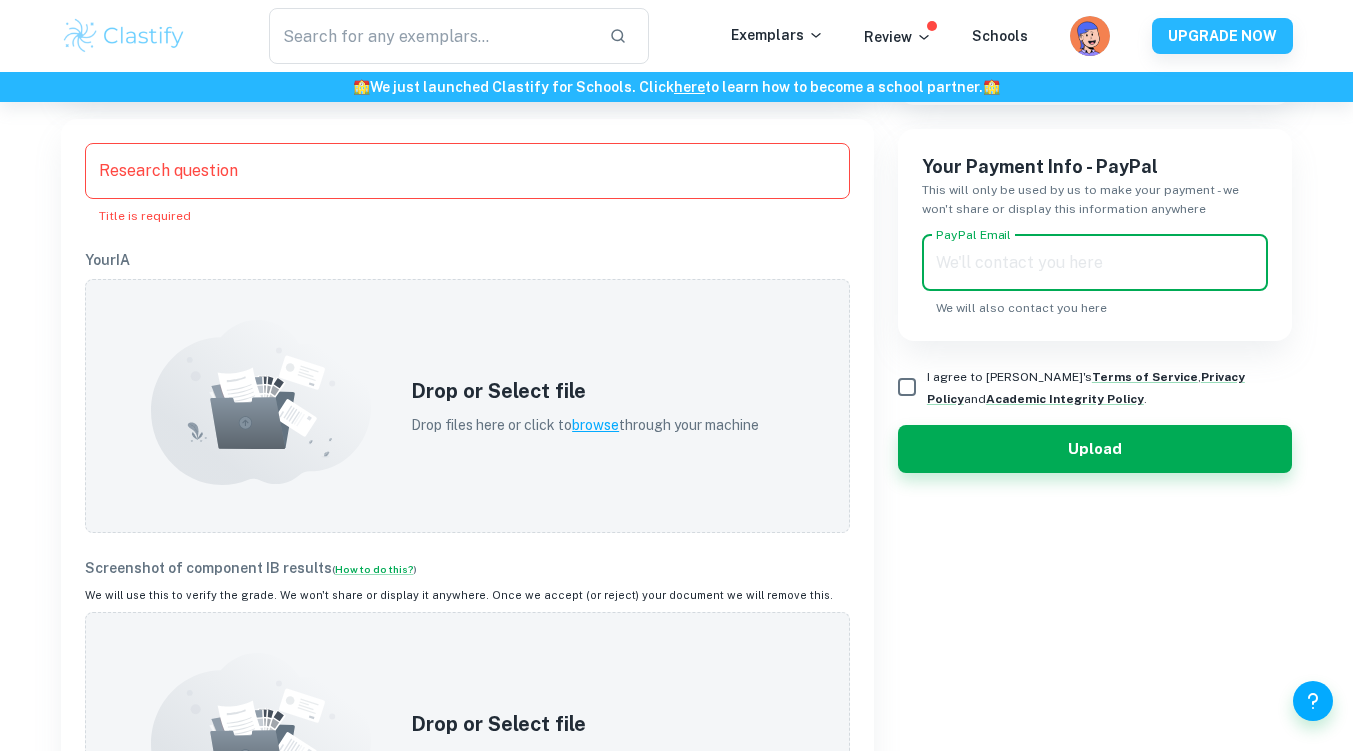 type on "[EMAIL_ADDRESS][DOMAIN_NAME]" 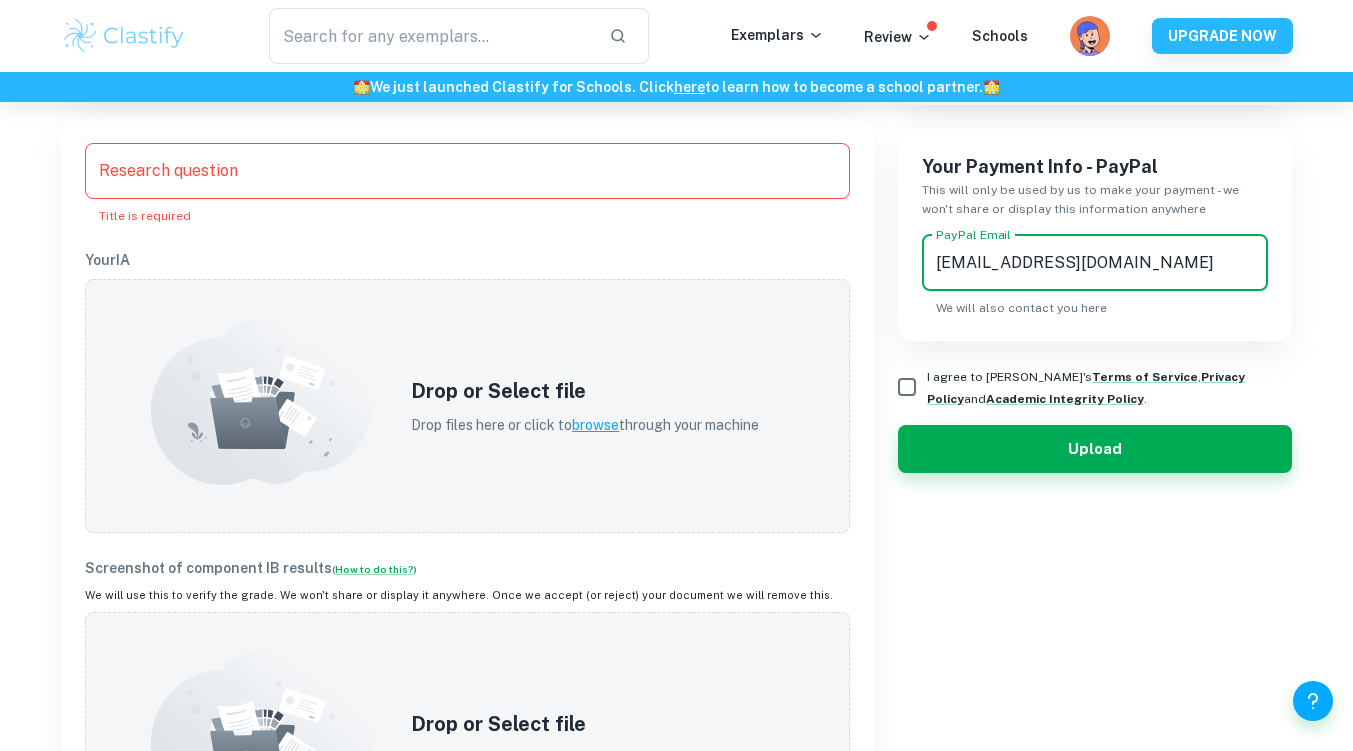 click on "Research question" at bounding box center [467, 171] 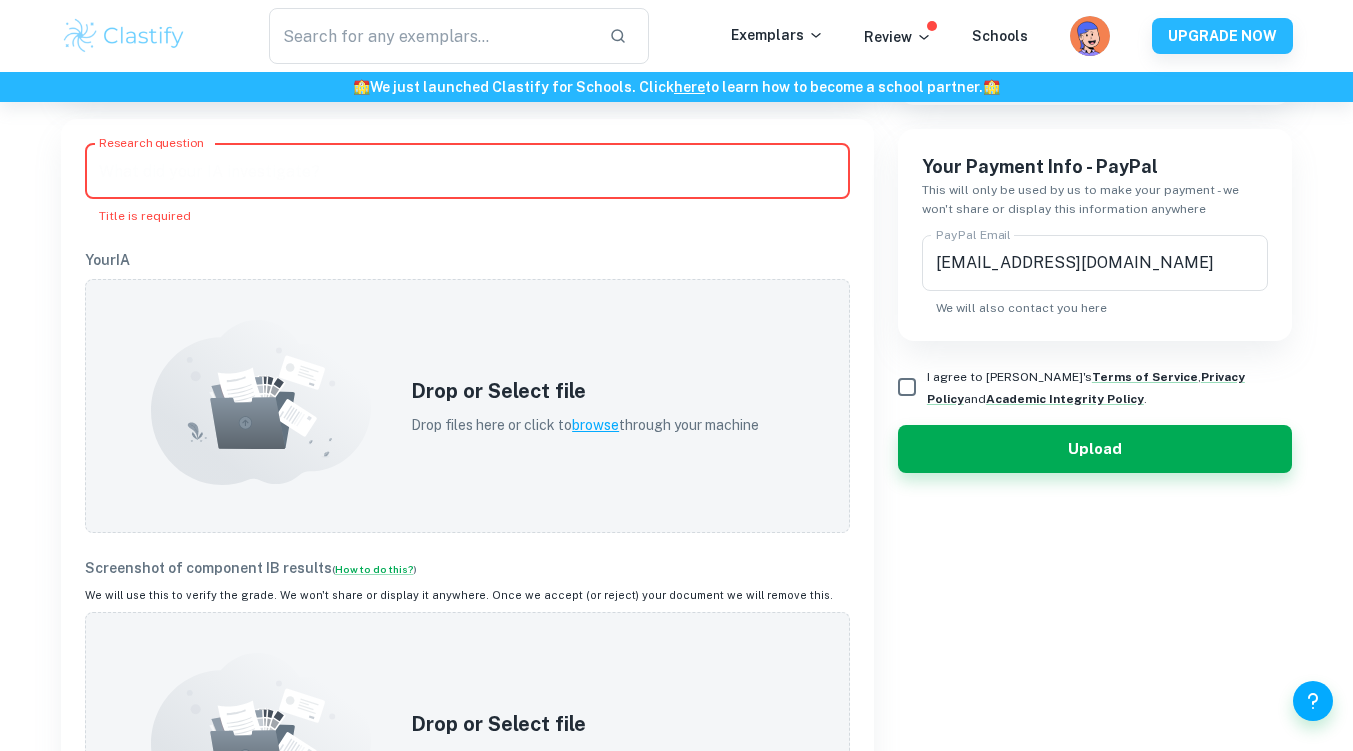 paste on "How does the concentration of NaCl (salt parts per thousand) in surrounding water affect the density of Patella vulgata (common limpet) on a rocky shore on a transect line across a freshwater stream in [GEOGRAPHIC_DATA] [GEOGRAPHIC_DATA]?" 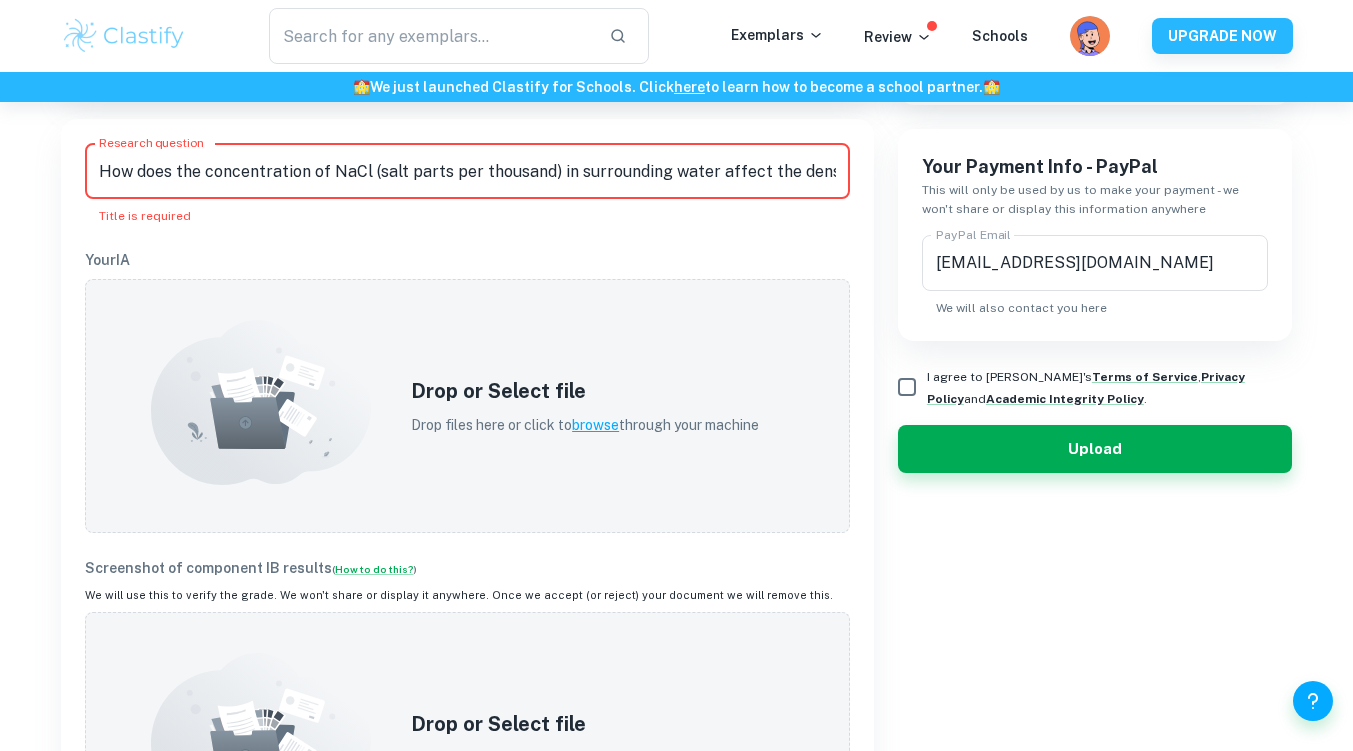 scroll, scrollTop: 0, scrollLeft: 883, axis: horizontal 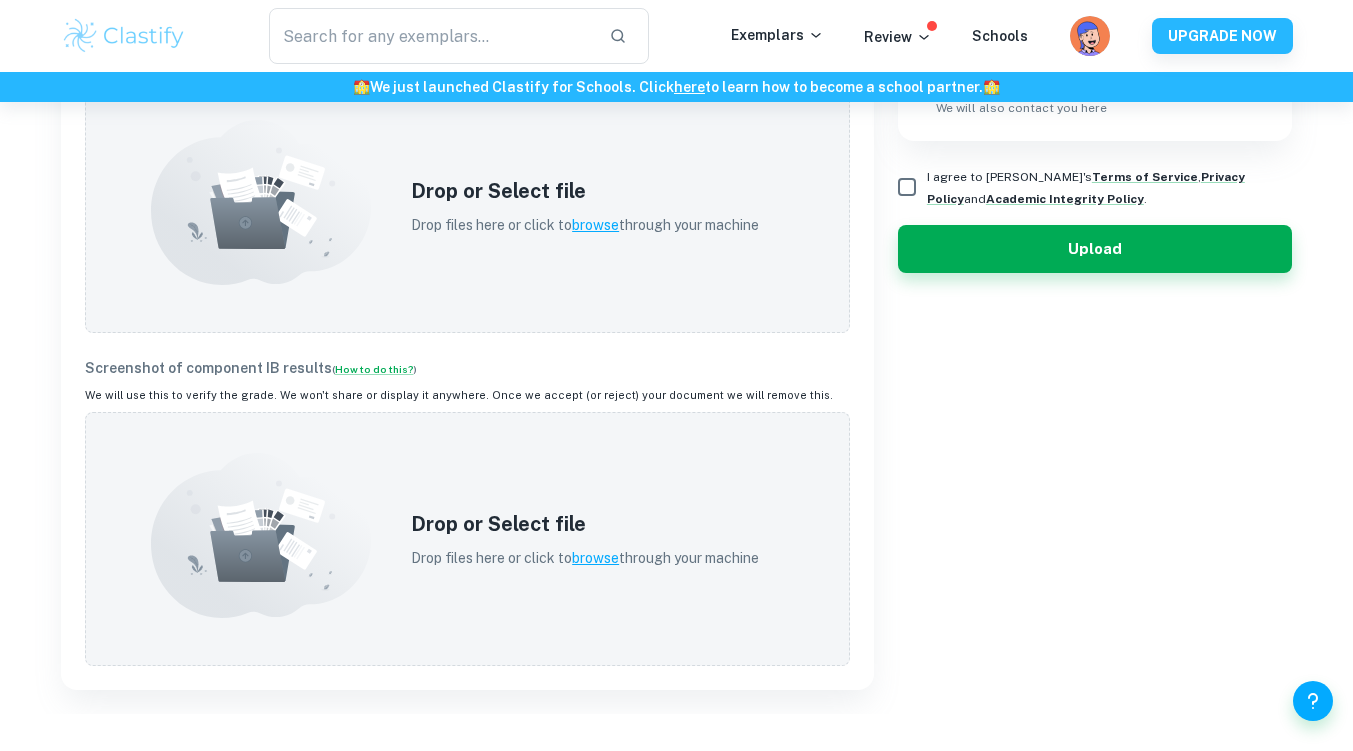 type on "How does the concentration of NaCl (salt parts per thousand) in surrounding water affect the density of Patella vulgata (common limpet) on a rocky shore on a transect line across a freshwater stream in [GEOGRAPHIC_DATA] [GEOGRAPHIC_DATA]?" 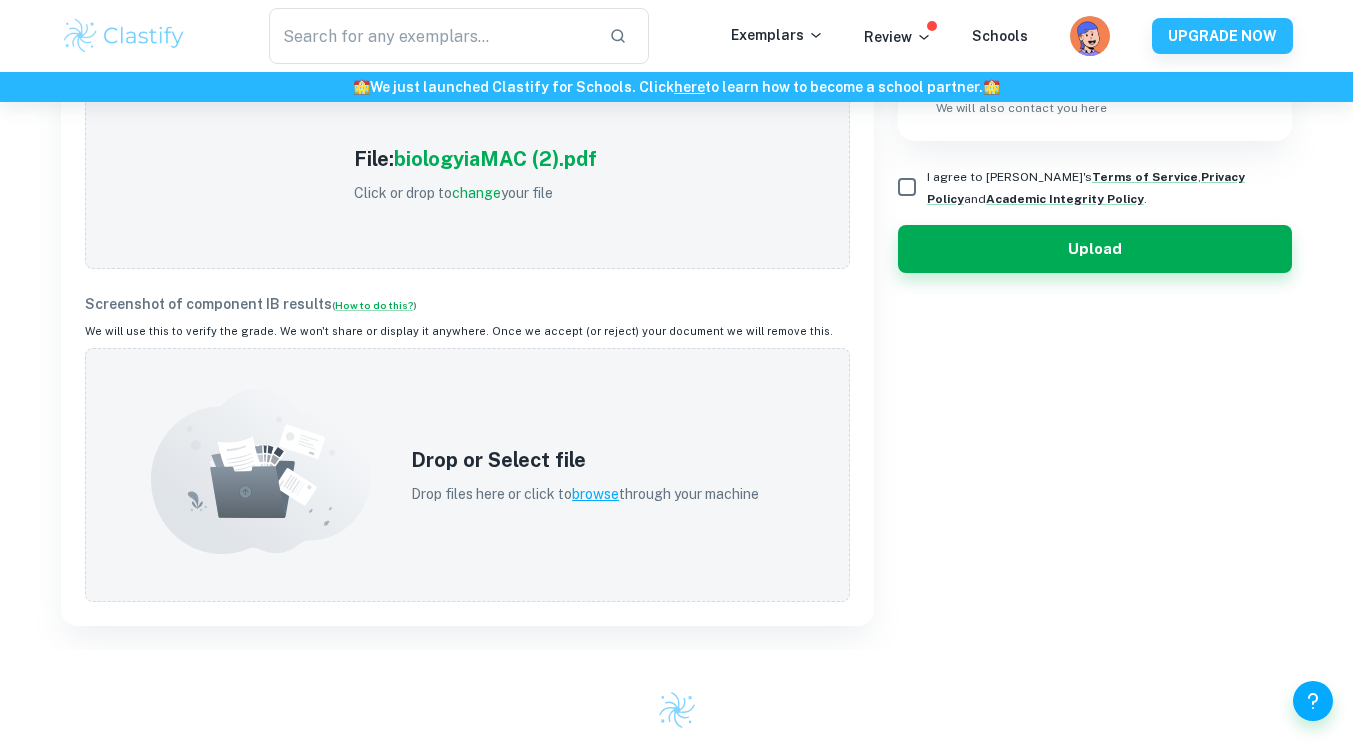 click on "Drop files here or click to  browse  through your machine" at bounding box center [585, 494] 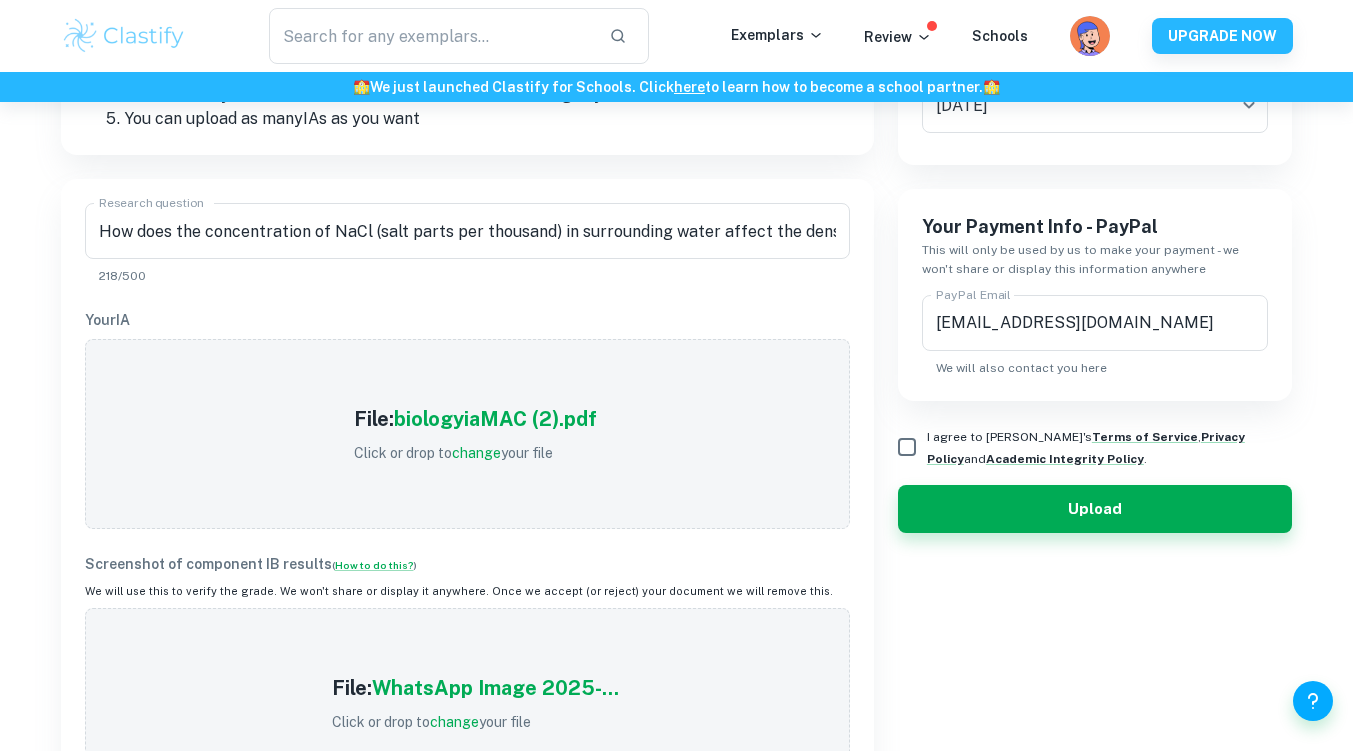 scroll, scrollTop: 421, scrollLeft: 0, axis: vertical 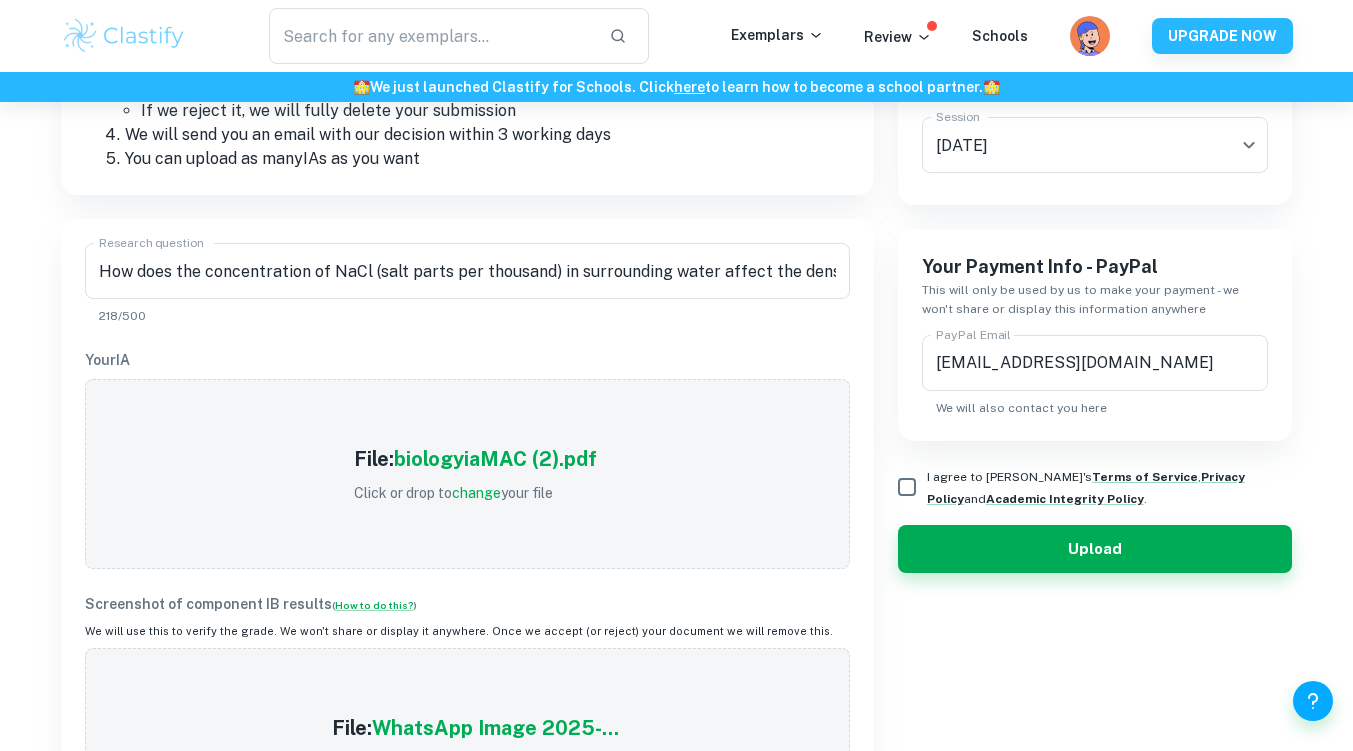 click on "I agree to [PERSON_NAME]'s  Terms of Service ,  Privacy Policy  and  Academic Integrity Policy ." at bounding box center [907, 487] 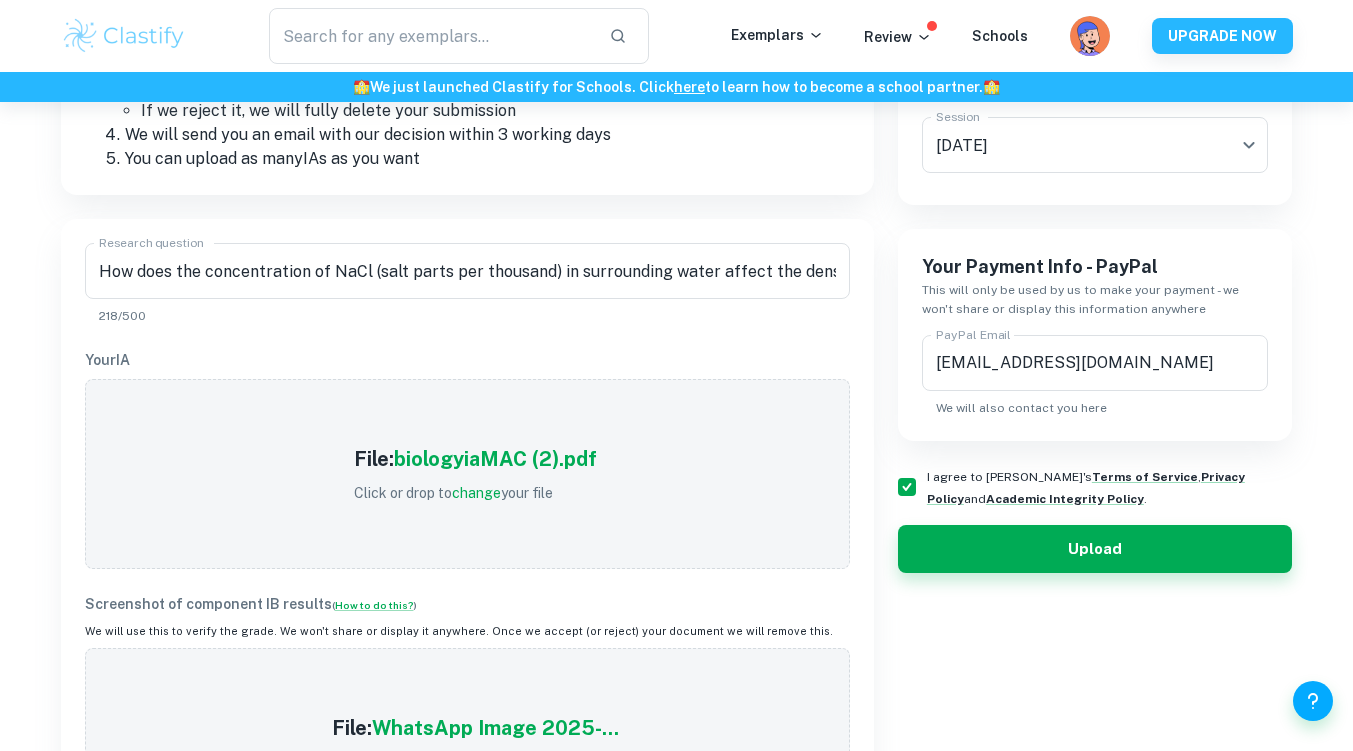 click on "Upload" at bounding box center [1095, 549] 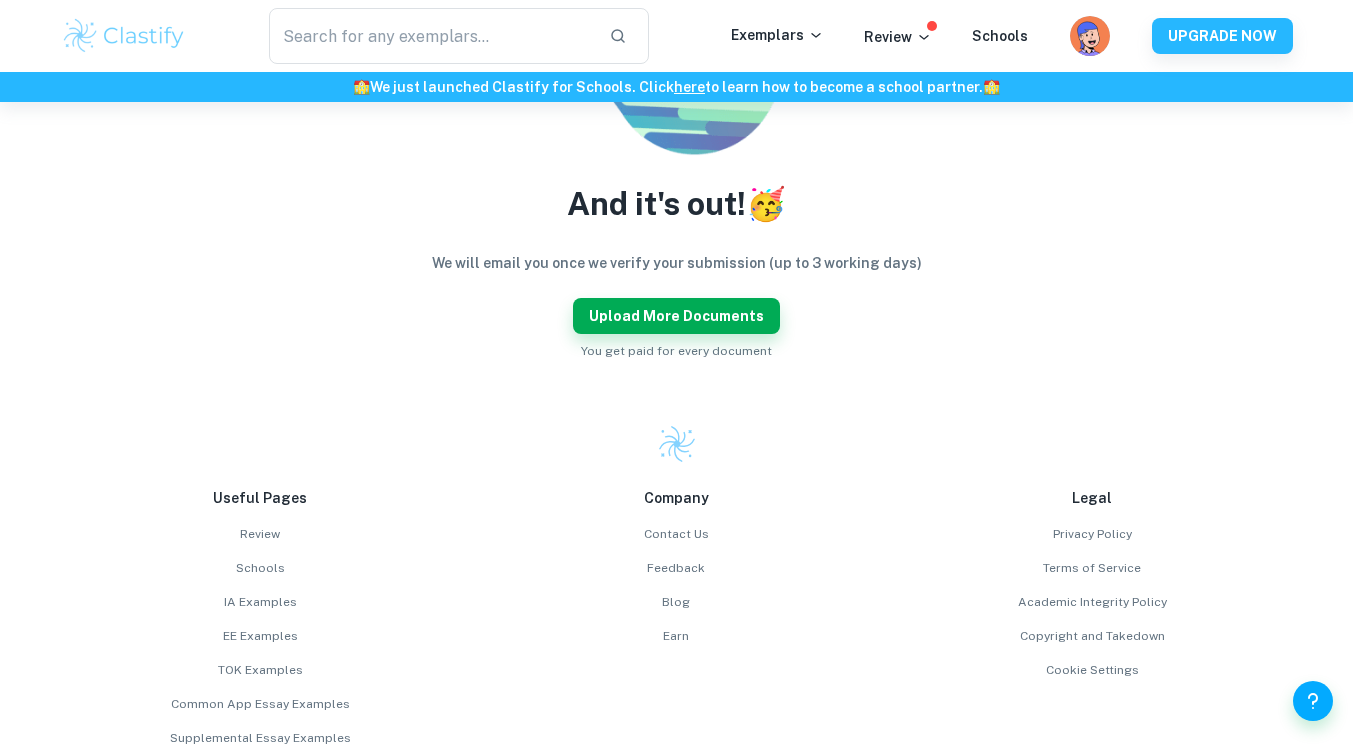 click on "Upload more documents" at bounding box center (676, 316) 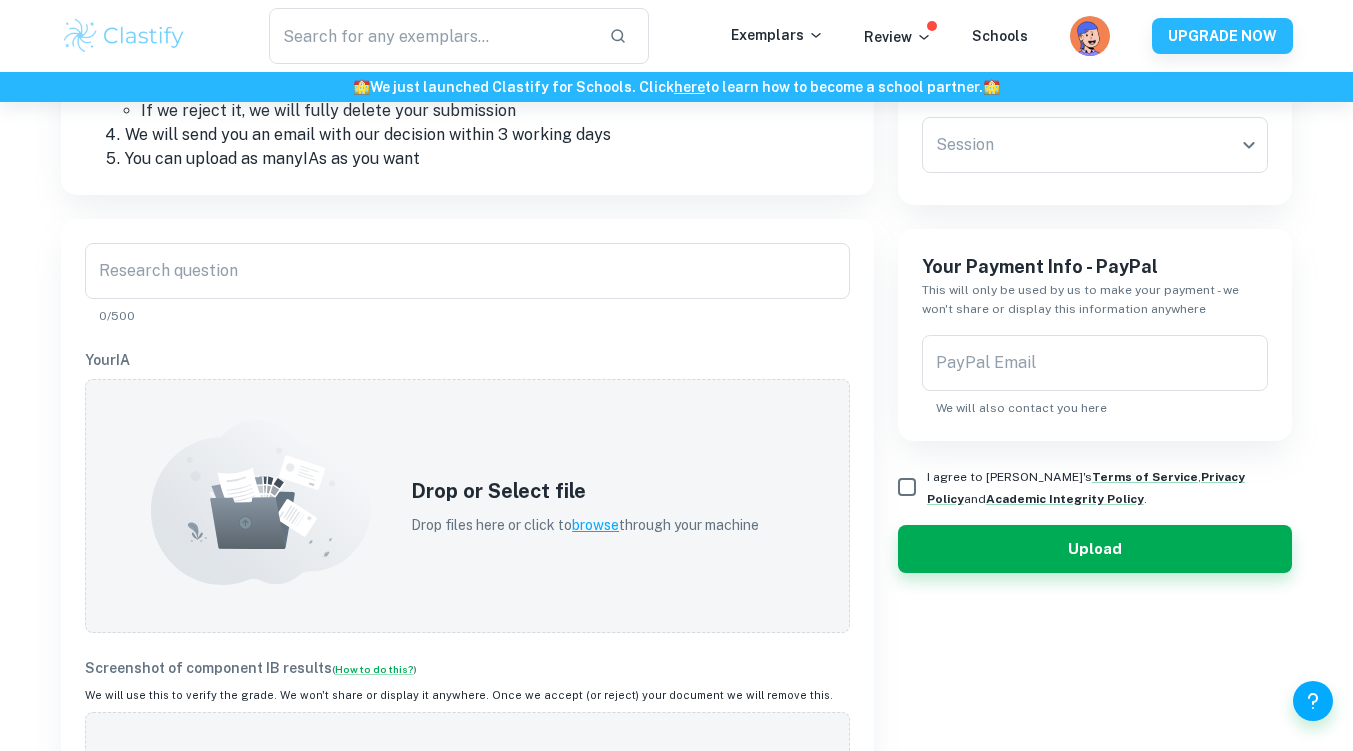 scroll, scrollTop: 121, scrollLeft: 0, axis: vertical 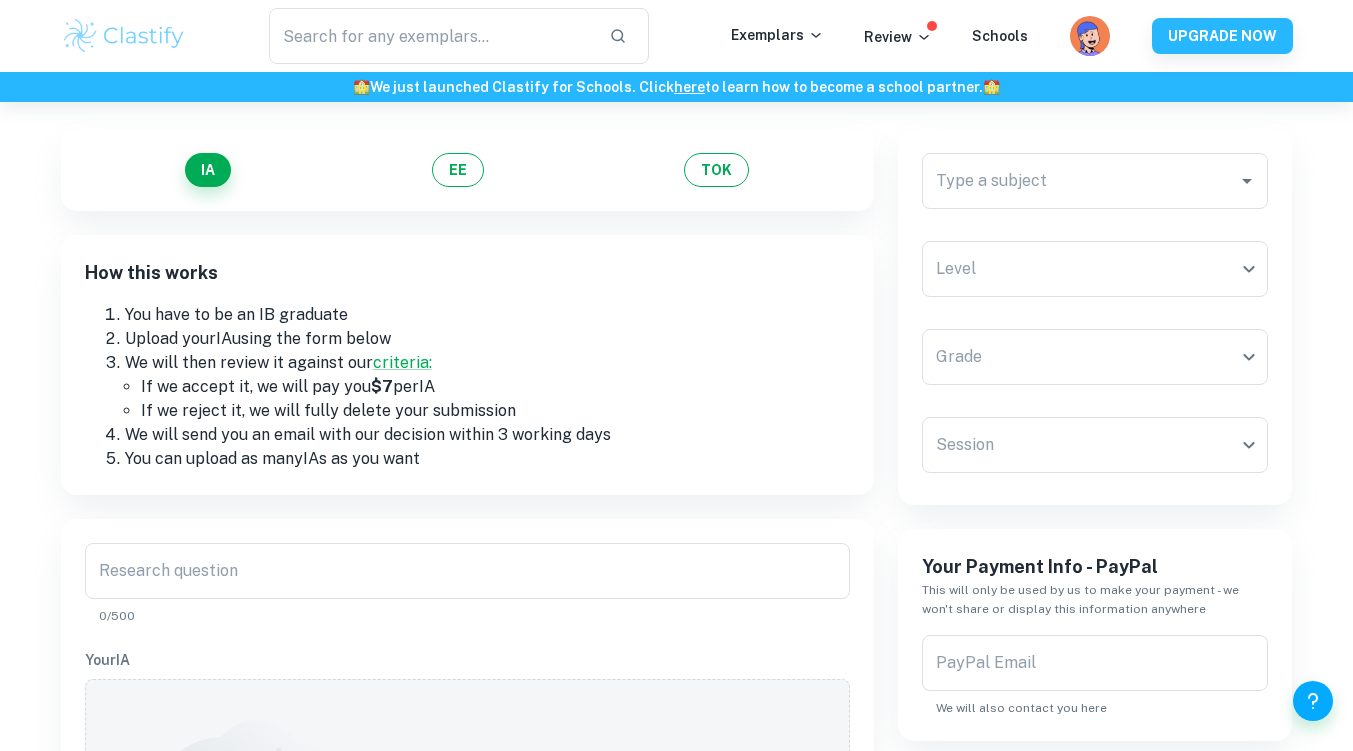 click on "TOK" at bounding box center (716, 170) 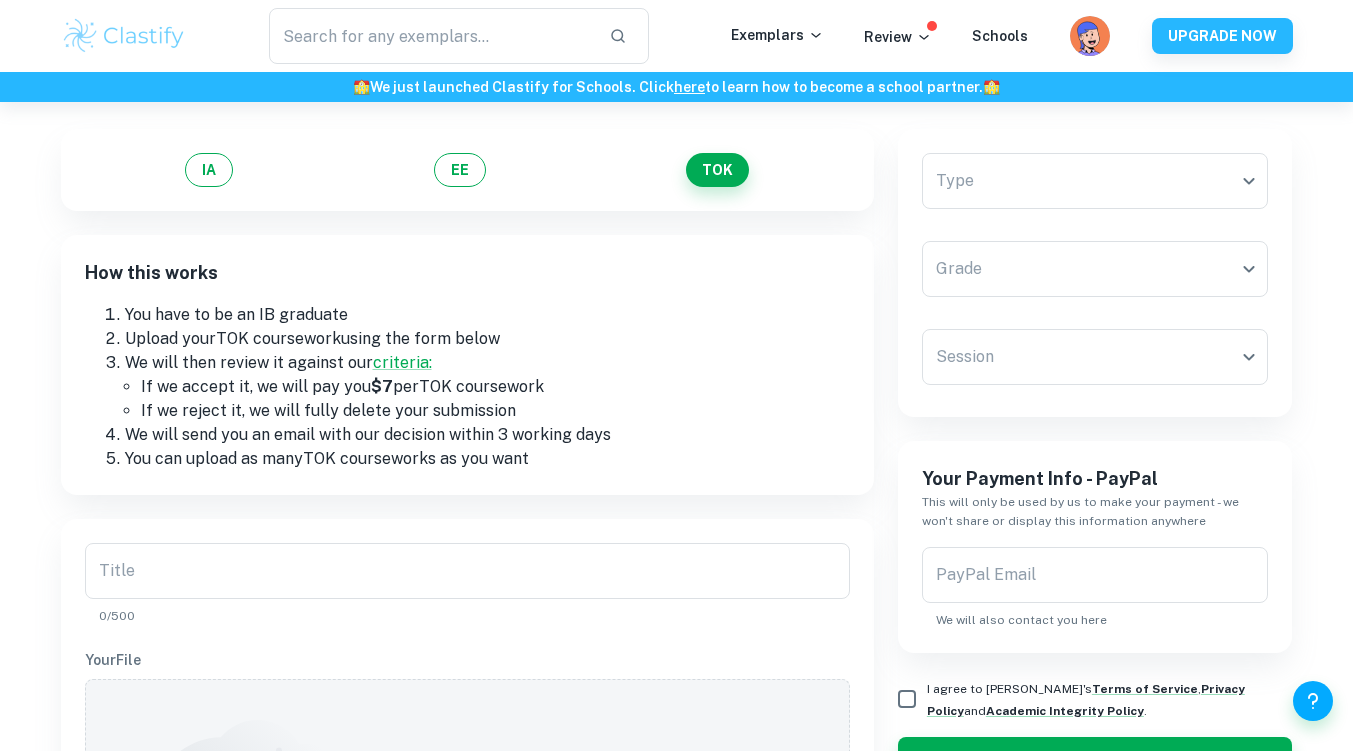 click on "We value your privacy We use cookies to enhance your browsing experience, serve personalised ads or content, and analyse our traffic. By clicking "Accept All", you consent to our use of cookies.   Cookie Policy Customise   Reject All   Accept All   Customise Consent Preferences   We use cookies to help you navigate efficiently and perform certain functions. You will find detailed information about all cookies under each consent category below. The cookies that are categorised as "Necessary" are stored on your browser as they are essential for enabling the basic functionalities of the site. ...  Show more For more information on how Google's third-party cookies operate and handle your data, see:   Google Privacy Policy Necessary Always Active Necessary cookies are required to enable the basic features of this site, such as providing secure log-in or adjusting your consent preferences. These cookies do not store any personally identifiable data. Functional Analytics Performance Advertisement Uncategorised" at bounding box center (676, 356) 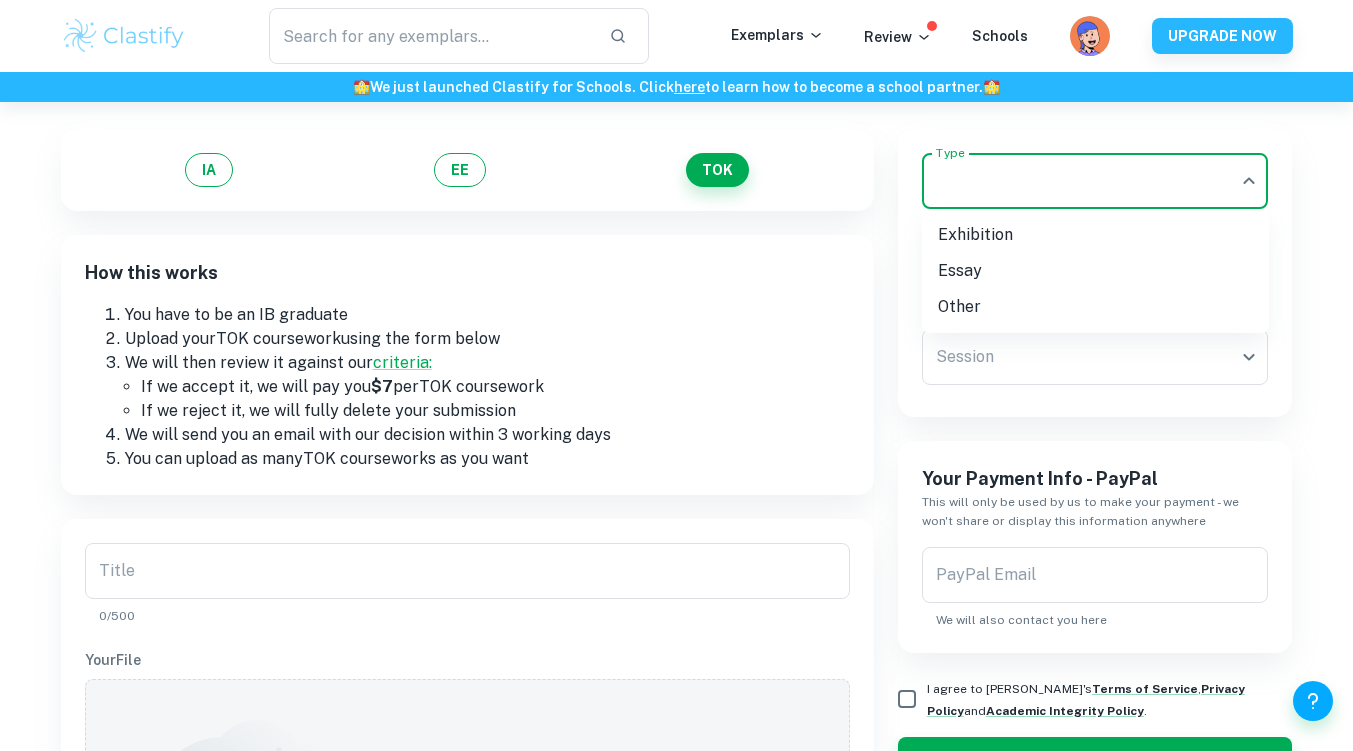 click on "Essay" at bounding box center [1095, 271] 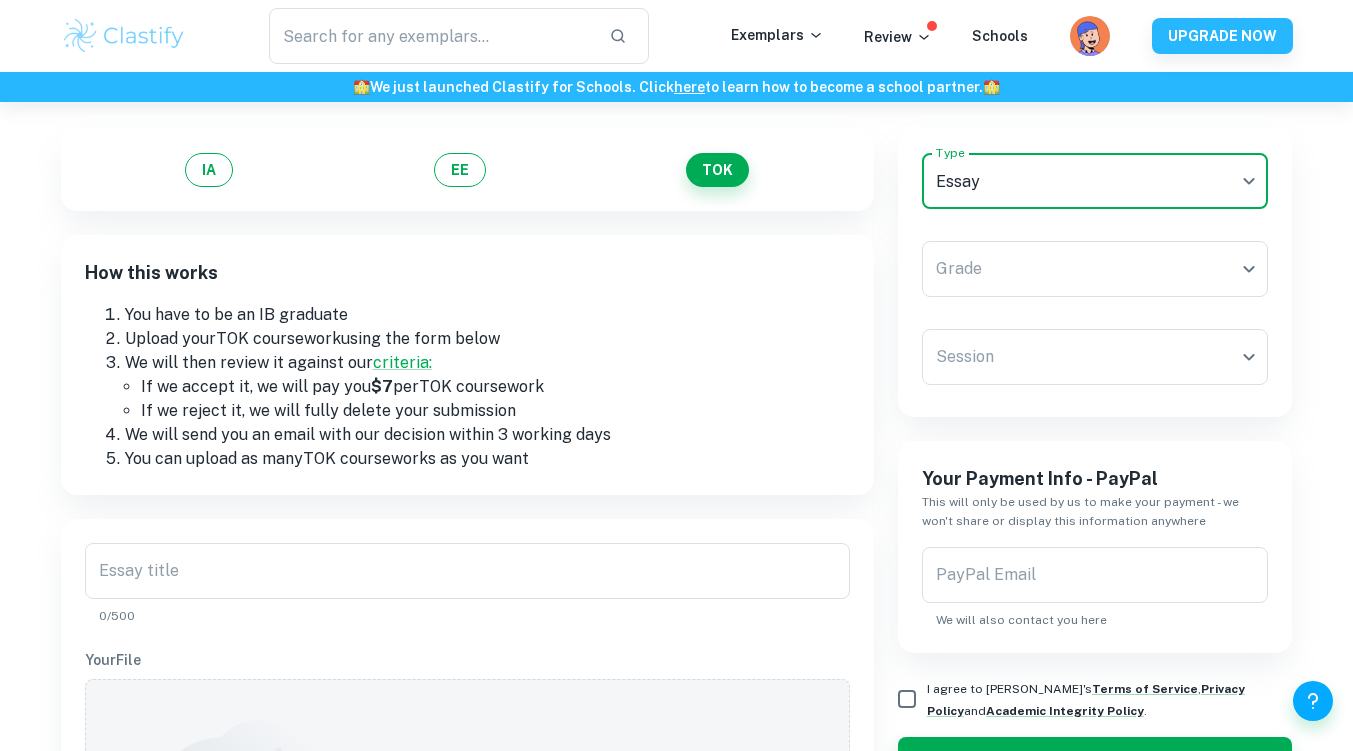 click on "We value your privacy We use cookies to enhance your browsing experience, serve personalised ads or content, and analyse our traffic. By clicking "Accept All", you consent to our use of cookies.   Cookie Policy Customise   Reject All   Accept All   Customise Consent Preferences   We use cookies to help you navigate efficiently and perform certain functions. You will find detailed information about all cookies under each consent category below. The cookies that are categorised as "Necessary" are stored on your browser as they are essential for enabling the basic functionalities of the site. ...  Show more For more information on how Google's third-party cookies operate and handle your data, see:   Google Privacy Policy Necessary Always Active Necessary cookies are required to enable the basic features of this site, such as providing secure log-in or adjusting your consent preferences. These cookies do not store any personally identifiable data. Functional Analytics Performance Advertisement Uncategorised" at bounding box center (676, 356) 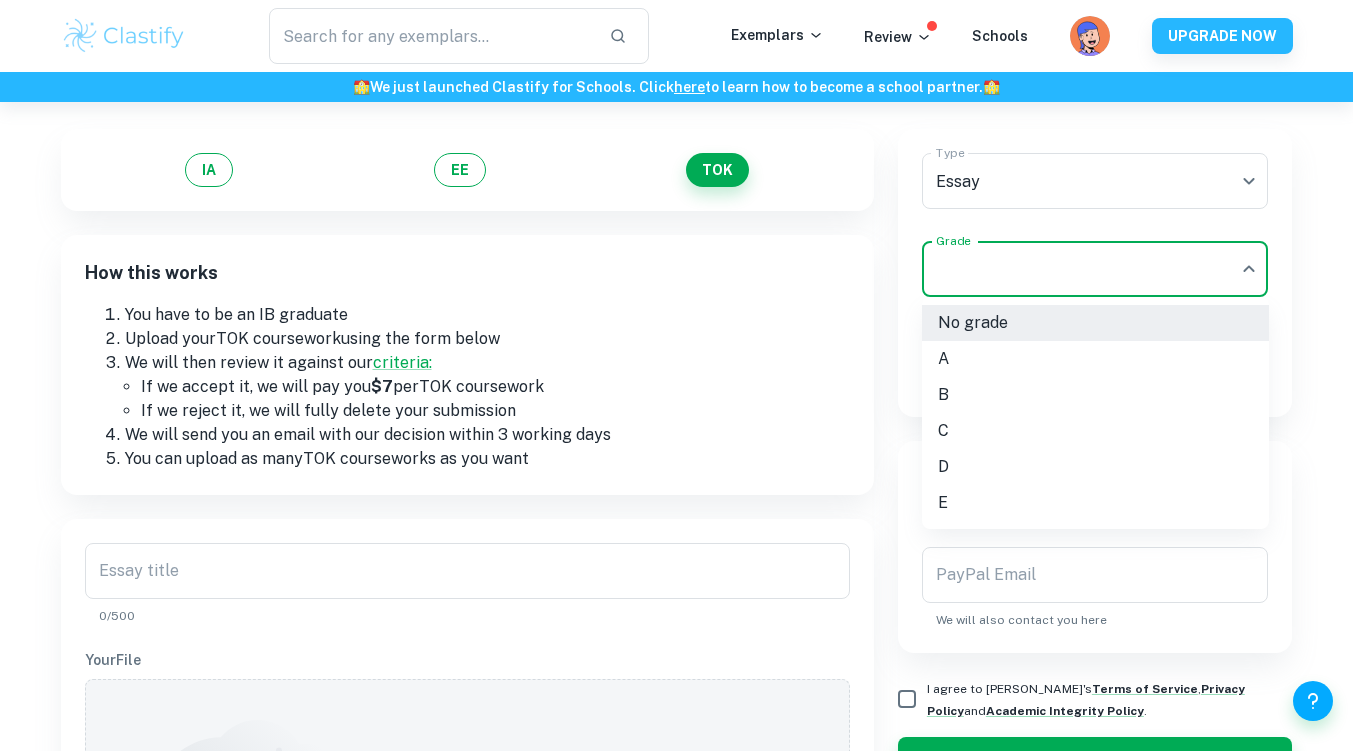 click on "A" at bounding box center [1095, 359] 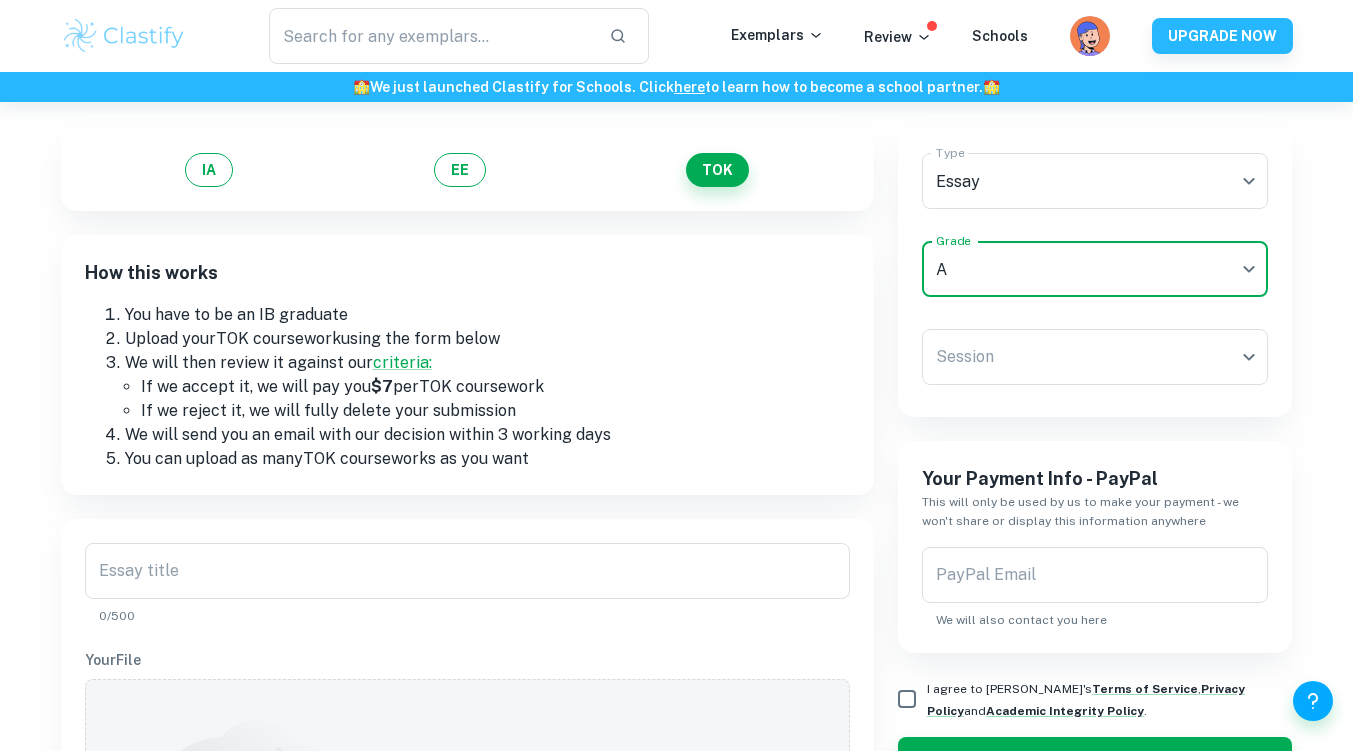 click on "We value your privacy We use cookies to enhance your browsing experience, serve personalised ads or content, and analyse our traffic. By clicking "Accept All", you consent to our use of cookies.   Cookie Policy Customise   Reject All   Accept All   Customise Consent Preferences   We use cookies to help you navigate efficiently and perform certain functions. You will find detailed information about all cookies under each consent category below. The cookies that are categorised as "Necessary" are stored on your browser as they are essential for enabling the basic functionalities of the site. ...  Show more For more information on how Google's third-party cookies operate and handle your data, see:   Google Privacy Policy Necessary Always Active Necessary cookies are required to enable the basic features of this site, such as providing secure log-in or adjusting your consent preferences. These cookies do not store any personally identifiable data. Functional Analytics Performance Advertisement Uncategorised" at bounding box center (676, 356) 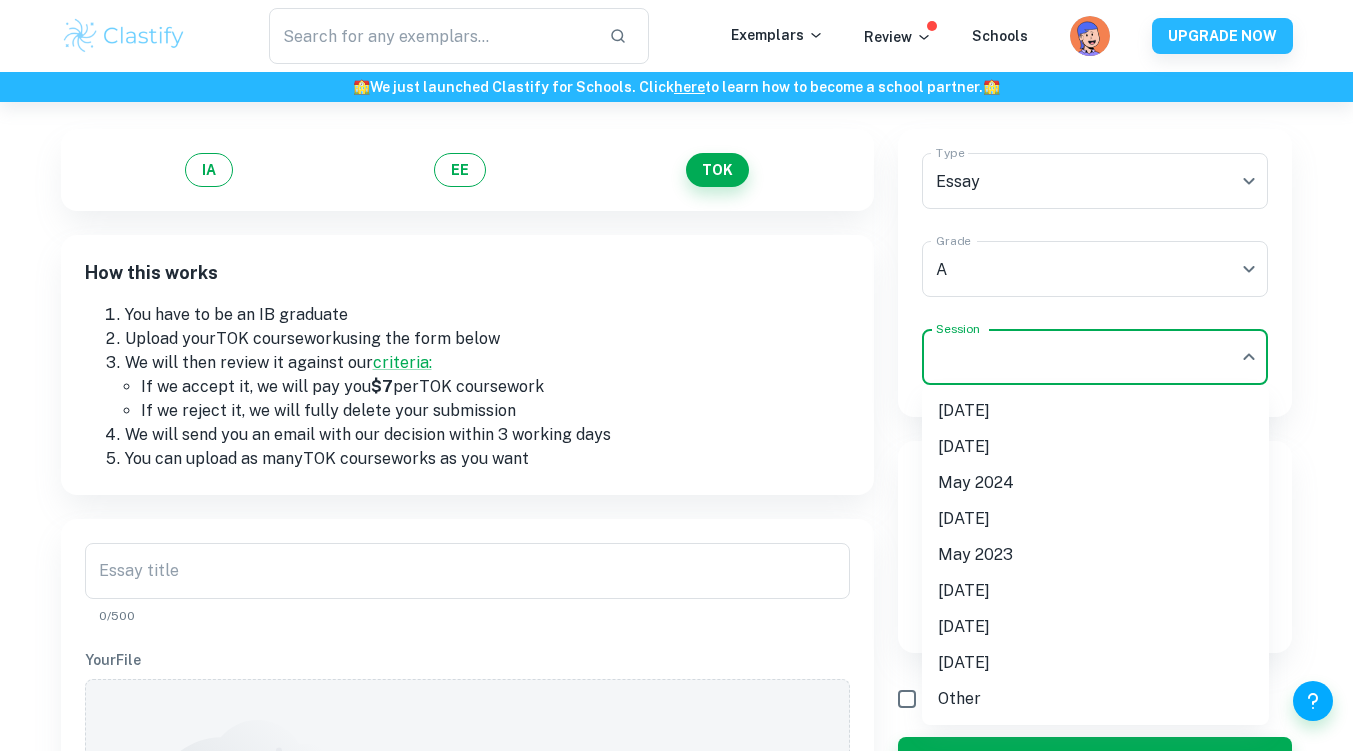 click on "[DATE]" at bounding box center [1095, 411] 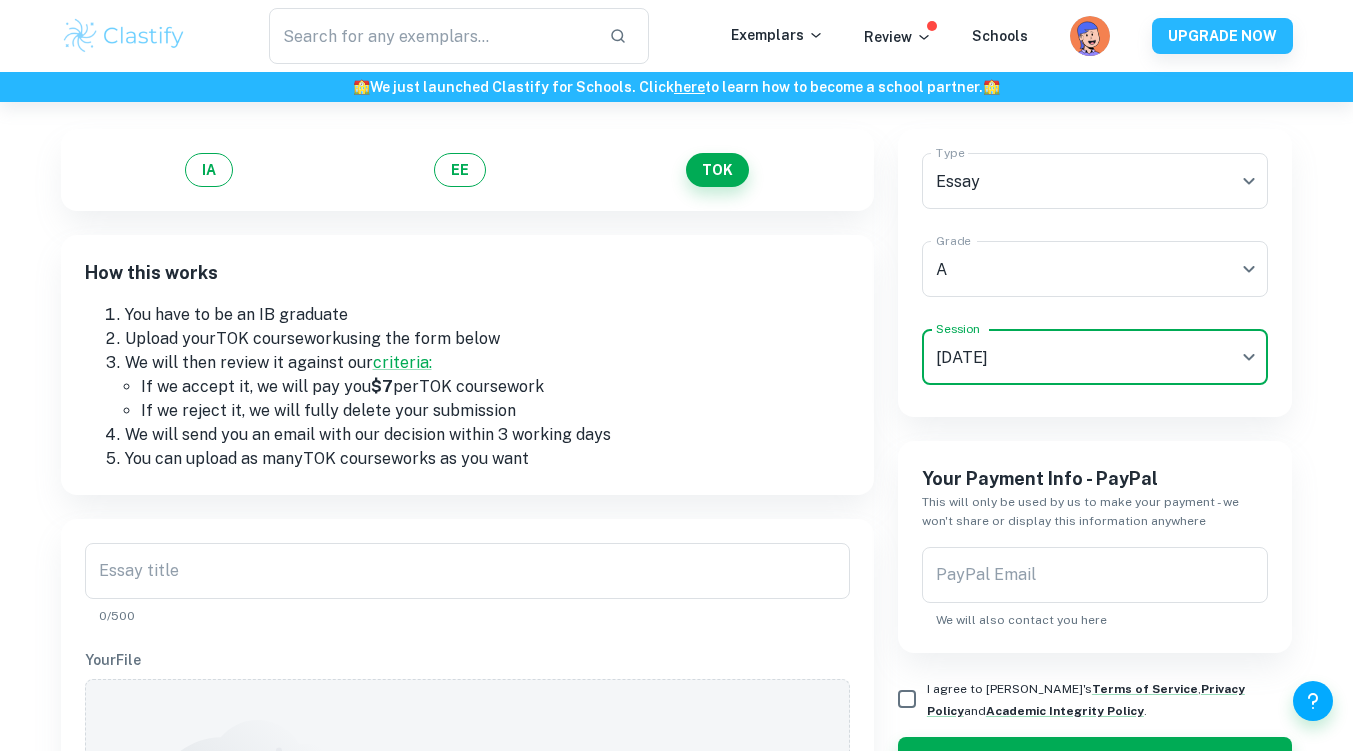 click on "Essay title" at bounding box center (467, 571) 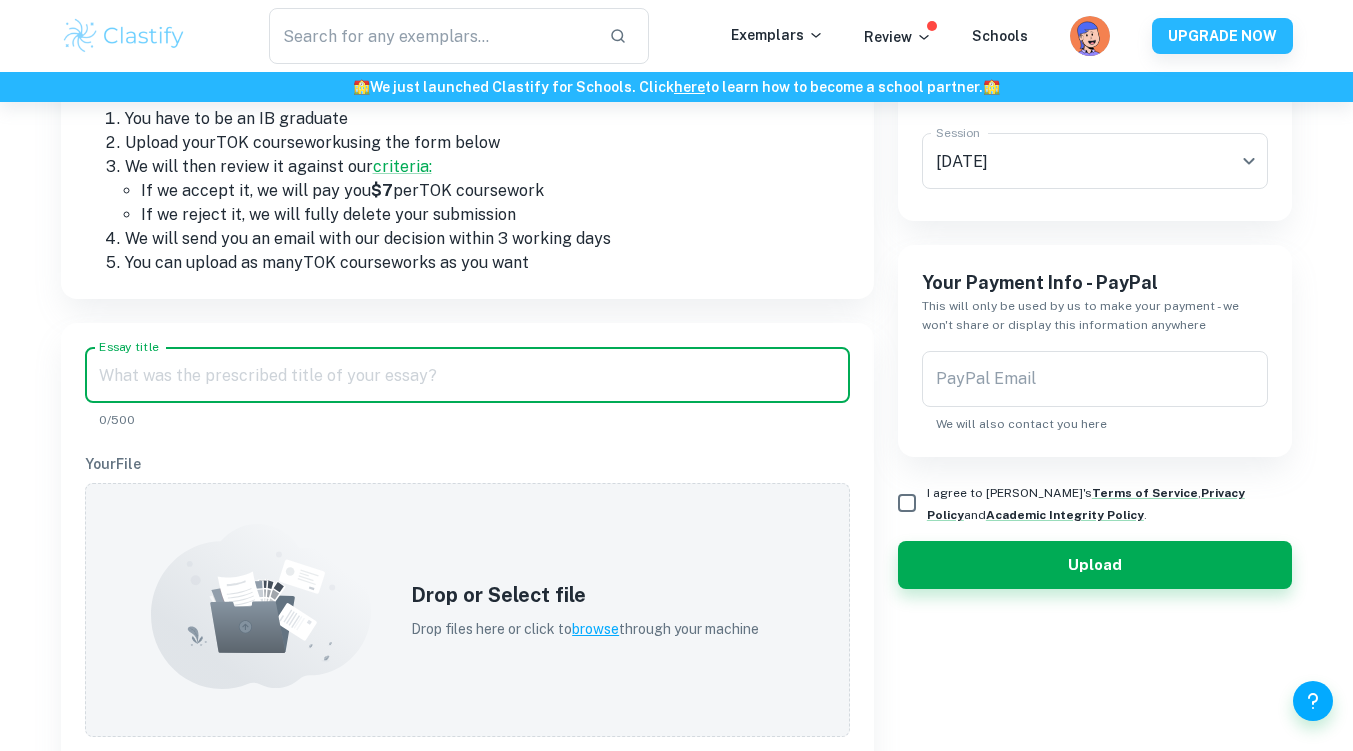 scroll, scrollTop: 321, scrollLeft: 0, axis: vertical 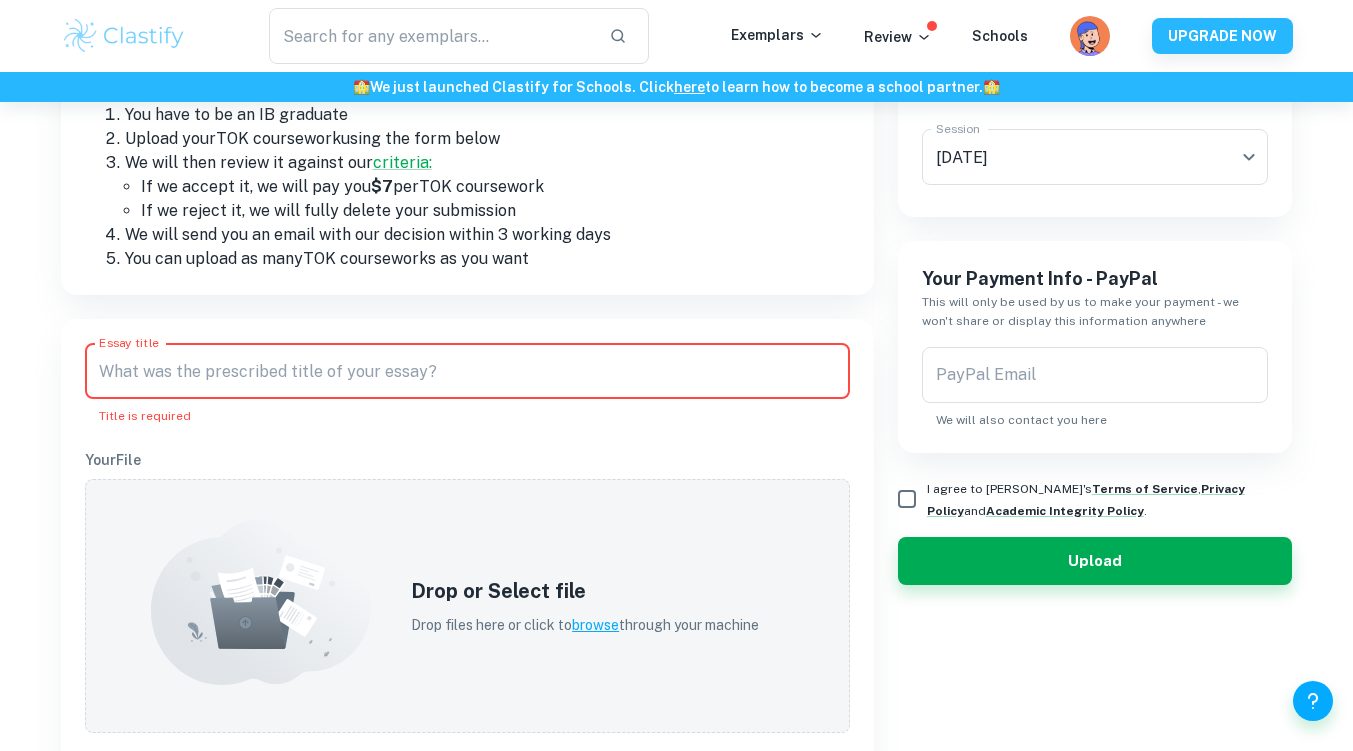 paste on "Do historians and human scientists have an ethical obligation to follow the directive: “do not ignore contradictory evidence”? Discuss with reference to history and the human sciences." 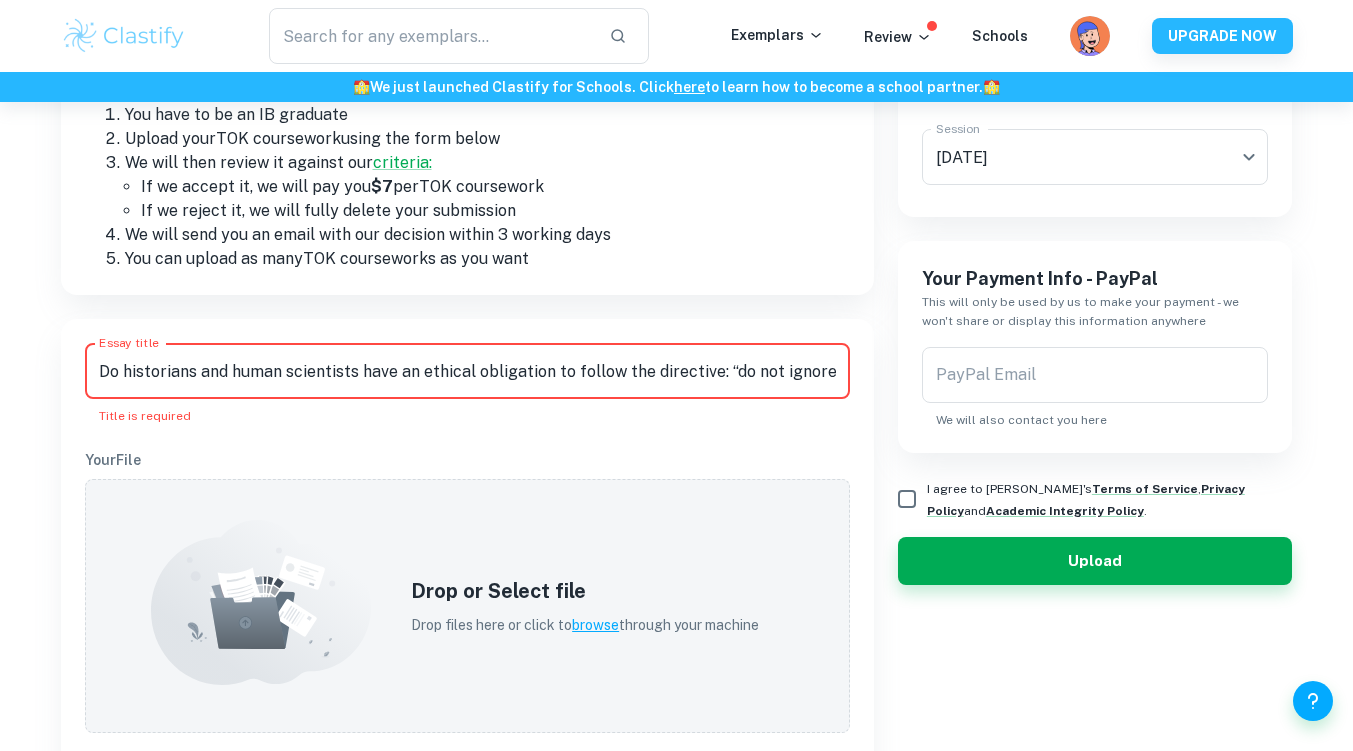 scroll, scrollTop: 0, scrollLeft: 608, axis: horizontal 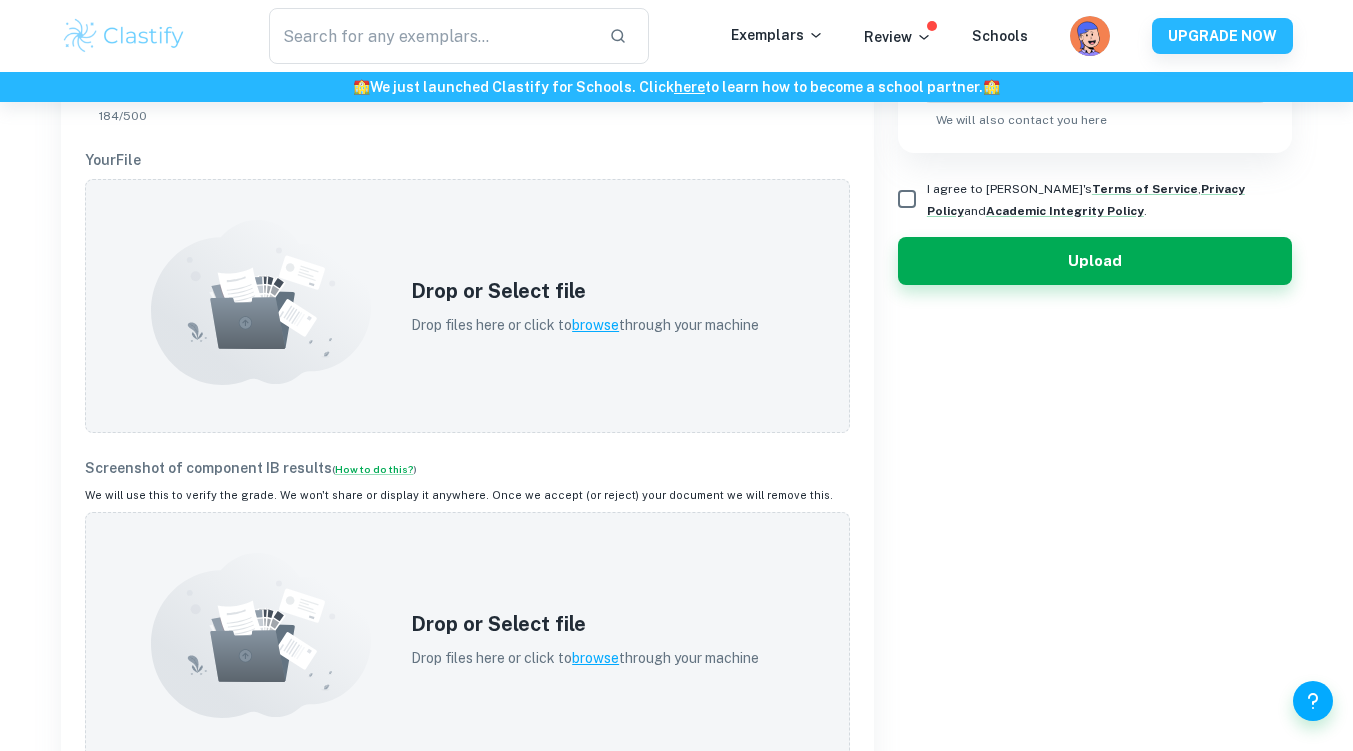 type on "Do historians and human scientists have an ethical obligation to follow the directive: “do not ignore contradictory evidence”? Discuss with reference to history and the human sciences." 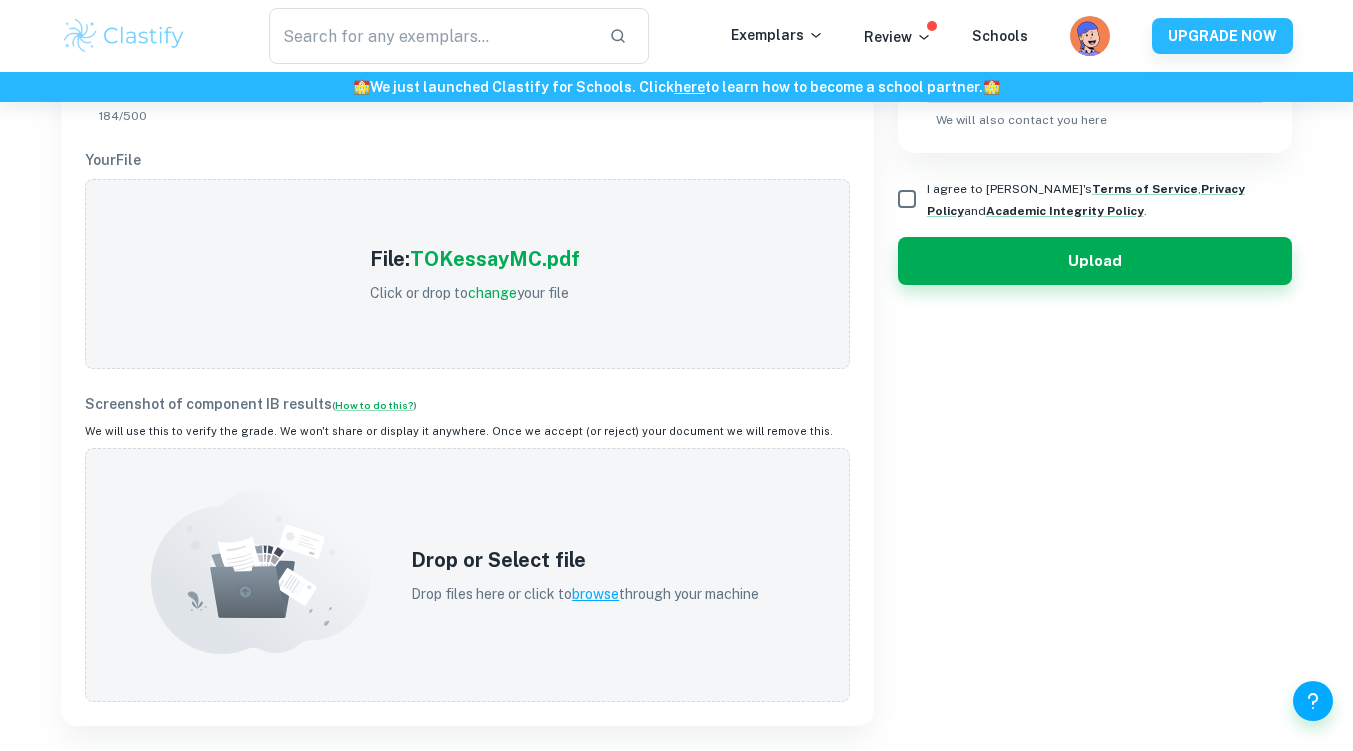 click on "browse" at bounding box center (595, 594) 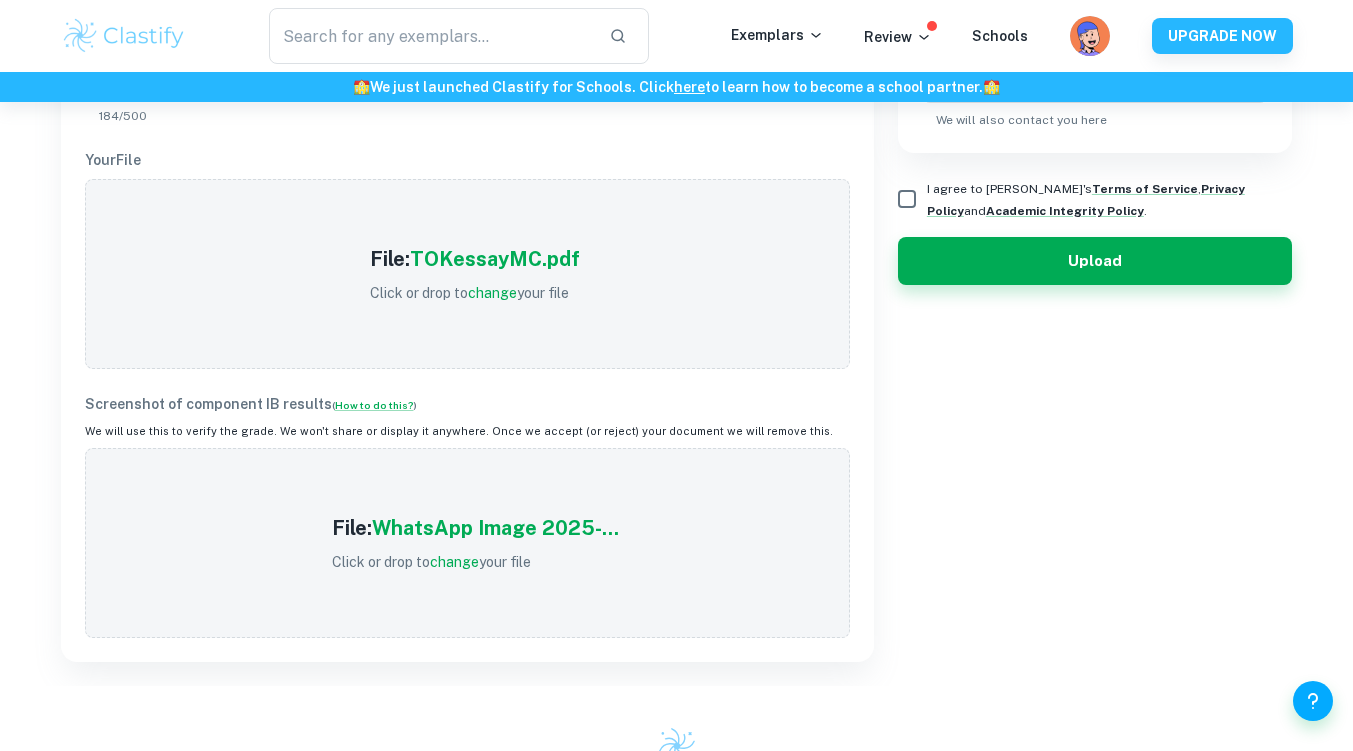 scroll, scrollTop: 321, scrollLeft: 0, axis: vertical 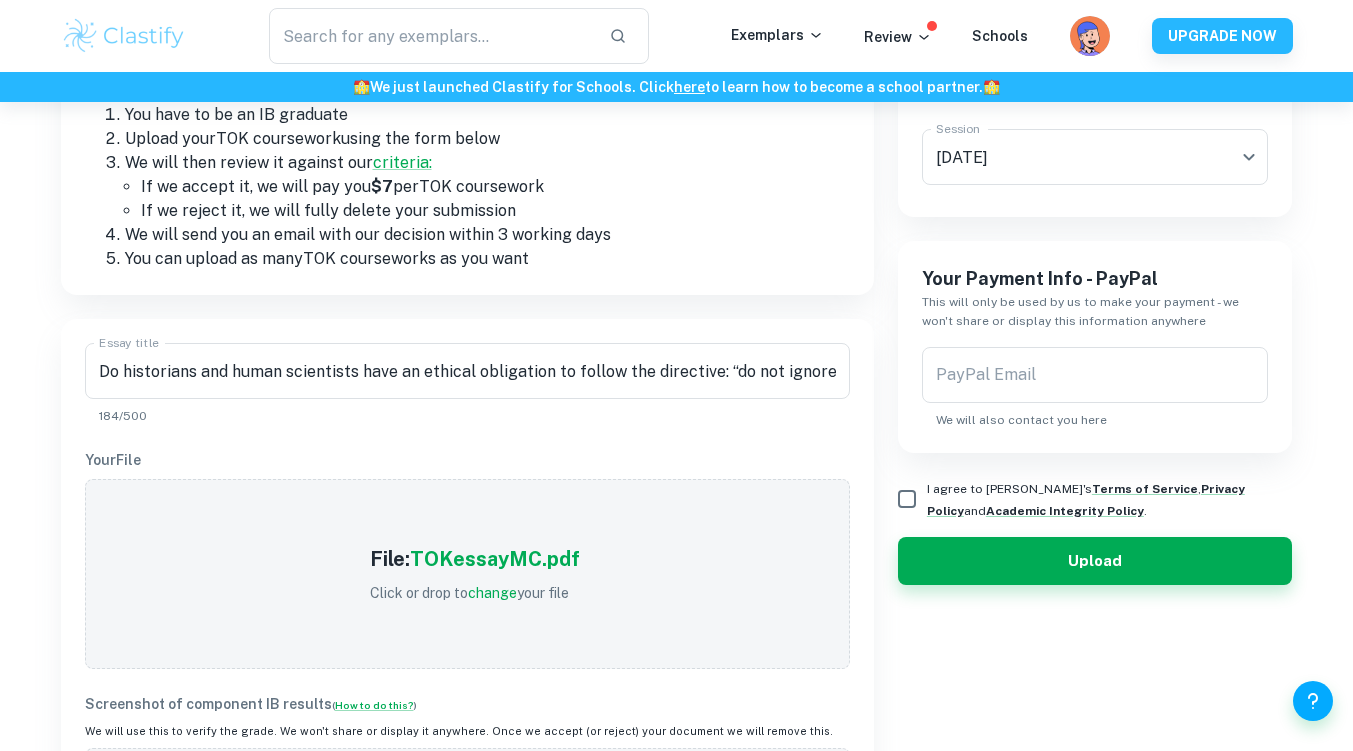 click on "PayPal Email" at bounding box center (1095, 375) 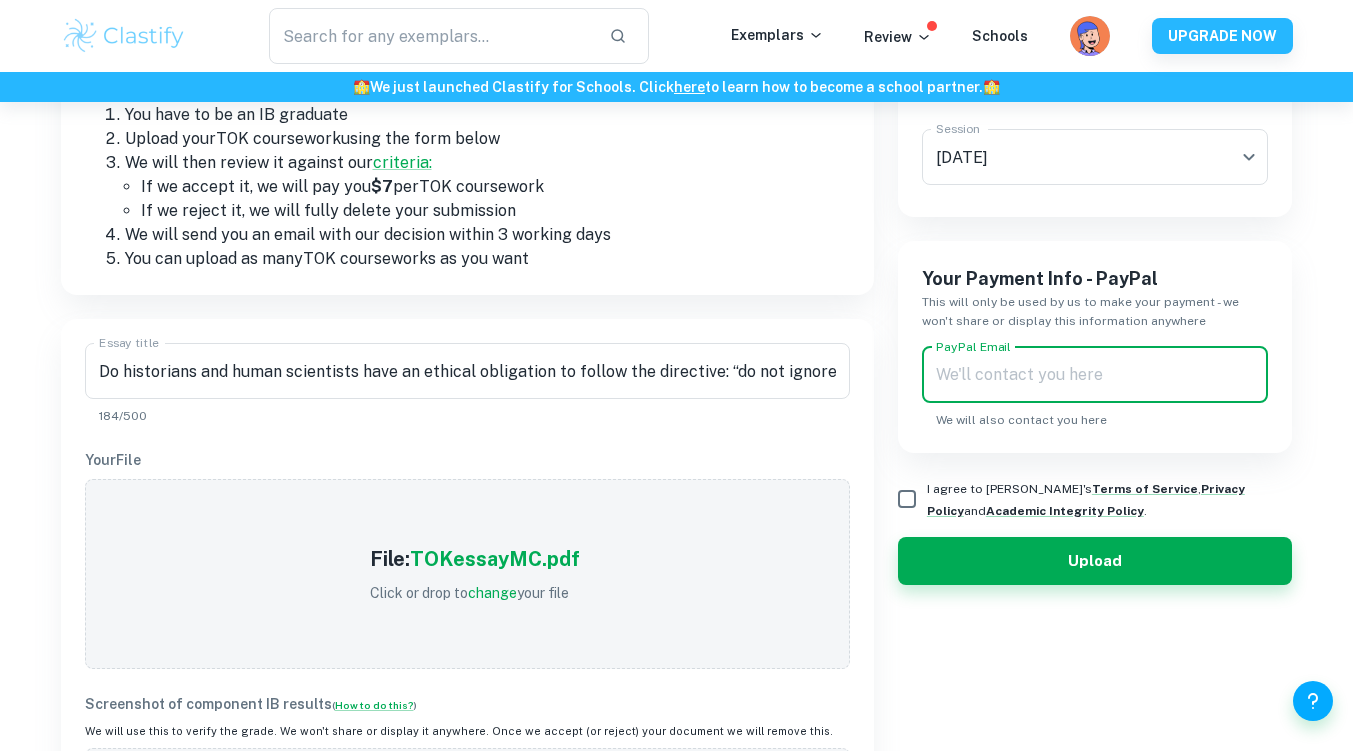 type on "[EMAIL_ADDRESS][DOMAIN_NAME]" 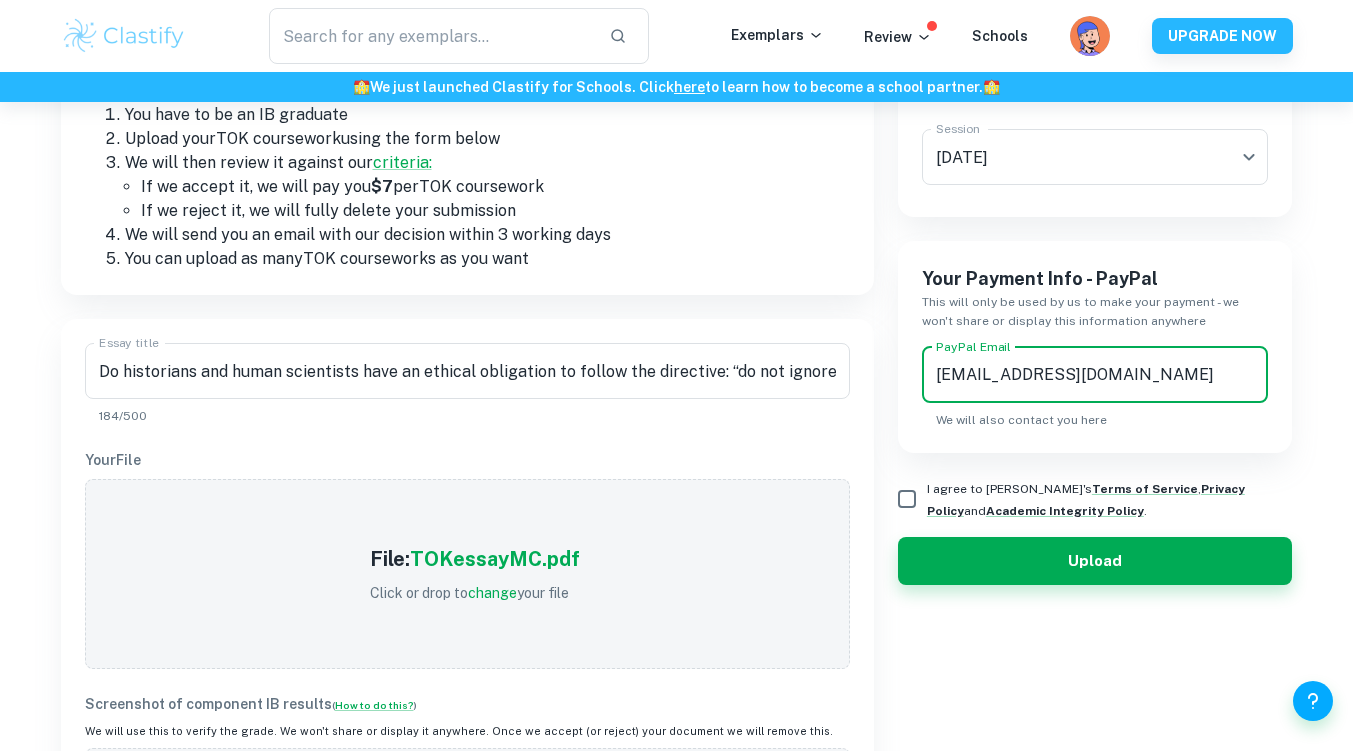 click on "I agree to [PERSON_NAME]'s  Terms of Service ,  Privacy Policy  and  Academic Integrity Policy ." at bounding box center (907, 499) 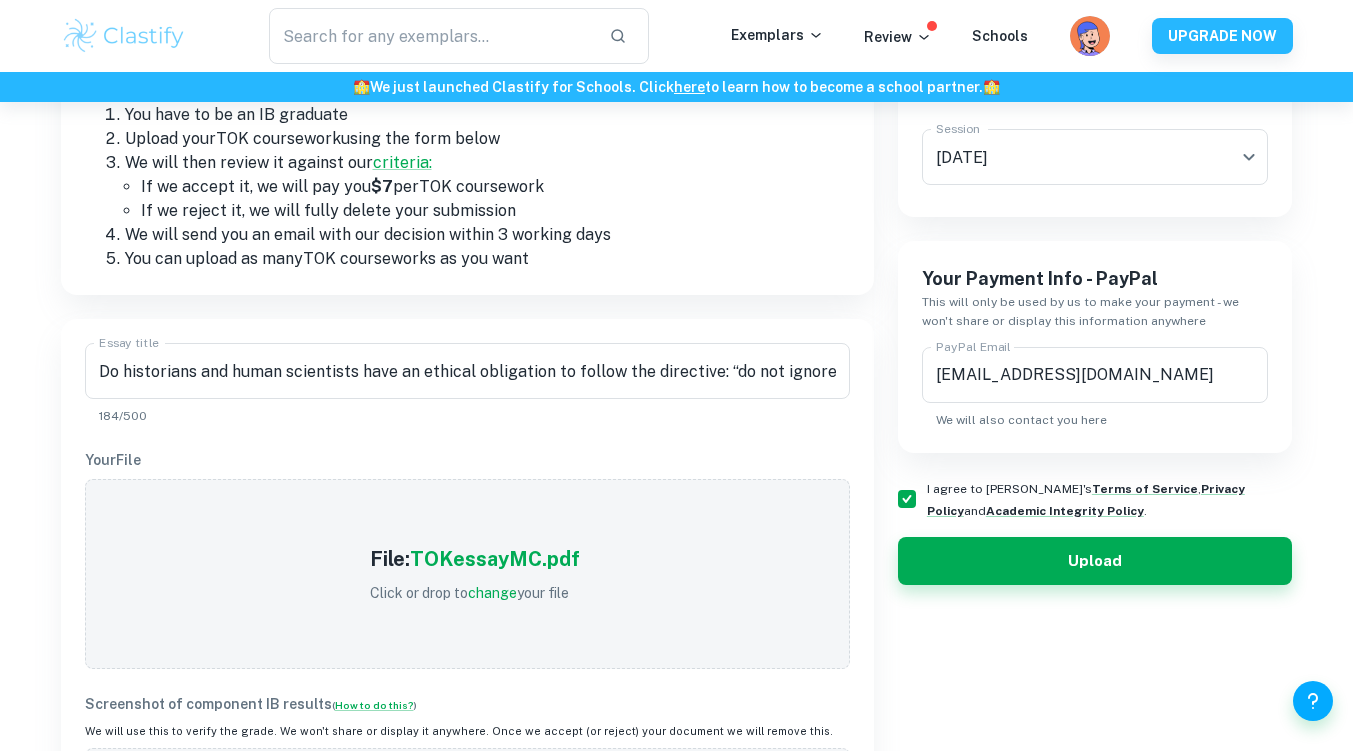 click on "Upload" at bounding box center [1095, 561] 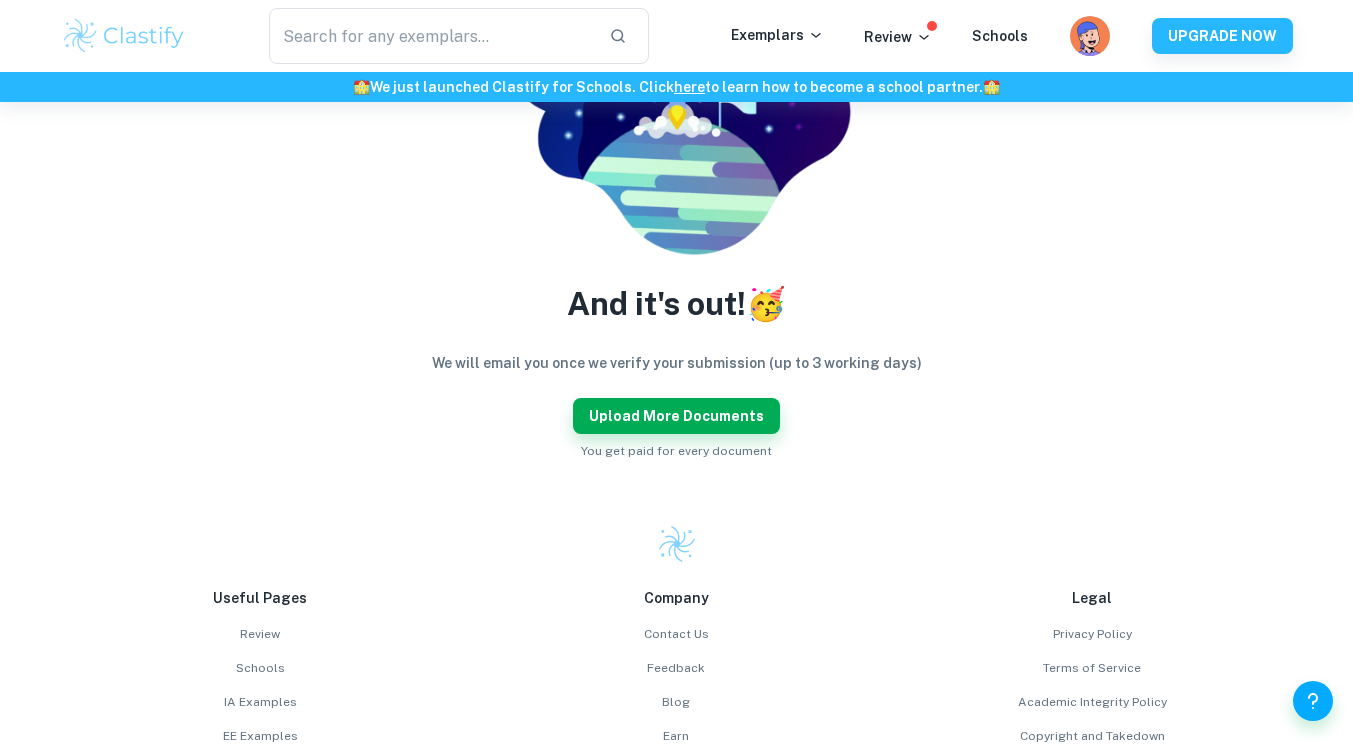 click on "Upload more documents" at bounding box center (676, 416) 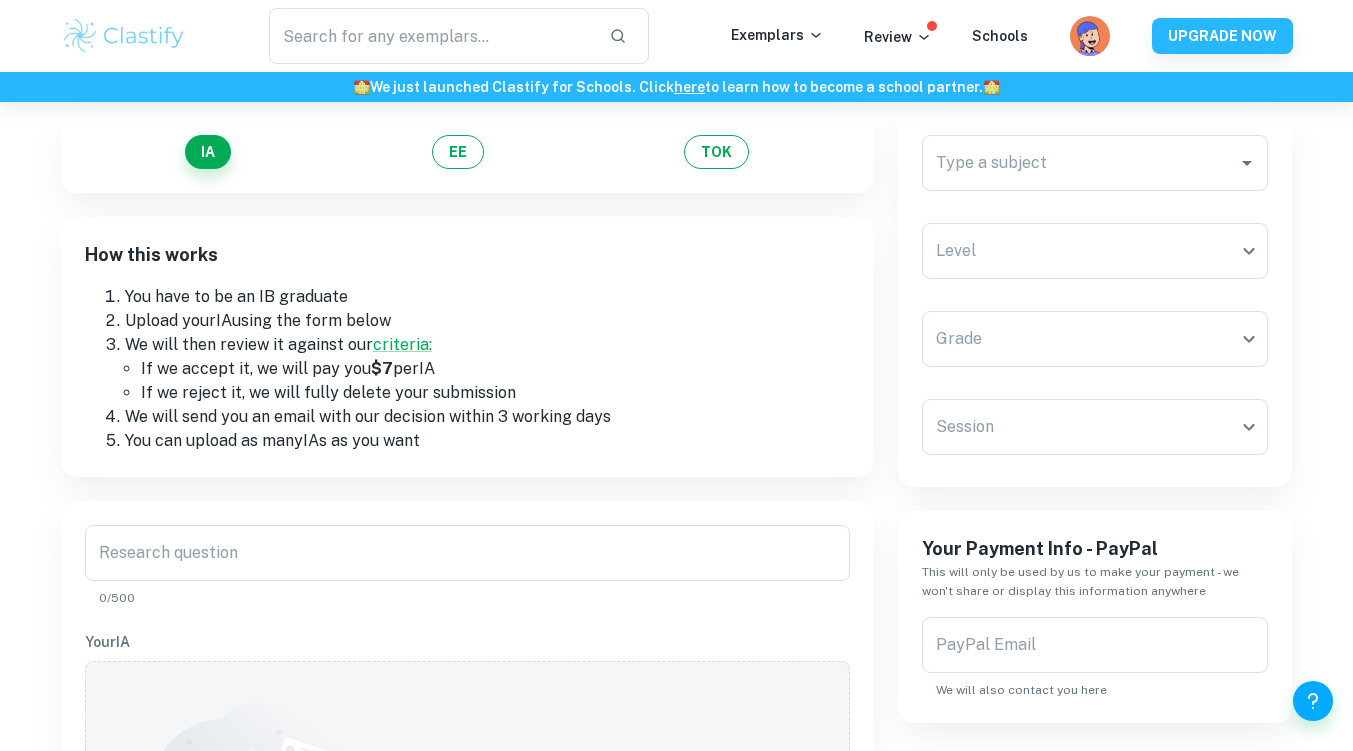 scroll, scrollTop: 21, scrollLeft: 0, axis: vertical 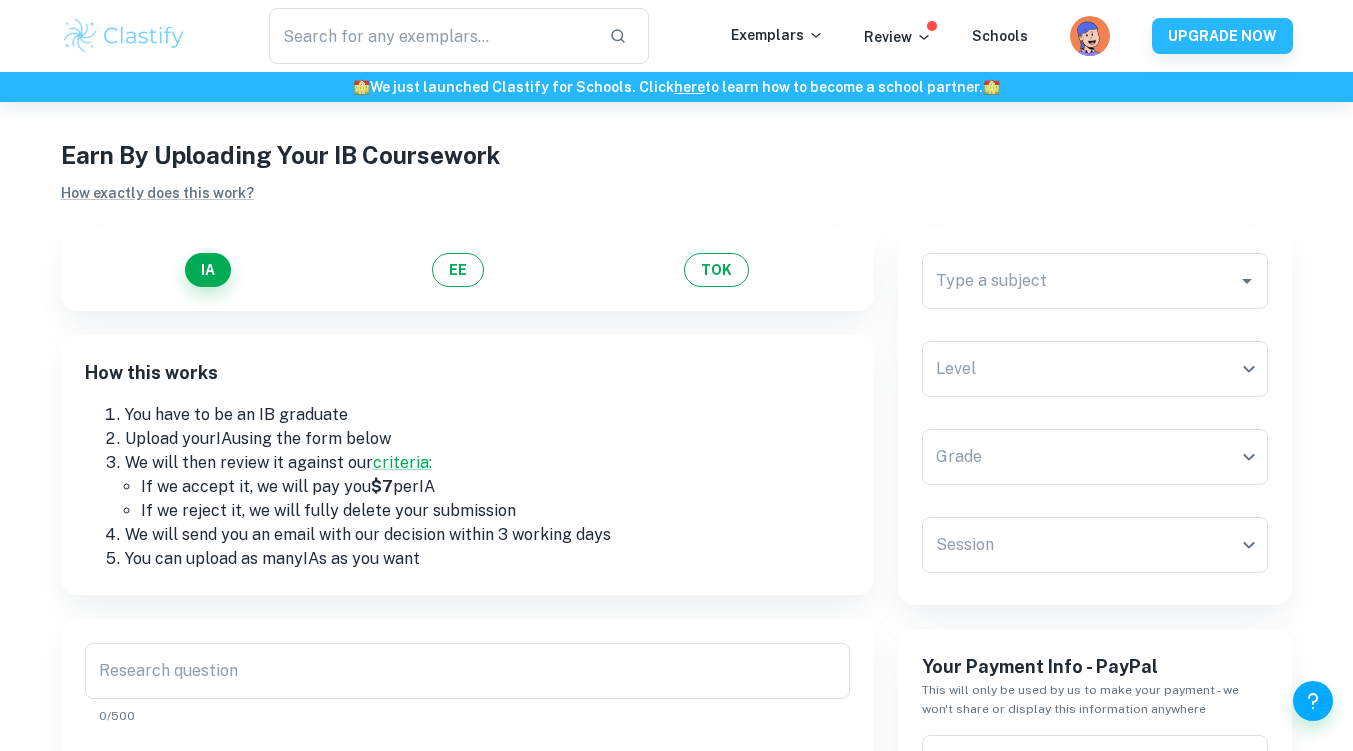 click on "Type a subject" at bounding box center (1095, 281) 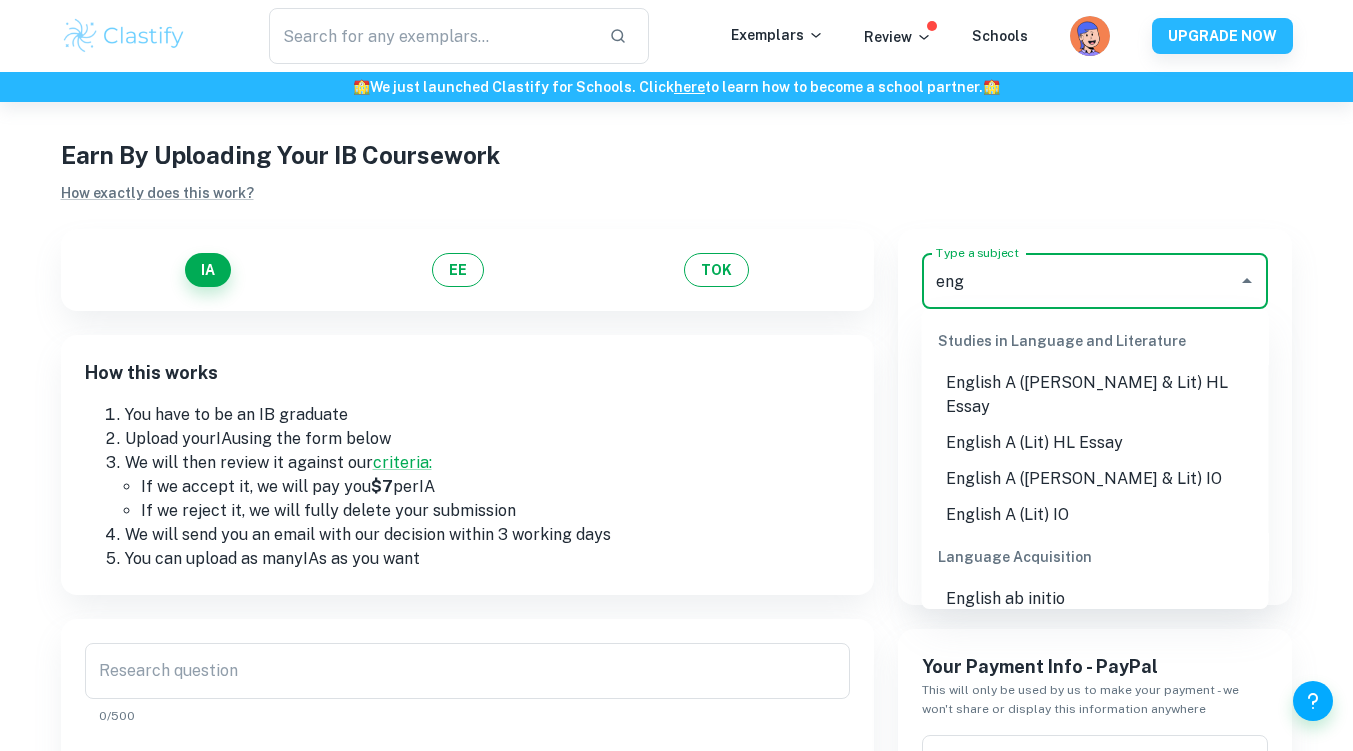 click on "English A (Lit) HL Essay" at bounding box center [1095, 443] 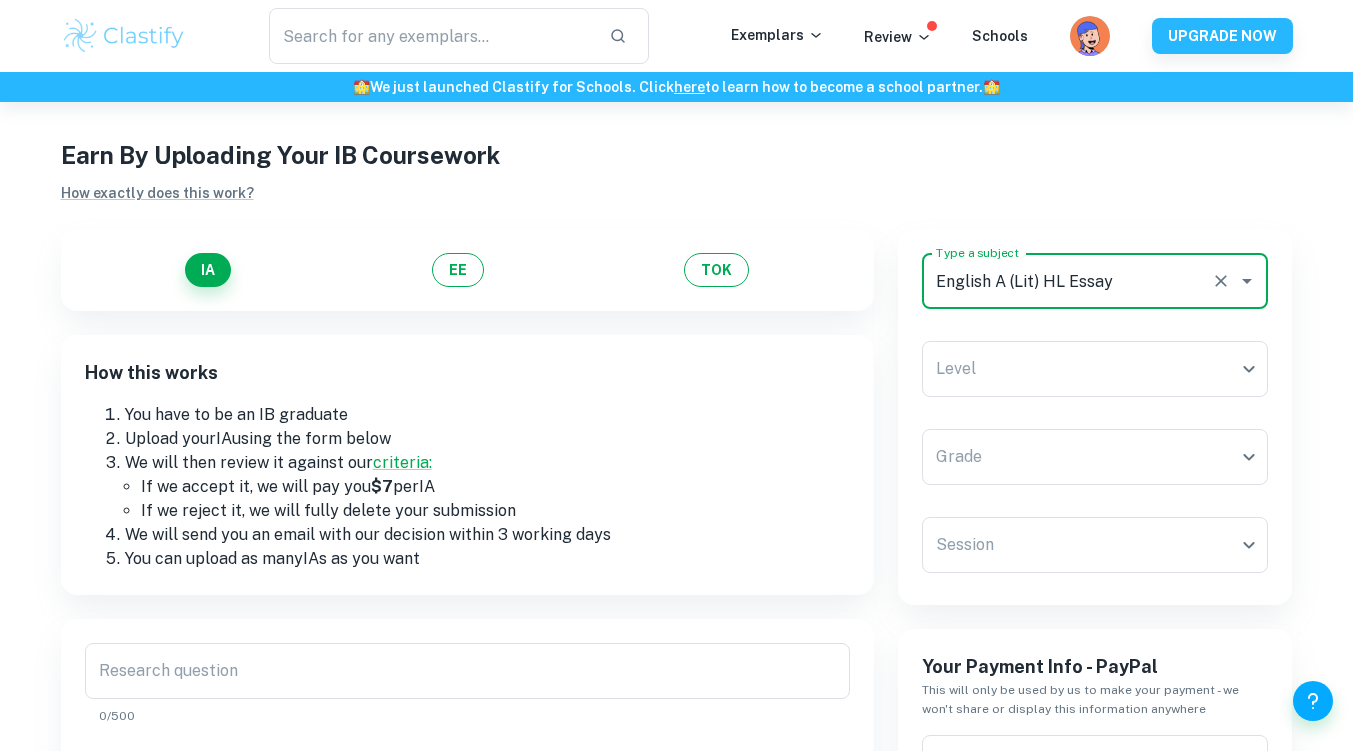 type on "English A (Lit) HL Essay" 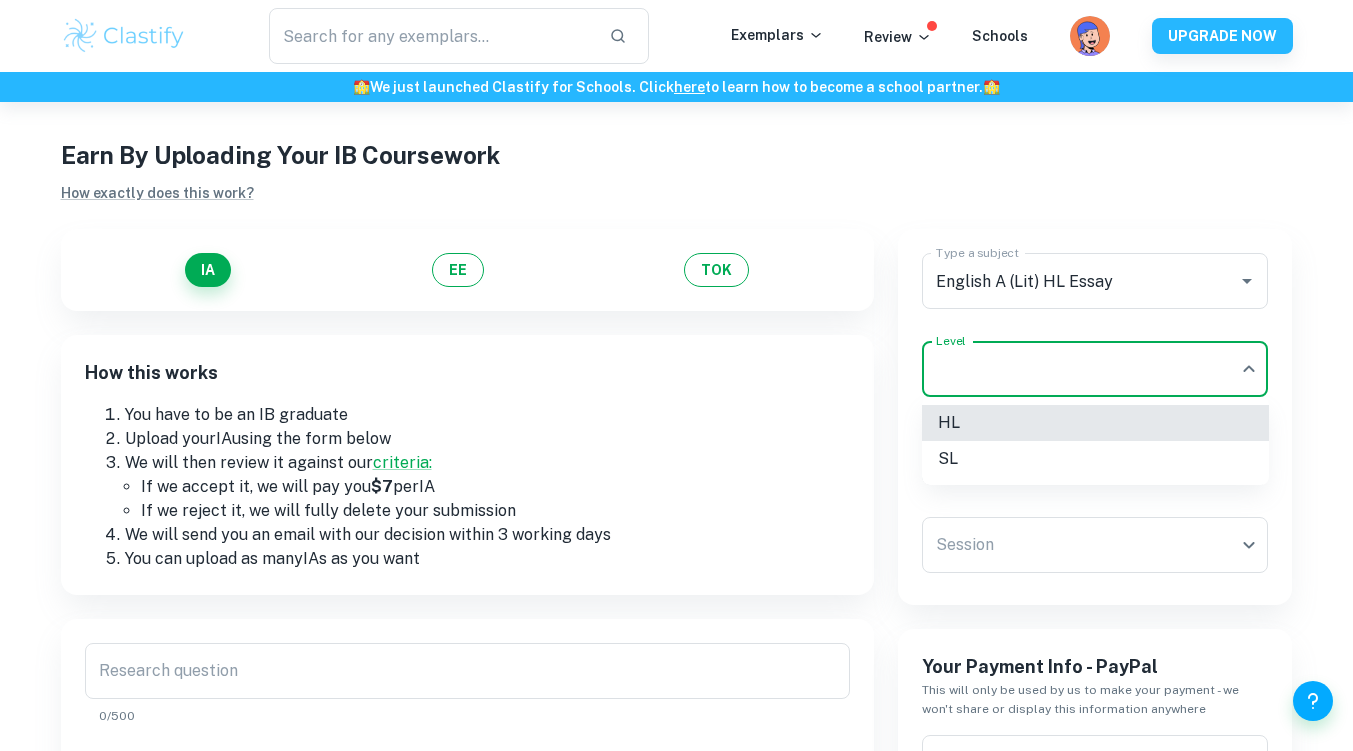 click on "HL" at bounding box center [1095, 423] 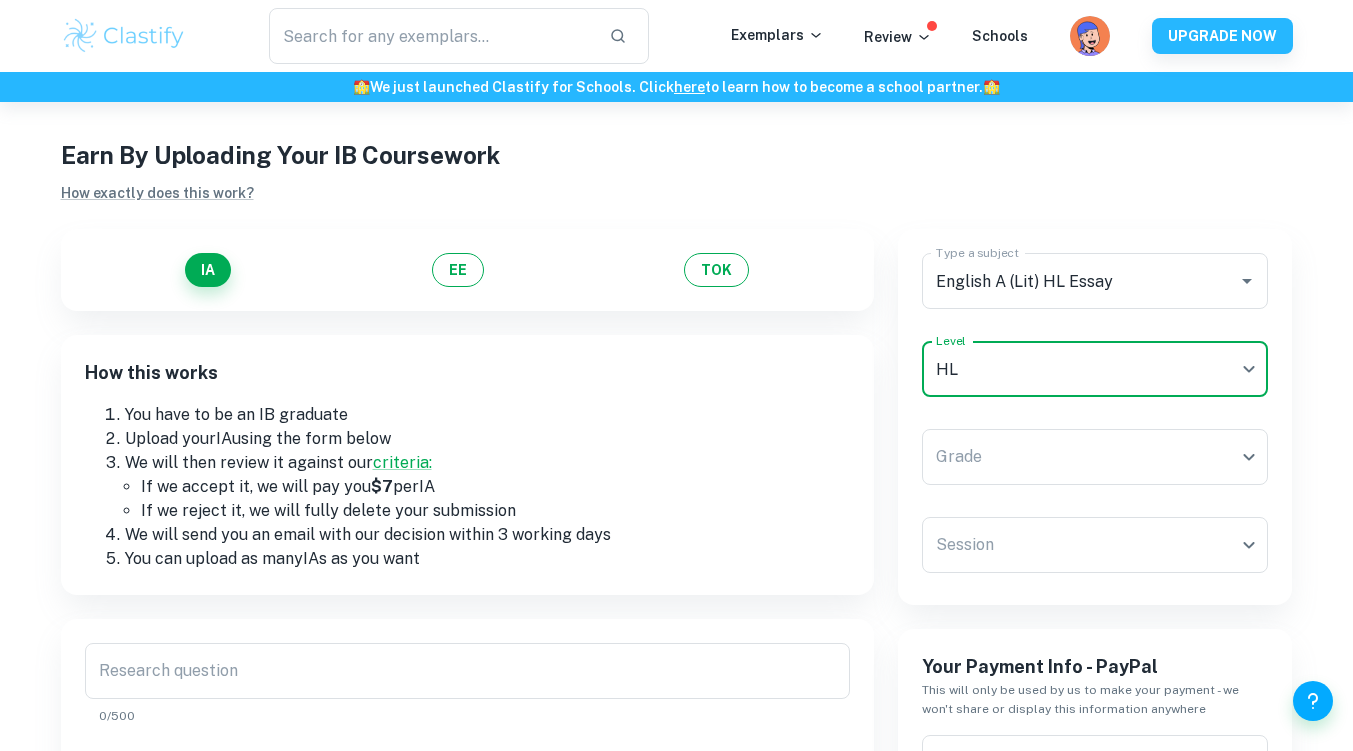 click on "We value your privacy We use cookies to enhance your browsing experience, serve personalised ads or content, and analyse our traffic. By clicking "Accept All", you consent to our use of cookies.   Cookie Policy Customise   Reject All   Accept All   Customise Consent Preferences   We use cookies to help you navigate efficiently and perform certain functions. You will find detailed information about all cookies under each consent category below. The cookies that are categorised as "Necessary" are stored on your browser as they are essential for enabling the basic functionalities of the site. ...  Show more For more information on how Google's third-party cookies operate and handle your data, see:   Google Privacy Policy Necessary Always Active Necessary cookies are required to enable the basic features of this site, such as providing secure log-in or adjusting your consent preferences. These cookies do not store any personally identifiable data. Functional Analytics Performance Advertisement Uncategorised" at bounding box center [676, 456] 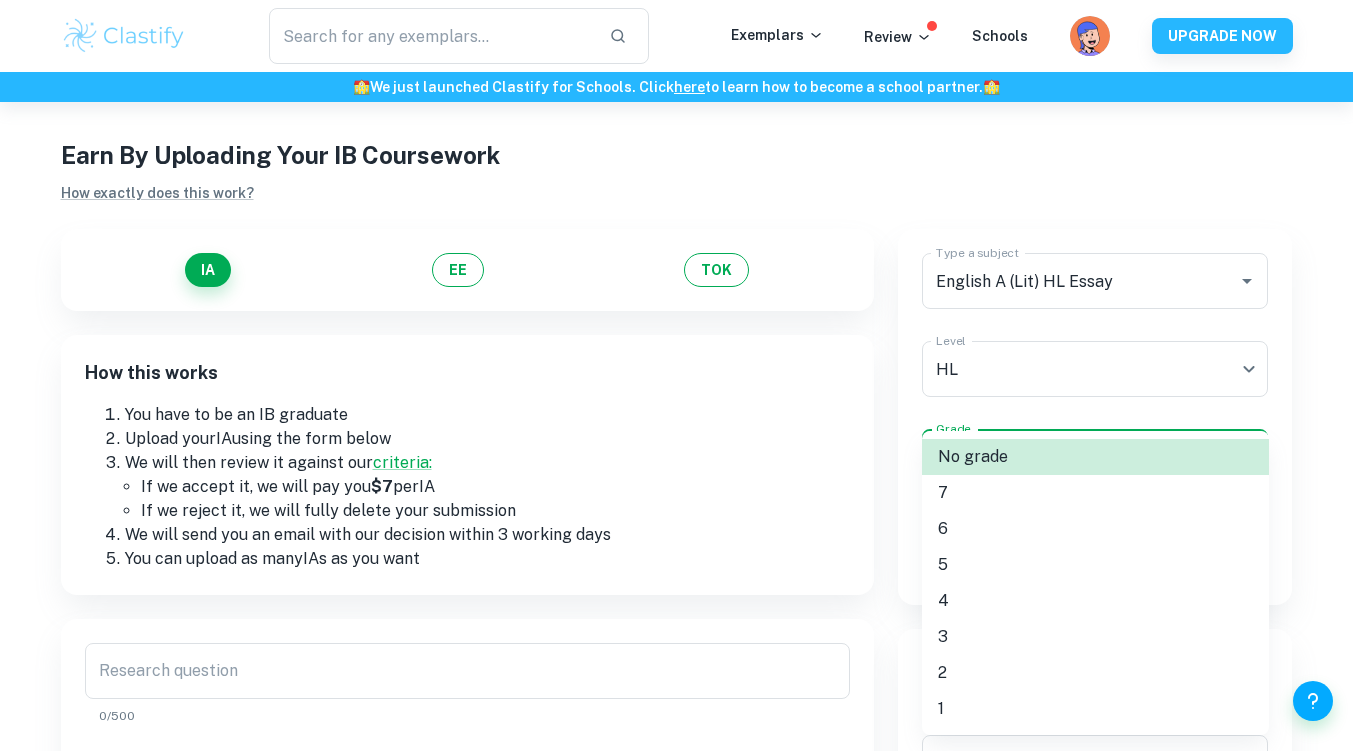click on "6" at bounding box center [1095, 529] 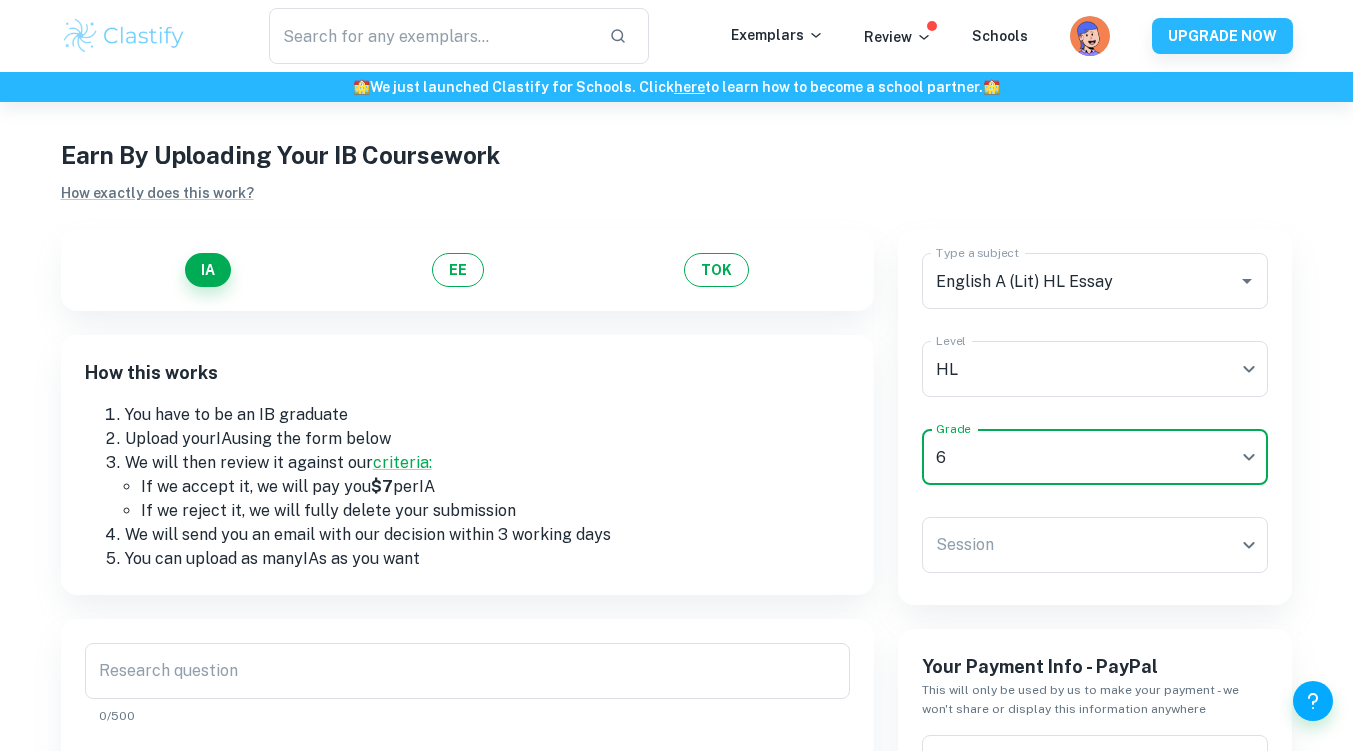 click on "We value your privacy We use cookies to enhance your browsing experience, serve personalised ads or content, and analyse our traffic. By clicking "Accept All", you consent to our use of cookies.   Cookie Policy Customise   Reject All   Accept All   Customise Consent Preferences   We use cookies to help you navigate efficiently and perform certain functions. You will find detailed information about all cookies under each consent category below. The cookies that are categorised as "Necessary" are stored on your browser as they are essential for enabling the basic functionalities of the site. ...  Show more For more information on how Google's third-party cookies operate and handle your data, see:   Google Privacy Policy Necessary Always Active Necessary cookies are required to enable the basic features of this site, such as providing secure log-in or adjusting your consent preferences. These cookies do not store any personally identifiable data. Functional Analytics Performance Advertisement Uncategorised" at bounding box center (676, 456) 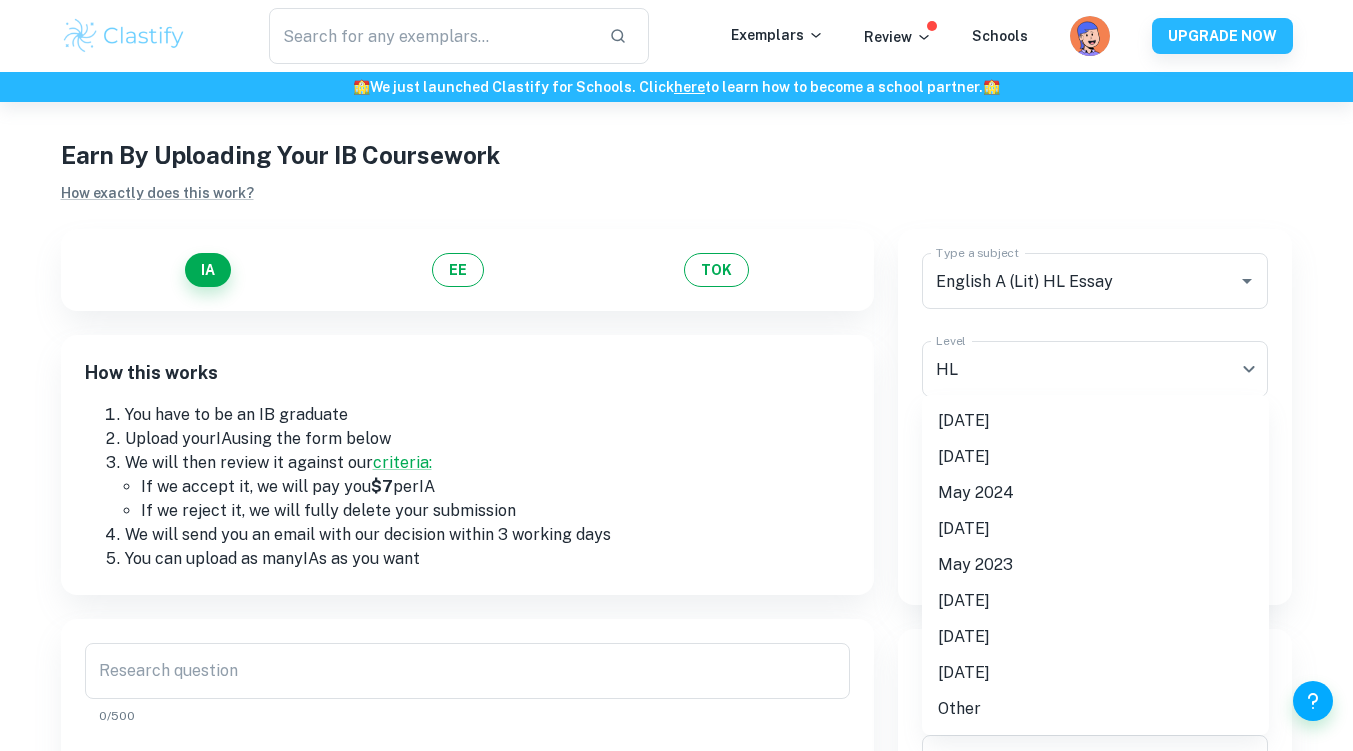 click on "[DATE]" at bounding box center [1095, 421] 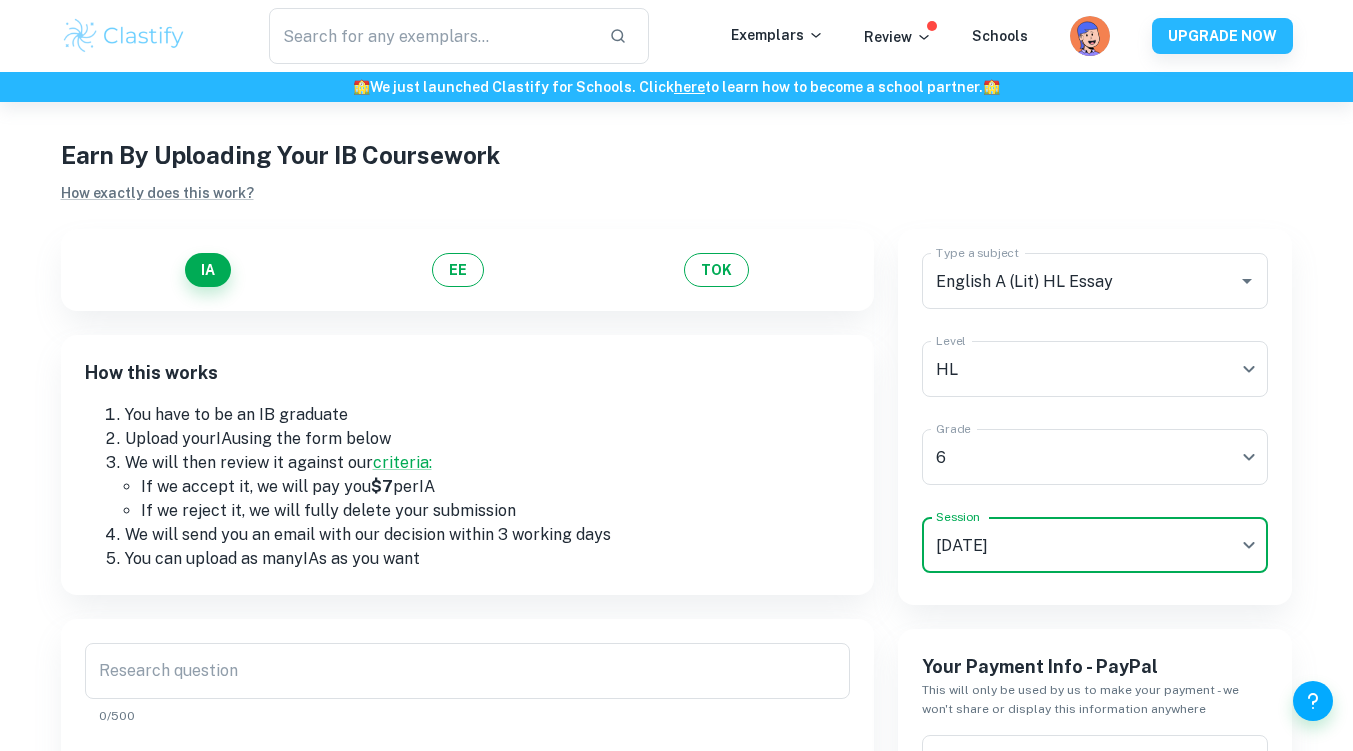 scroll, scrollTop: 321, scrollLeft: 0, axis: vertical 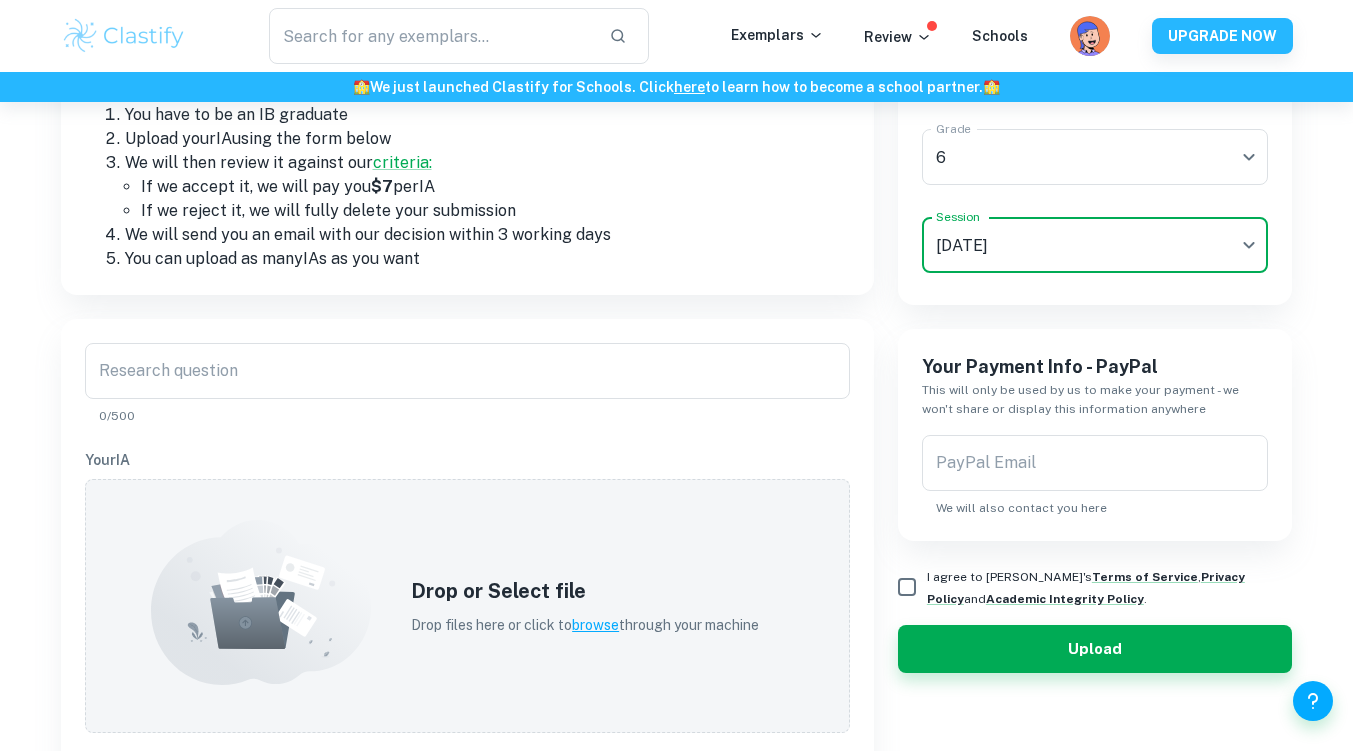click on "Research question" at bounding box center [467, 371] 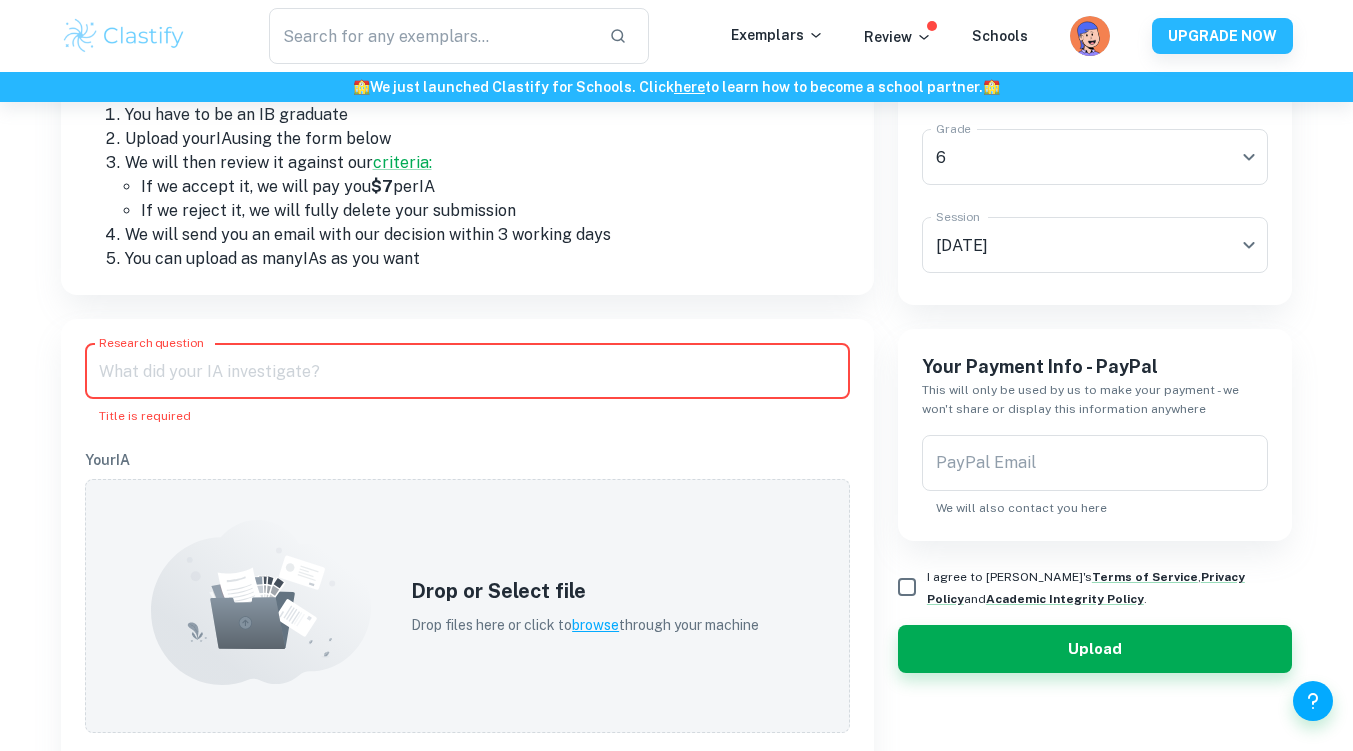 paste on "How is the theme of manipulation explored through [PERSON_NAME] portrayal of Judge [PERSON_NAME]?" 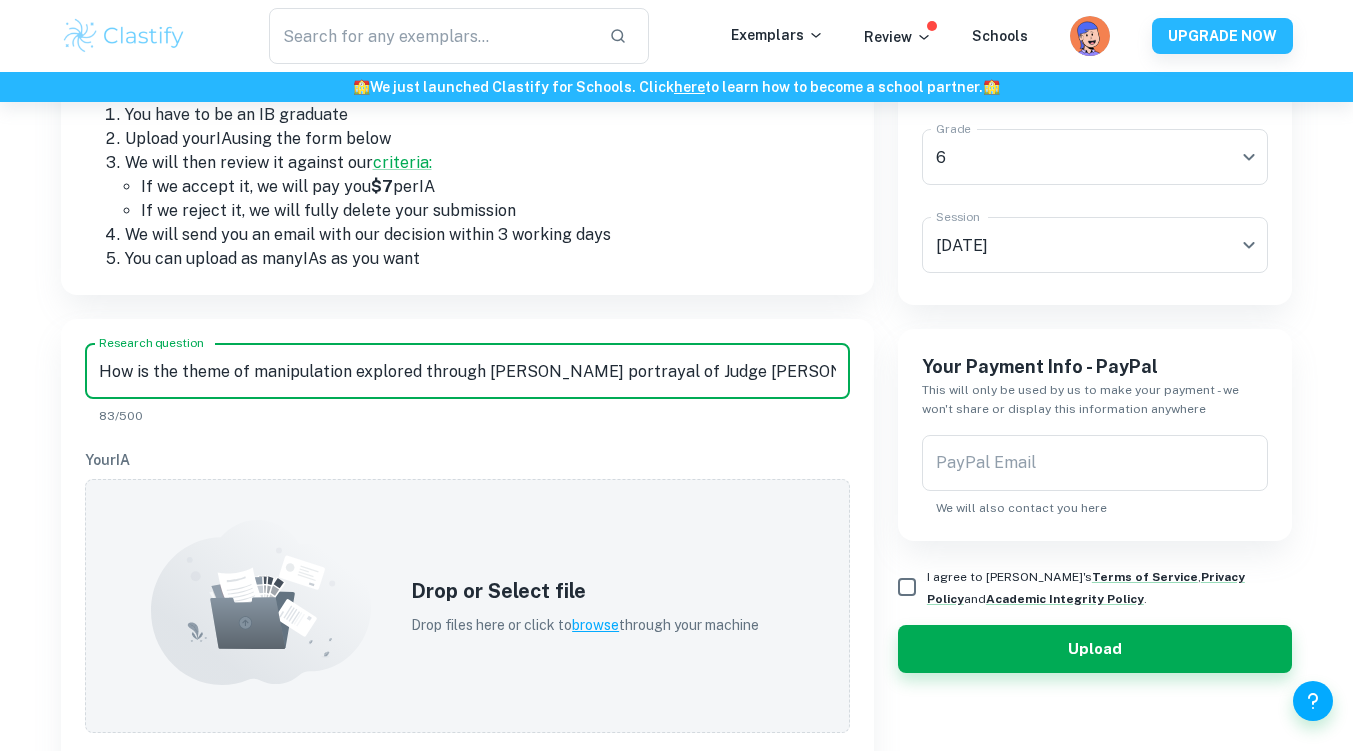 type on "How is the theme of manipulation explored through [PERSON_NAME] portrayal of Judge [PERSON_NAME]?" 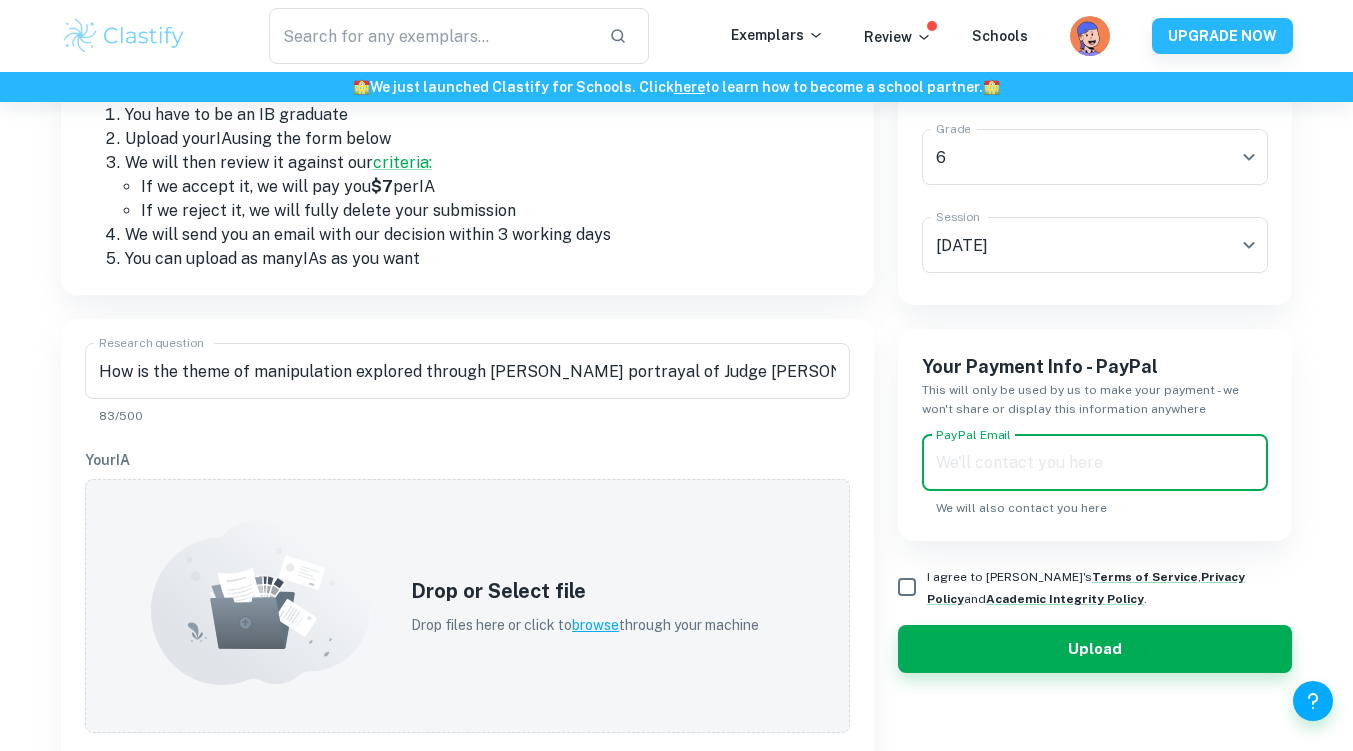 type on "[EMAIL_ADDRESS][DOMAIN_NAME]" 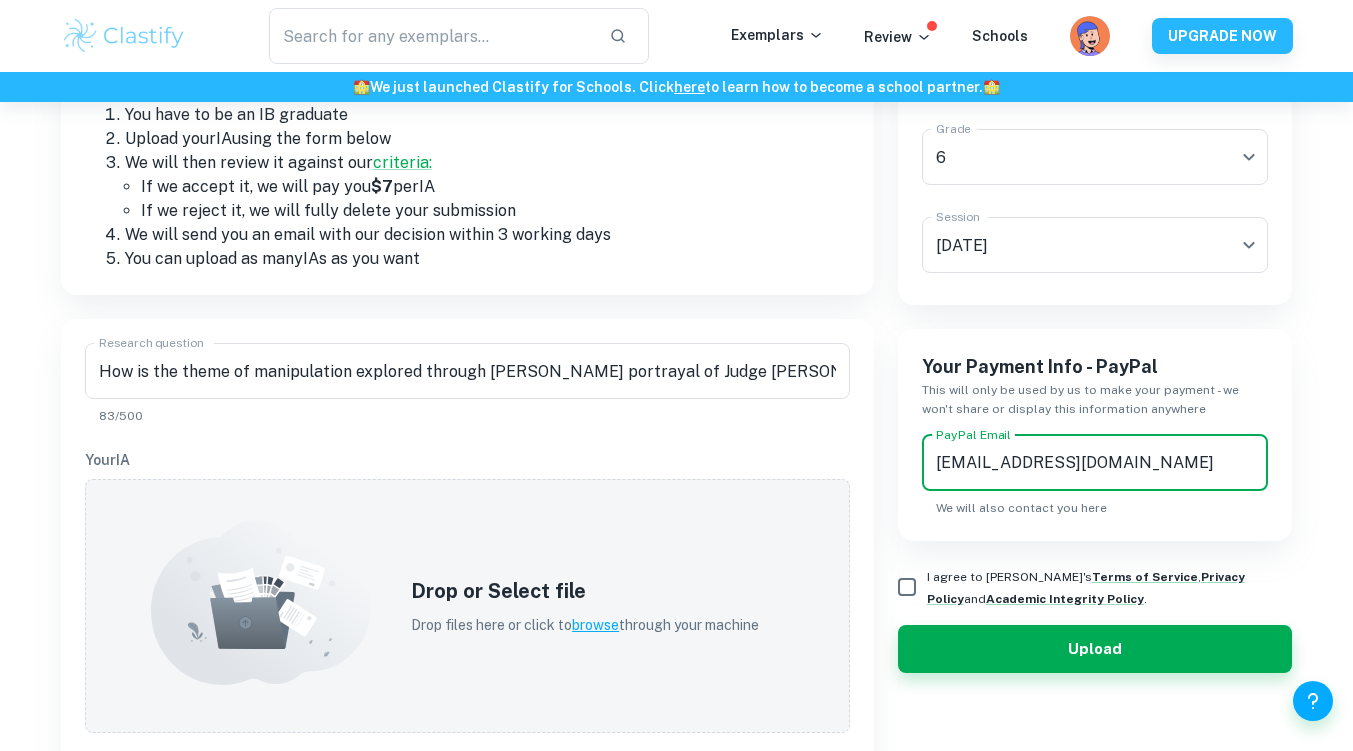 click on "Drop or Select file" at bounding box center [585, 591] 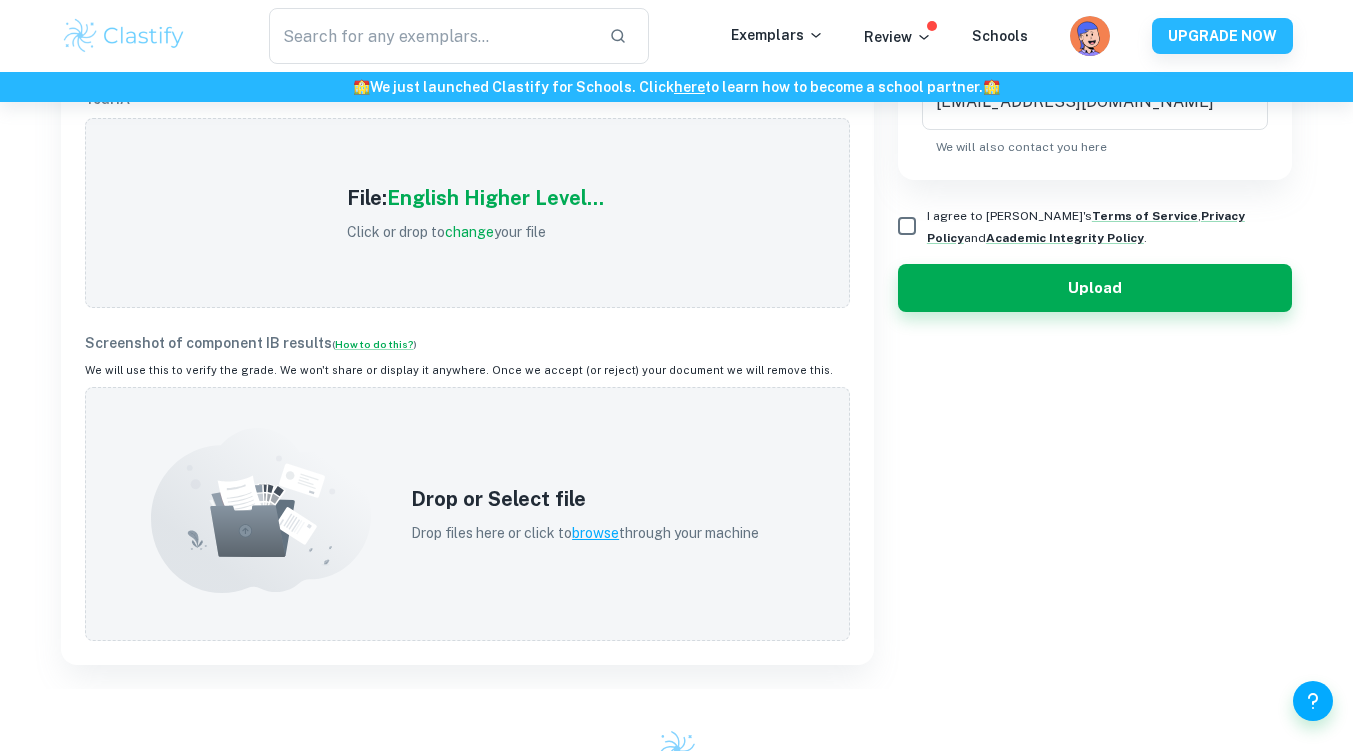scroll, scrollTop: 721, scrollLeft: 0, axis: vertical 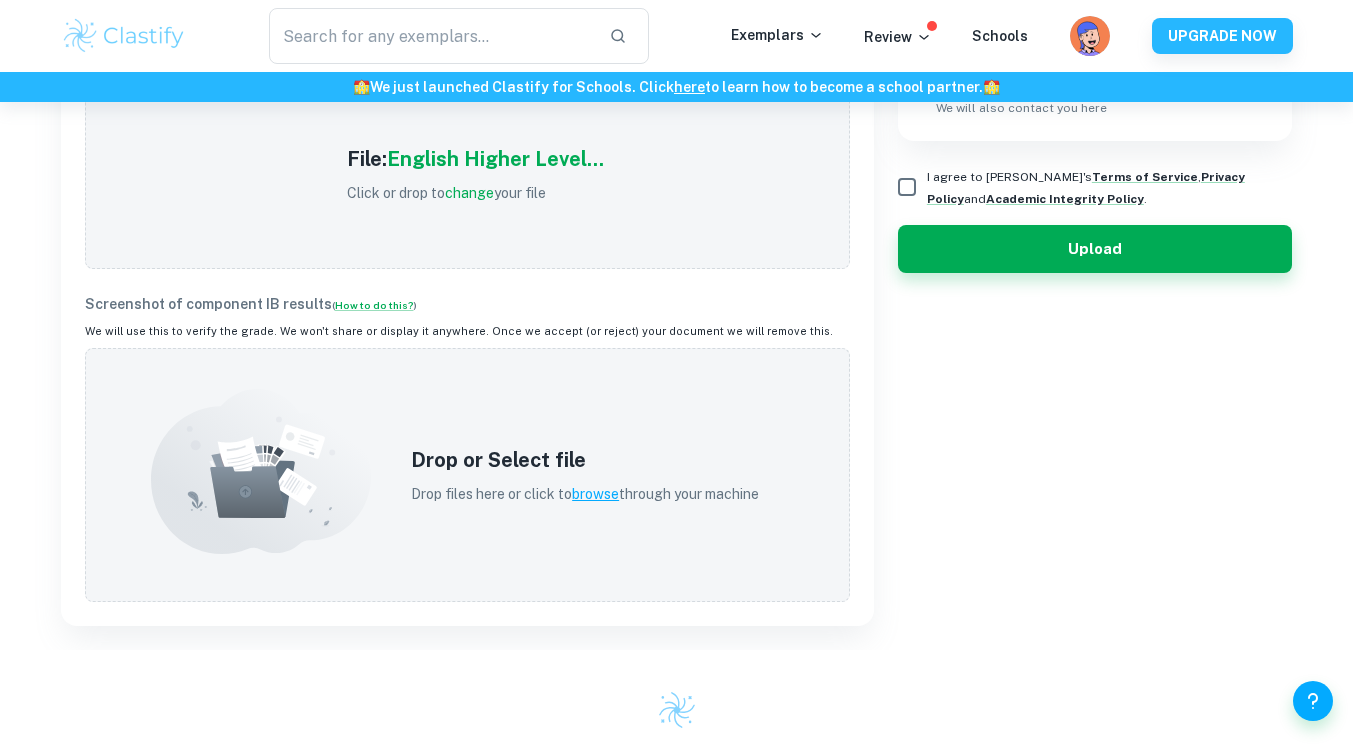 click on "Drop or Select file Drop files here or click to  browse  through your machine" at bounding box center [585, 475] 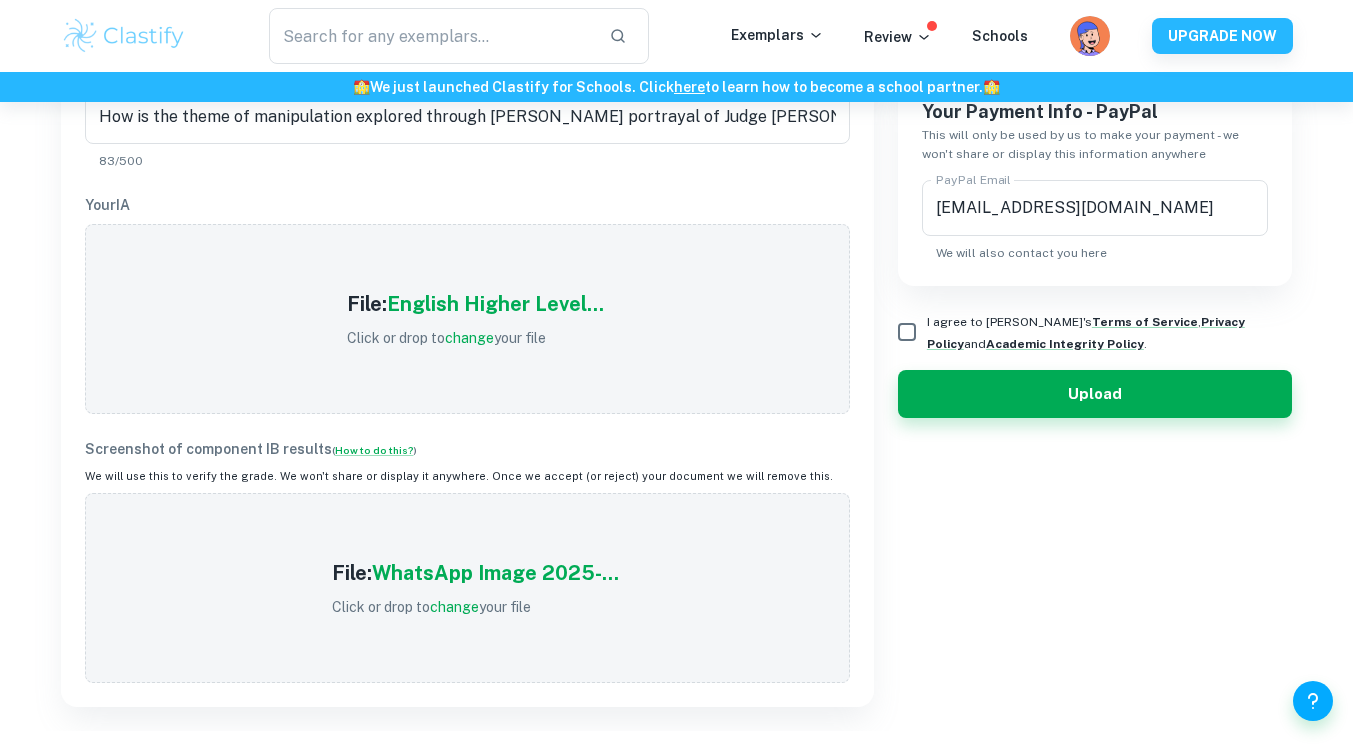 scroll, scrollTop: 621, scrollLeft: 0, axis: vertical 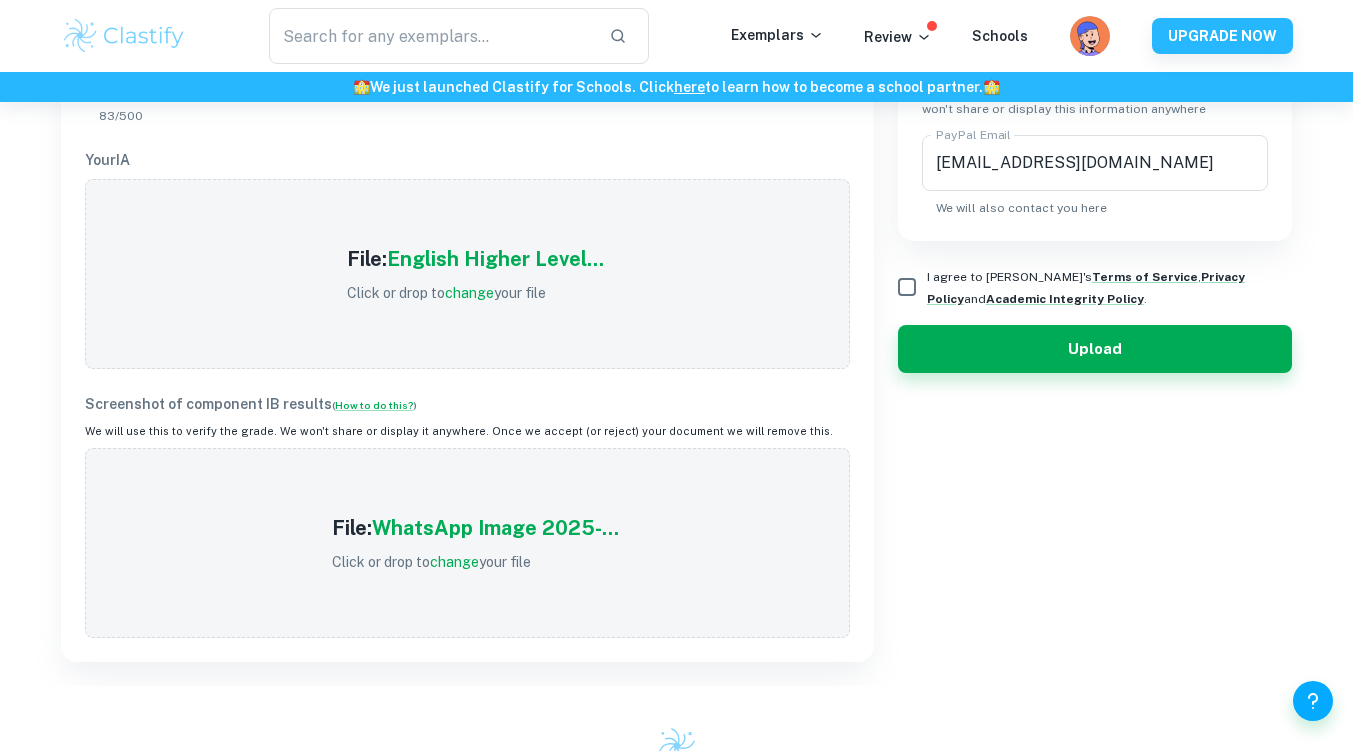 click on "I agree to [PERSON_NAME]'s  Terms of Service ,  Privacy Policy  and  Academic Integrity Policy ." at bounding box center (907, 287) 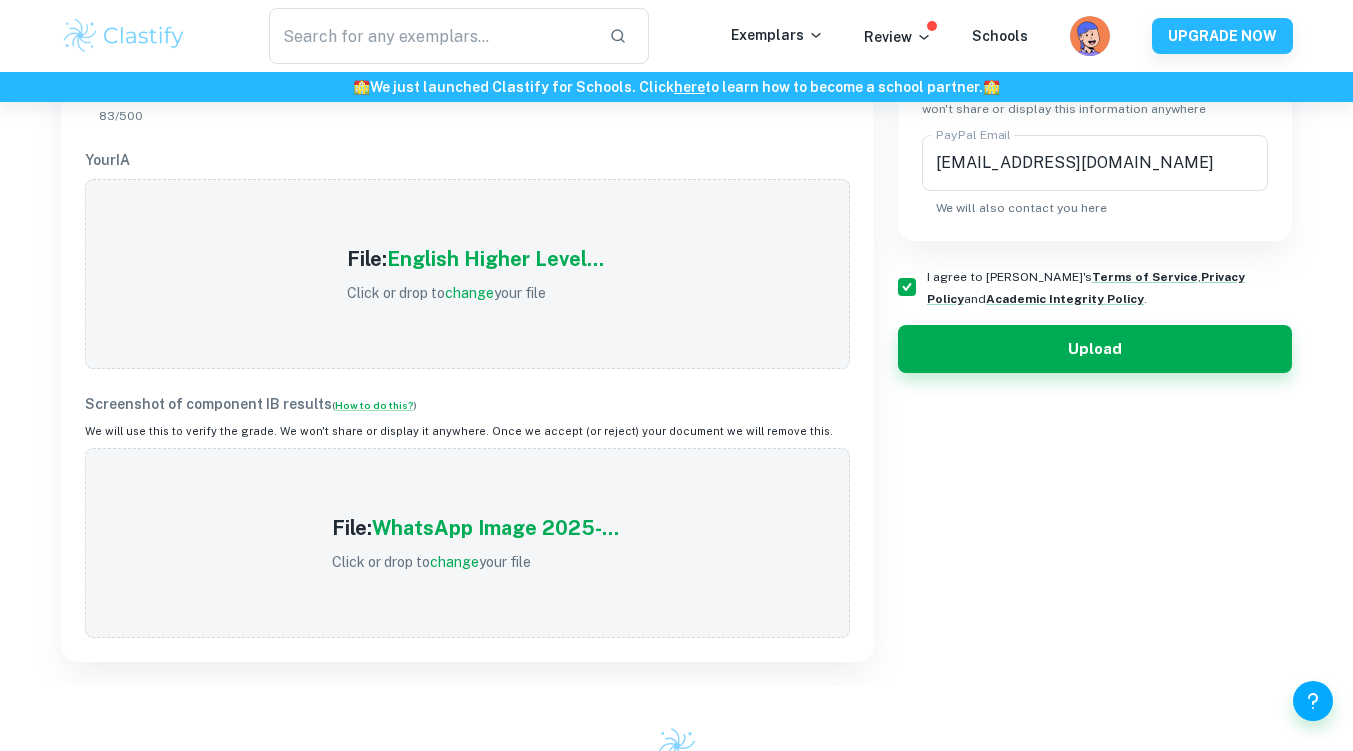click on "Upload" at bounding box center [1095, 349] 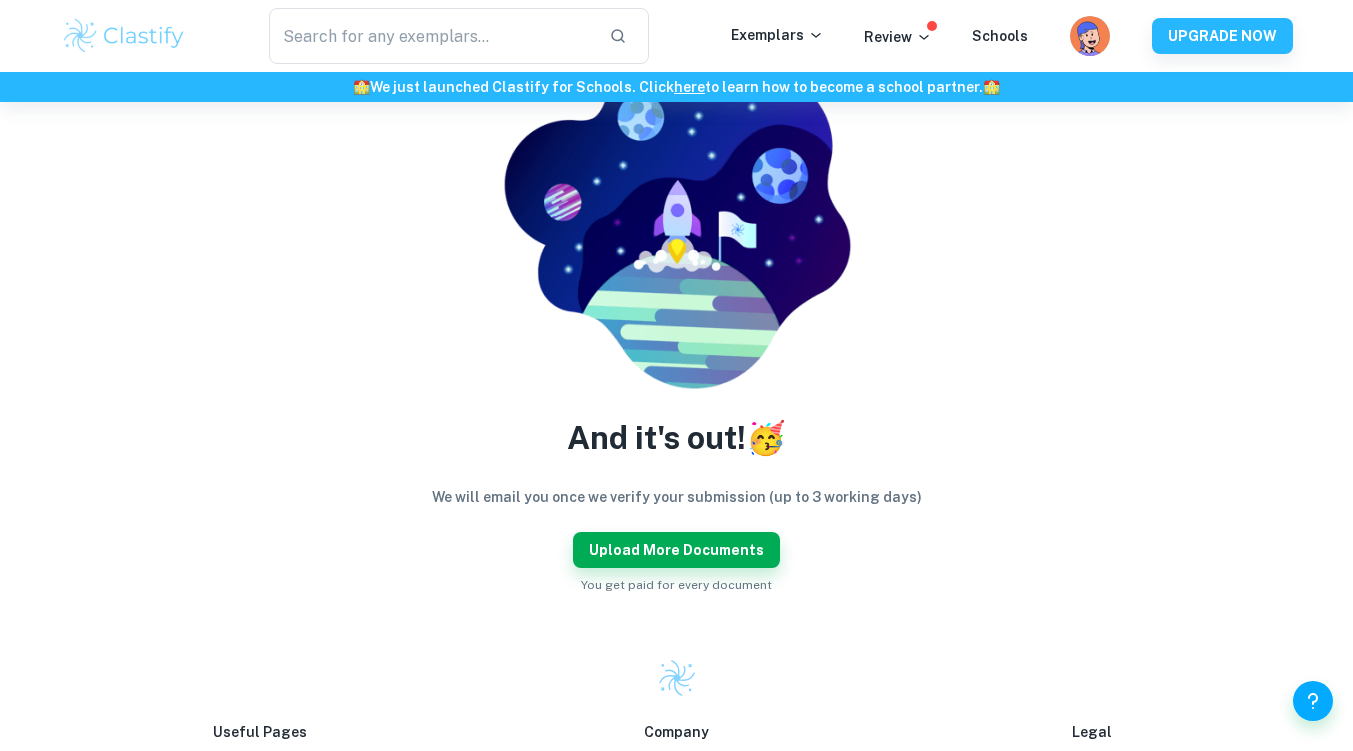 scroll, scrollTop: 200, scrollLeft: 0, axis: vertical 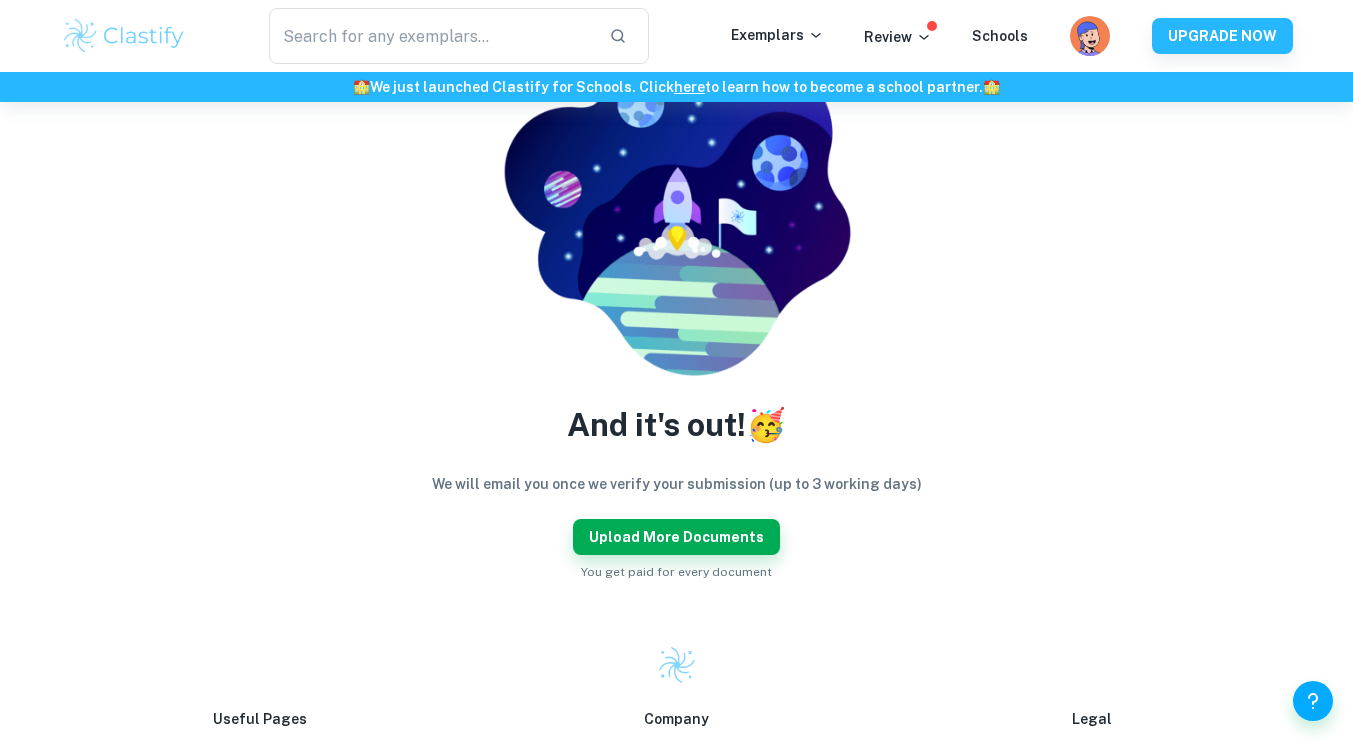 click on "Upload more documents" at bounding box center [676, 537] 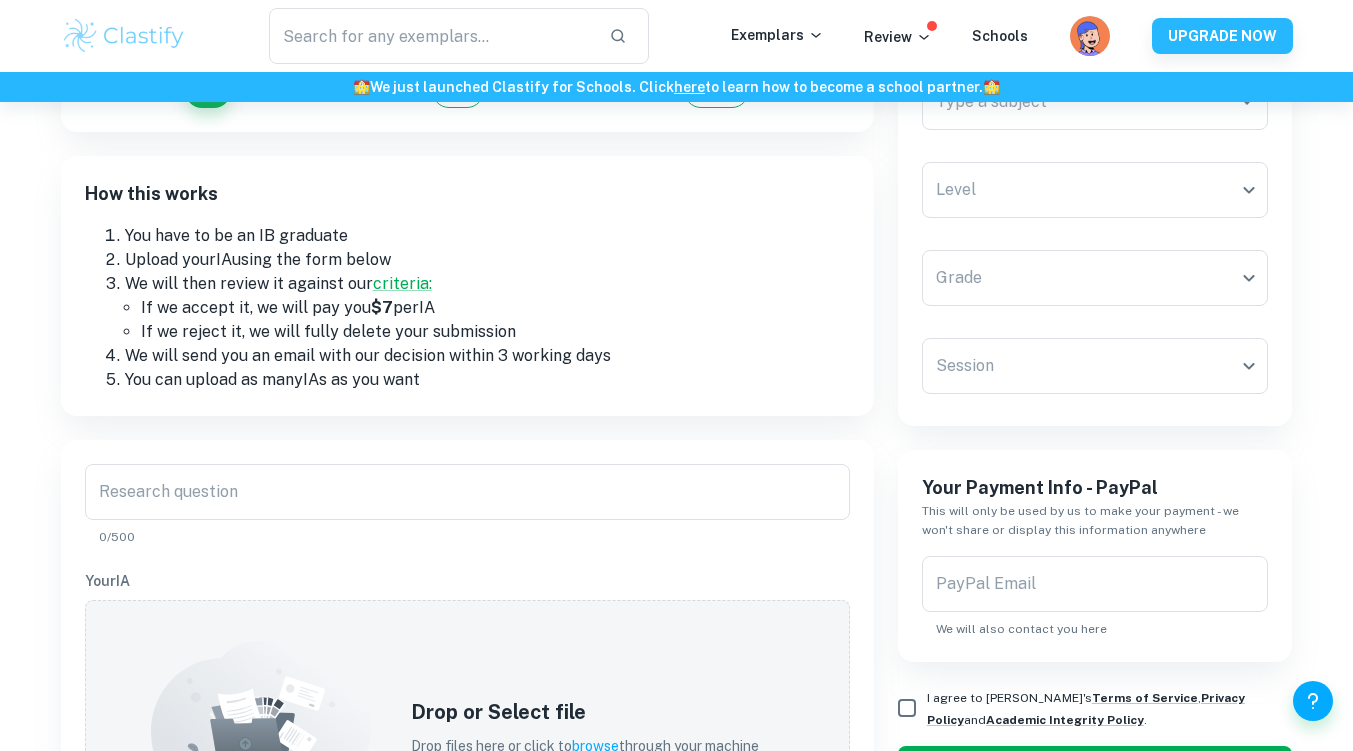 scroll, scrollTop: 0, scrollLeft: 0, axis: both 